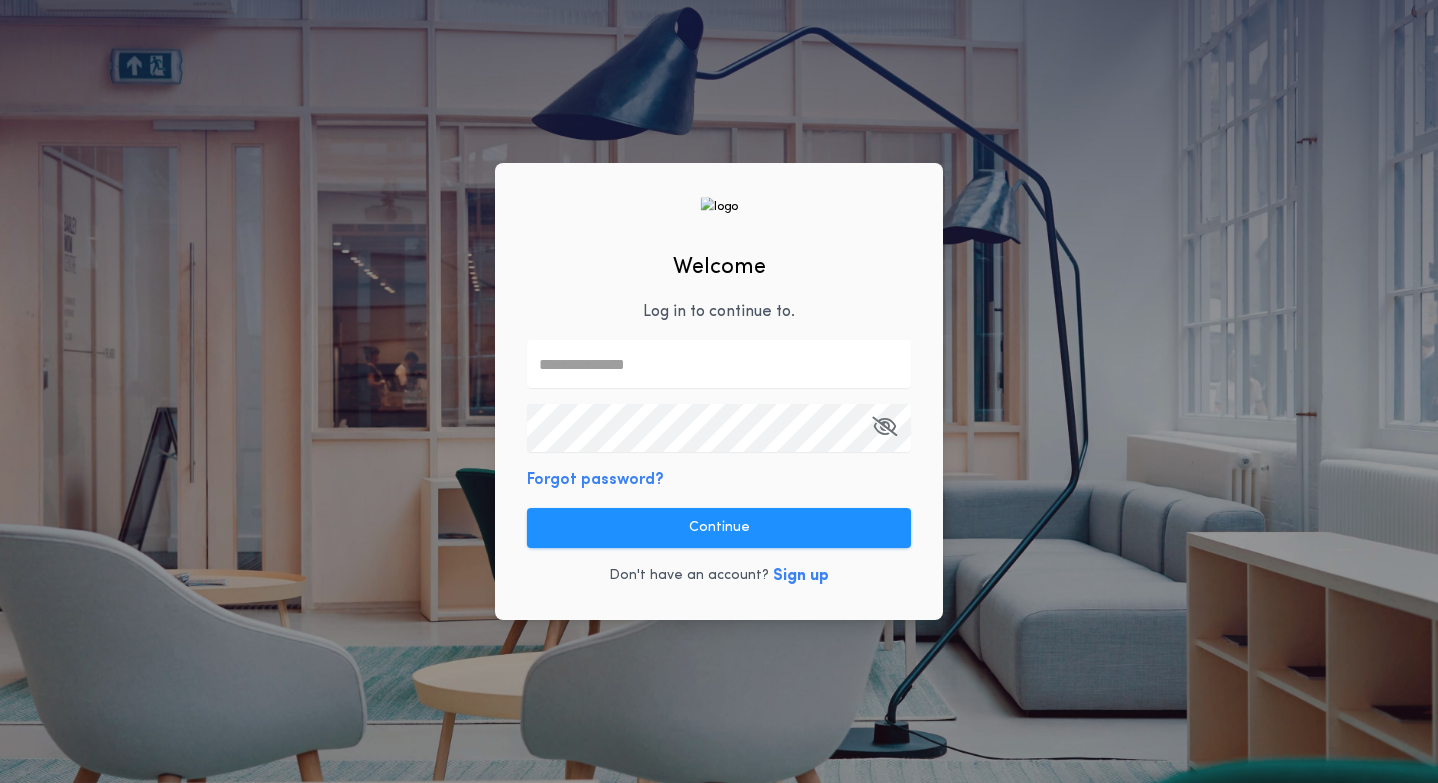 scroll, scrollTop: 0, scrollLeft: 0, axis: both 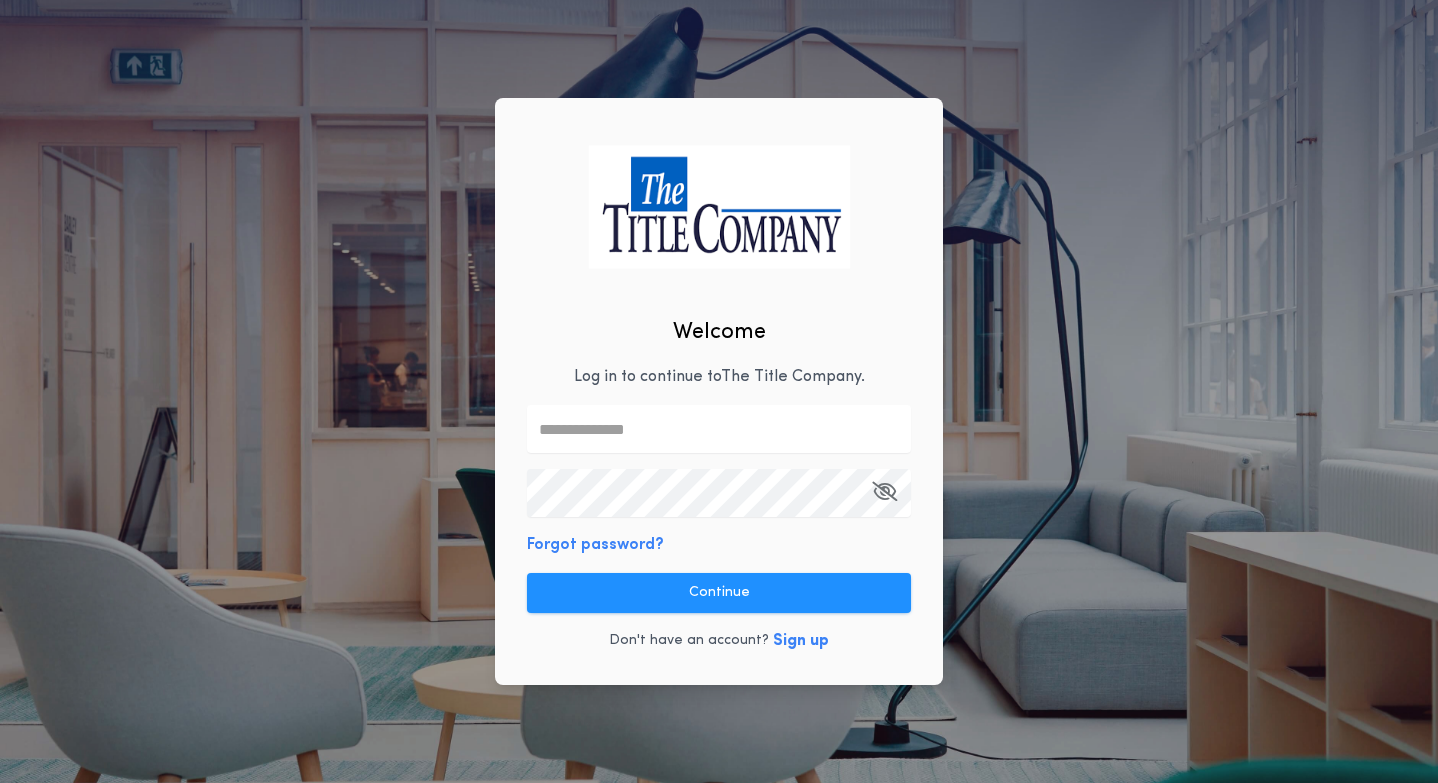 click at bounding box center [719, 429] 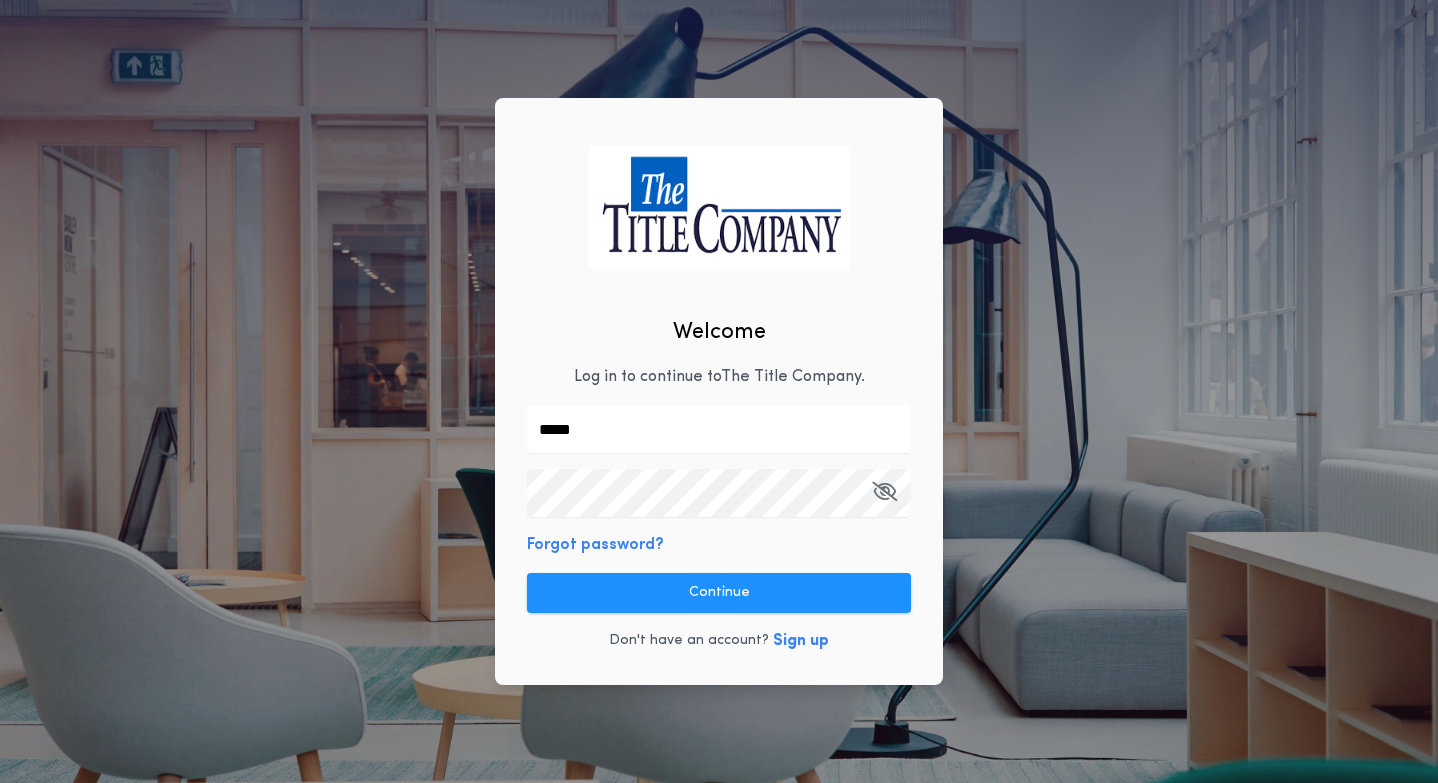 type on "**********" 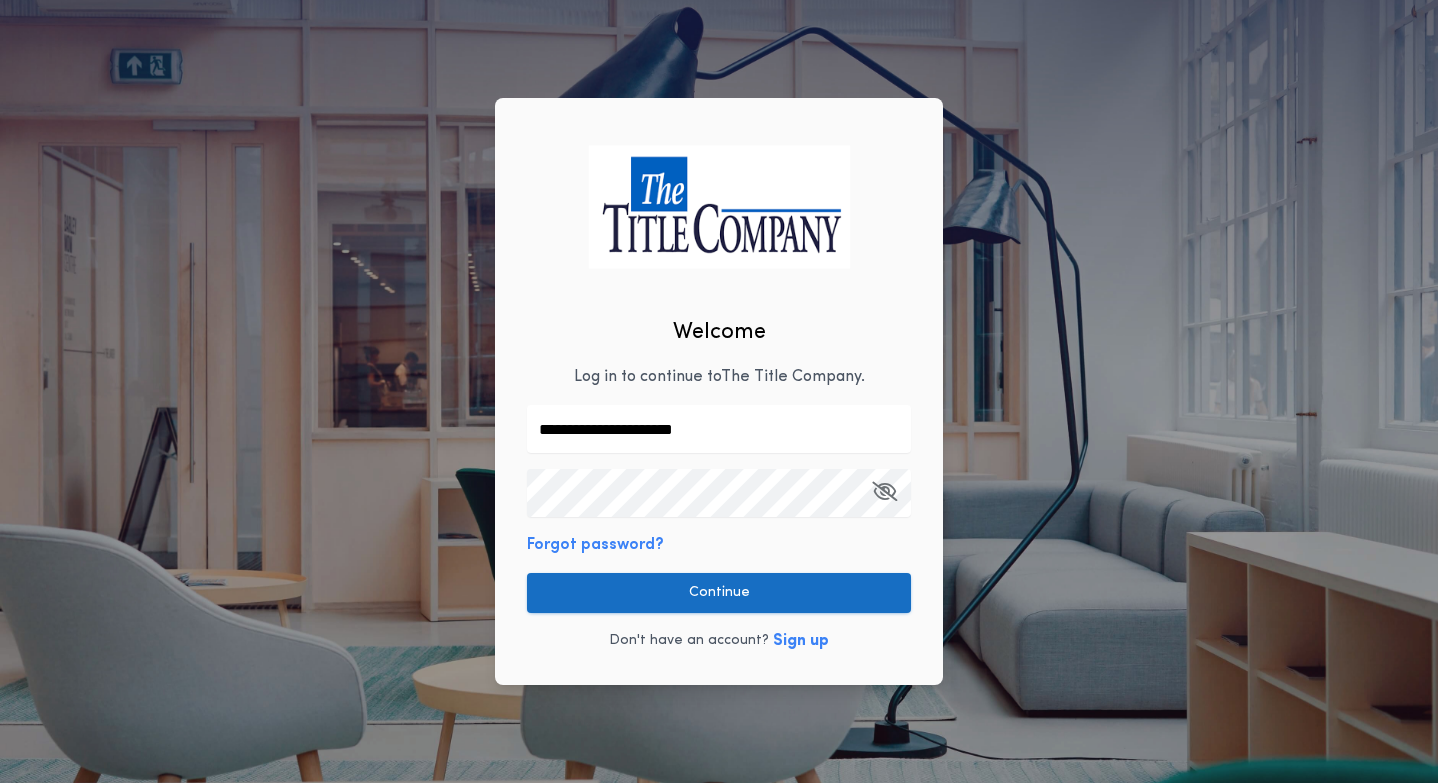 click on "Continue" at bounding box center [719, 593] 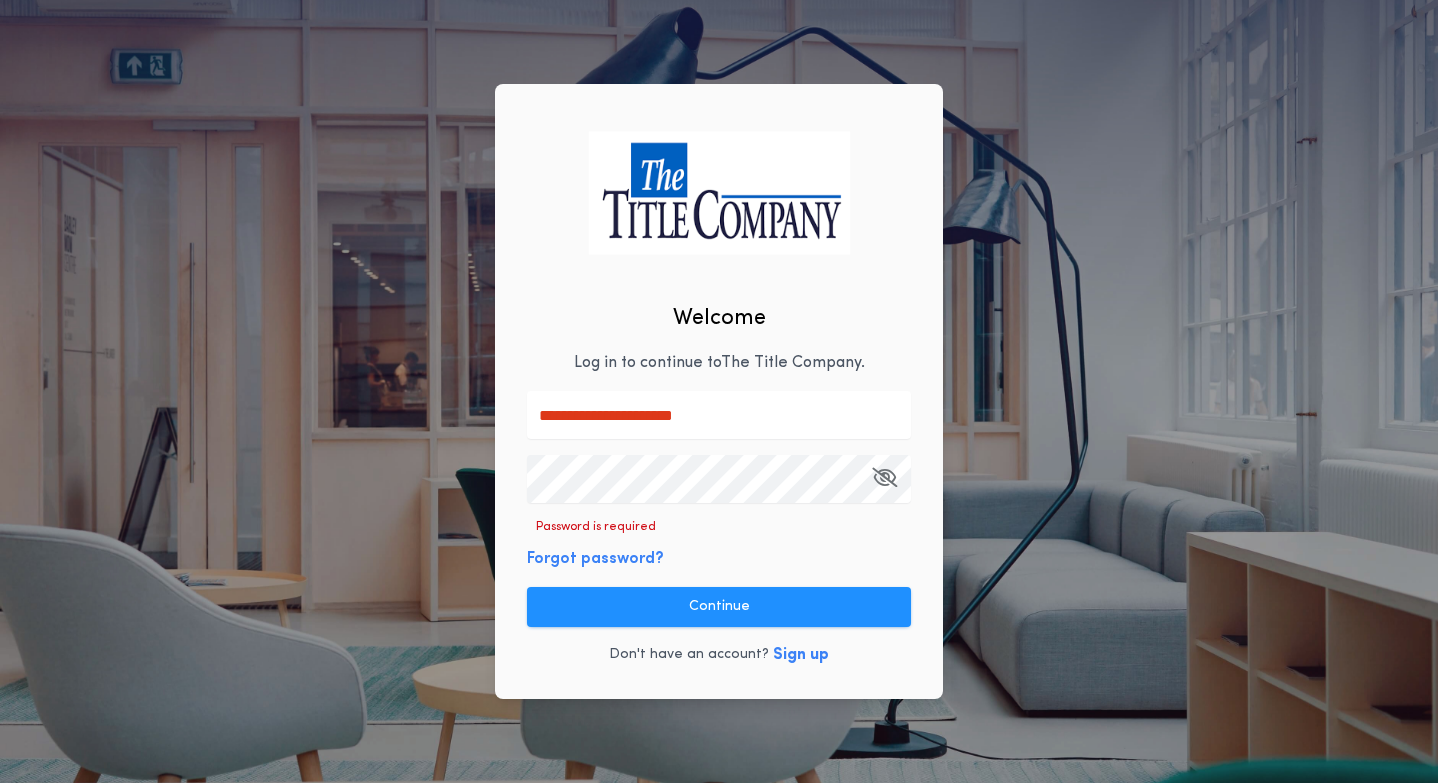 click on "Forgot password?" at bounding box center (595, 559) 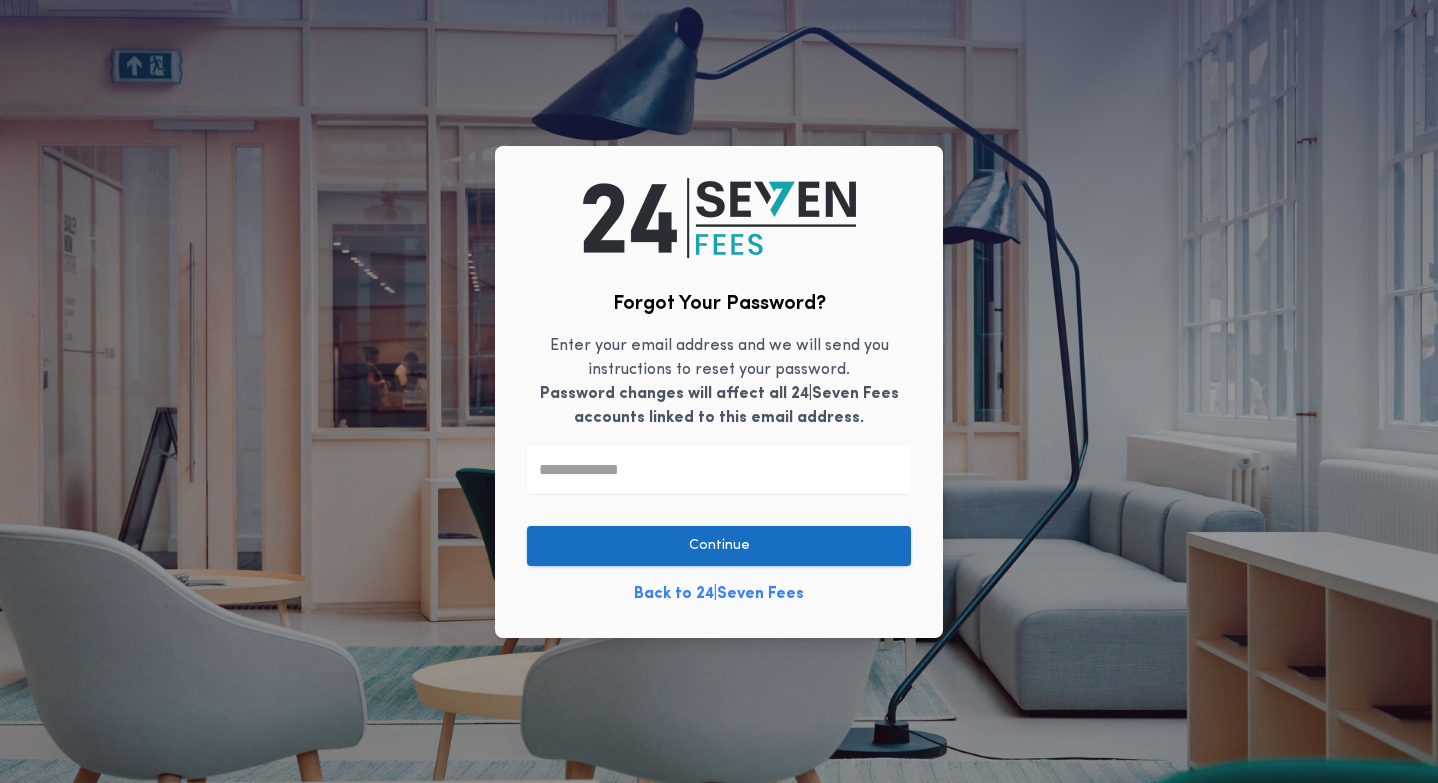 click on "Continue" at bounding box center [719, 546] 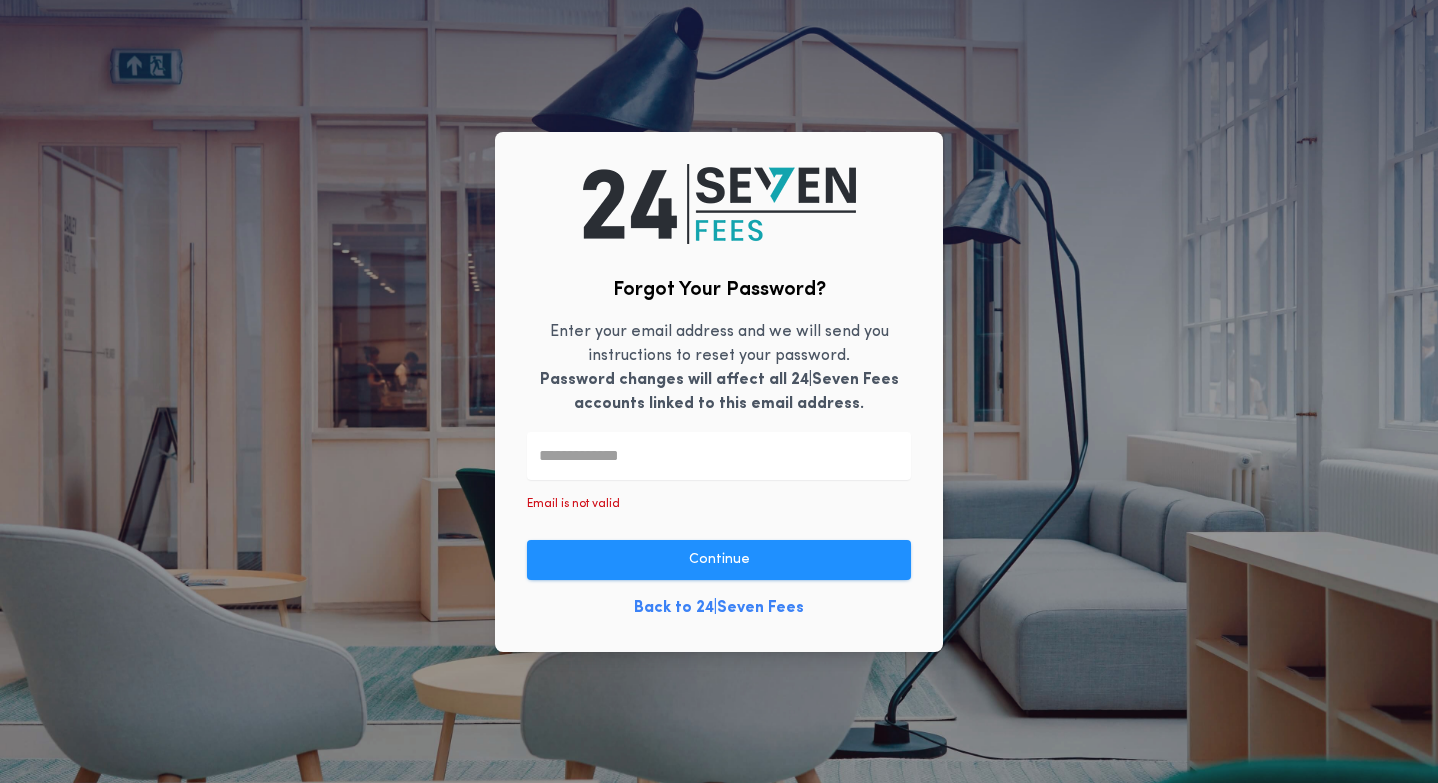 click at bounding box center [719, 456] 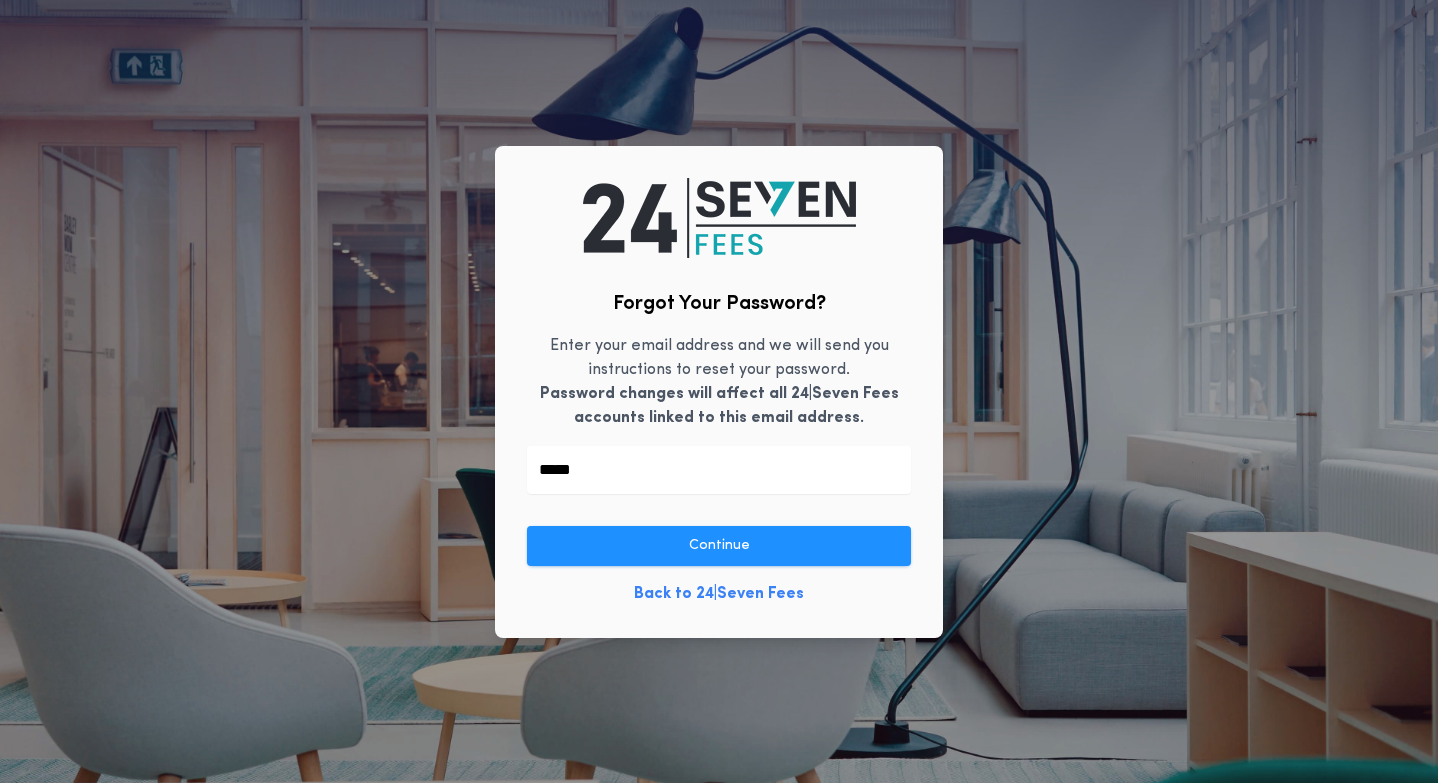 type on "**********" 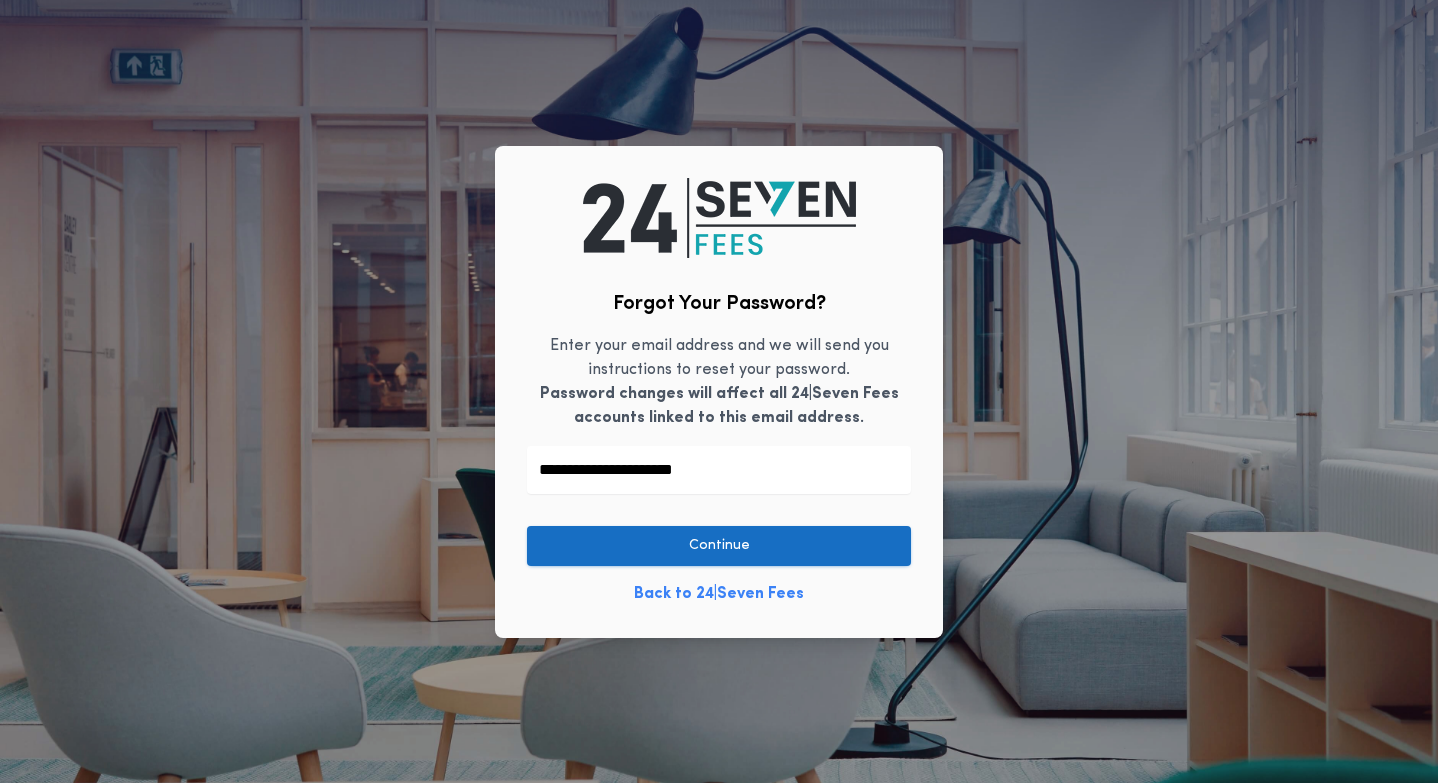 click on "Continue" at bounding box center [719, 546] 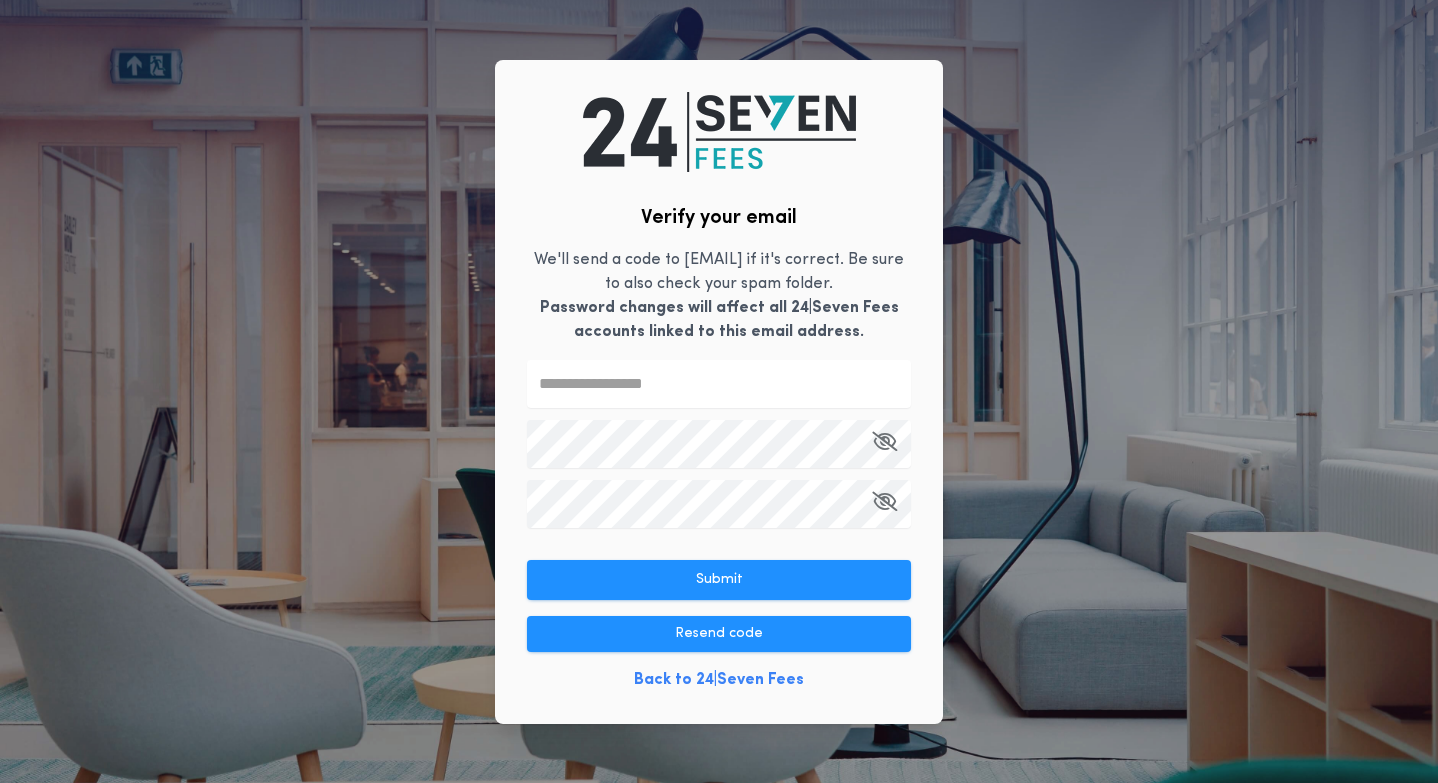click at bounding box center [719, 384] 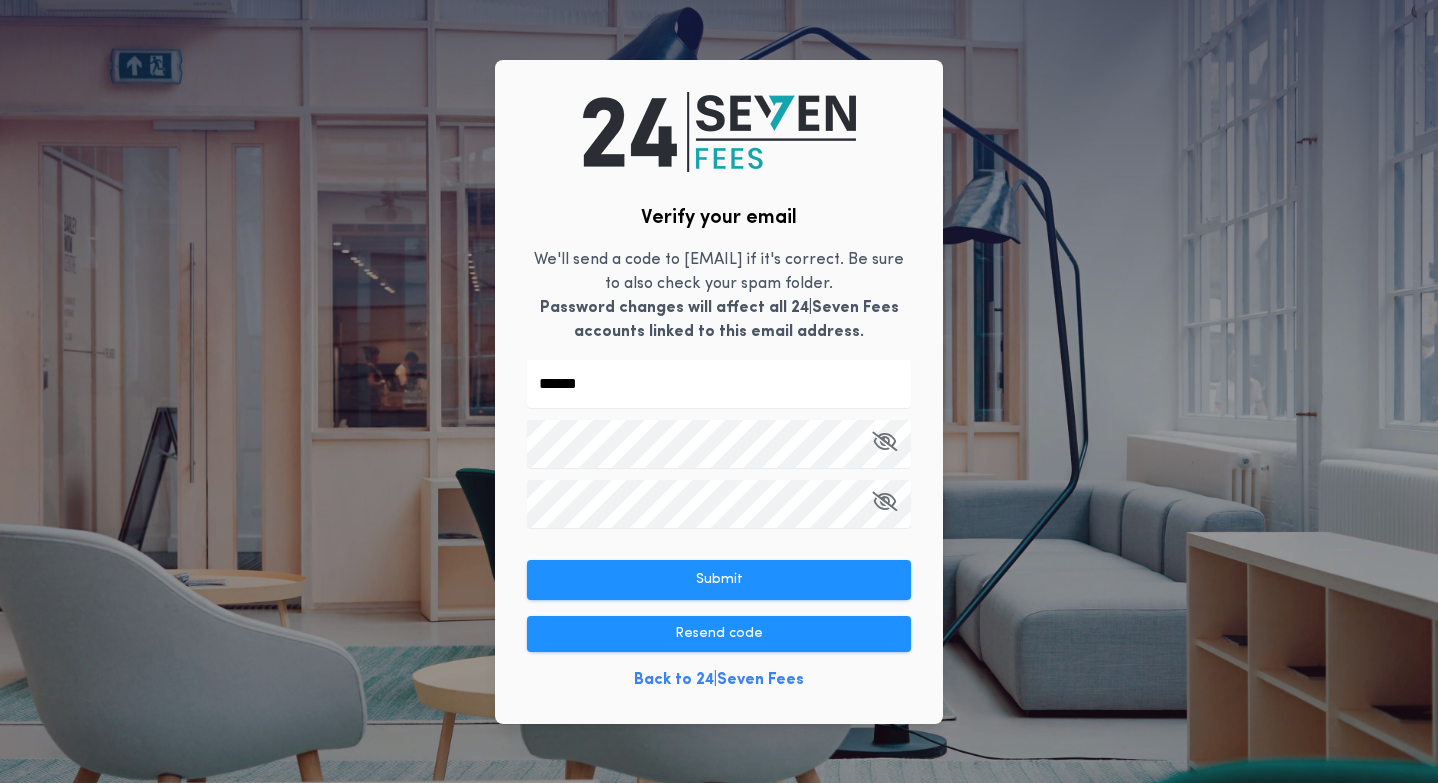type on "******" 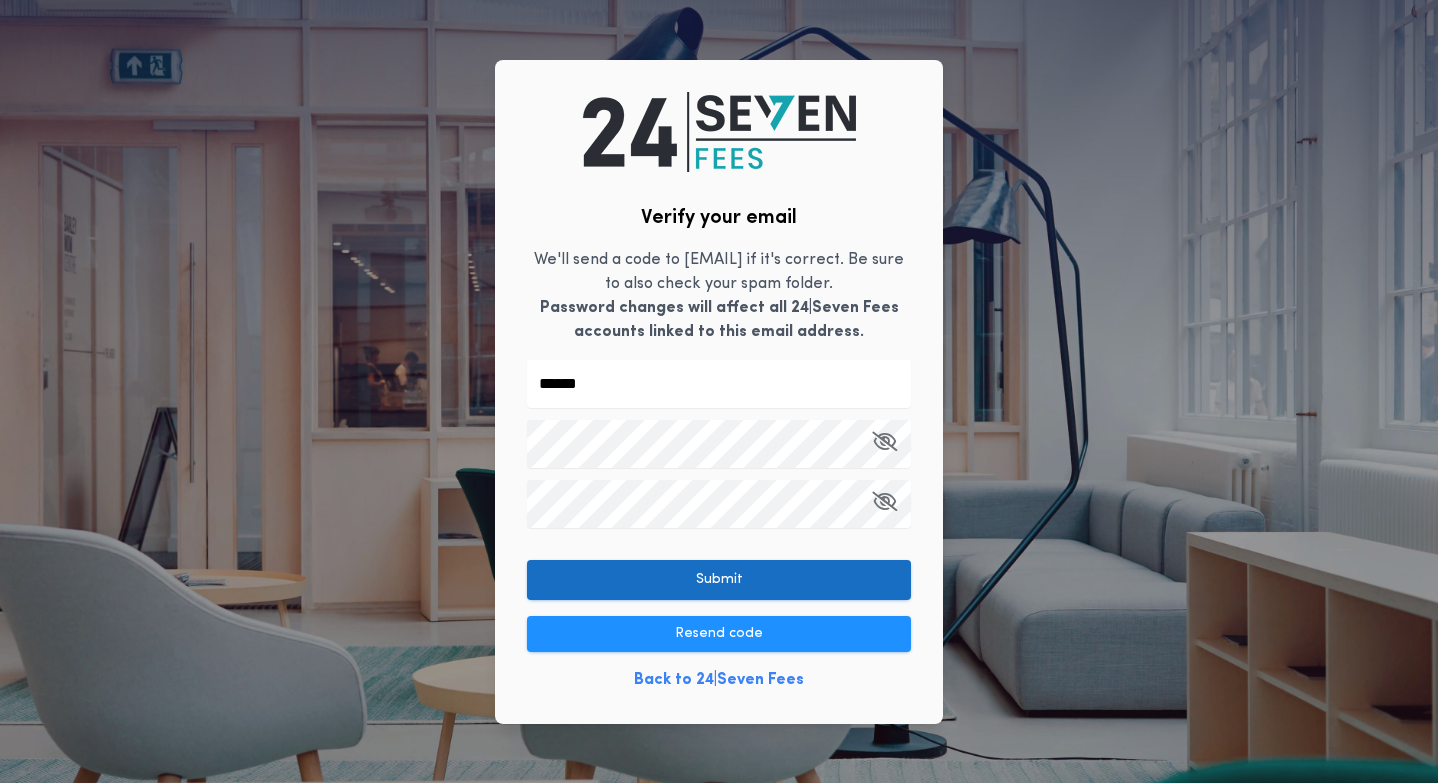 click on "Submit" at bounding box center (719, 580) 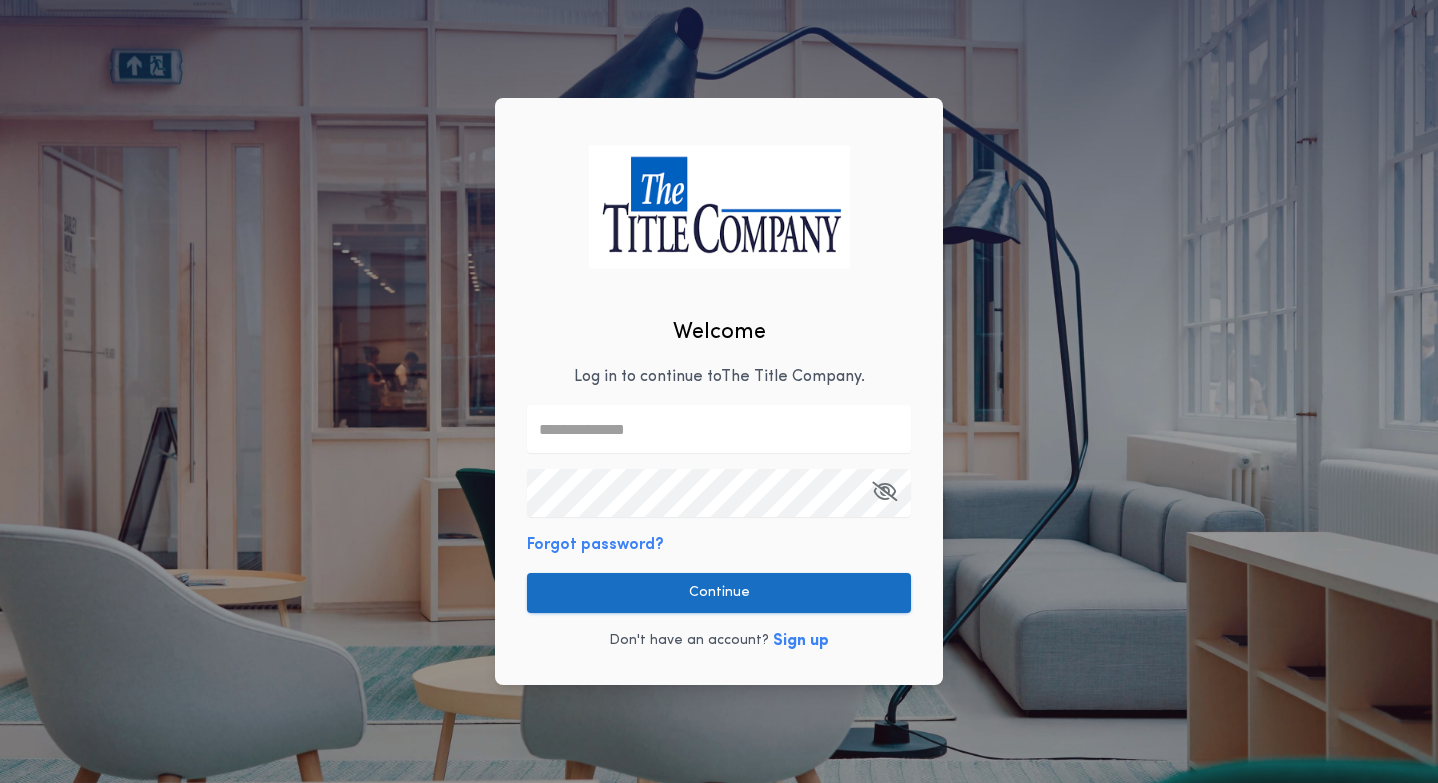 click on "Continue" at bounding box center [719, 593] 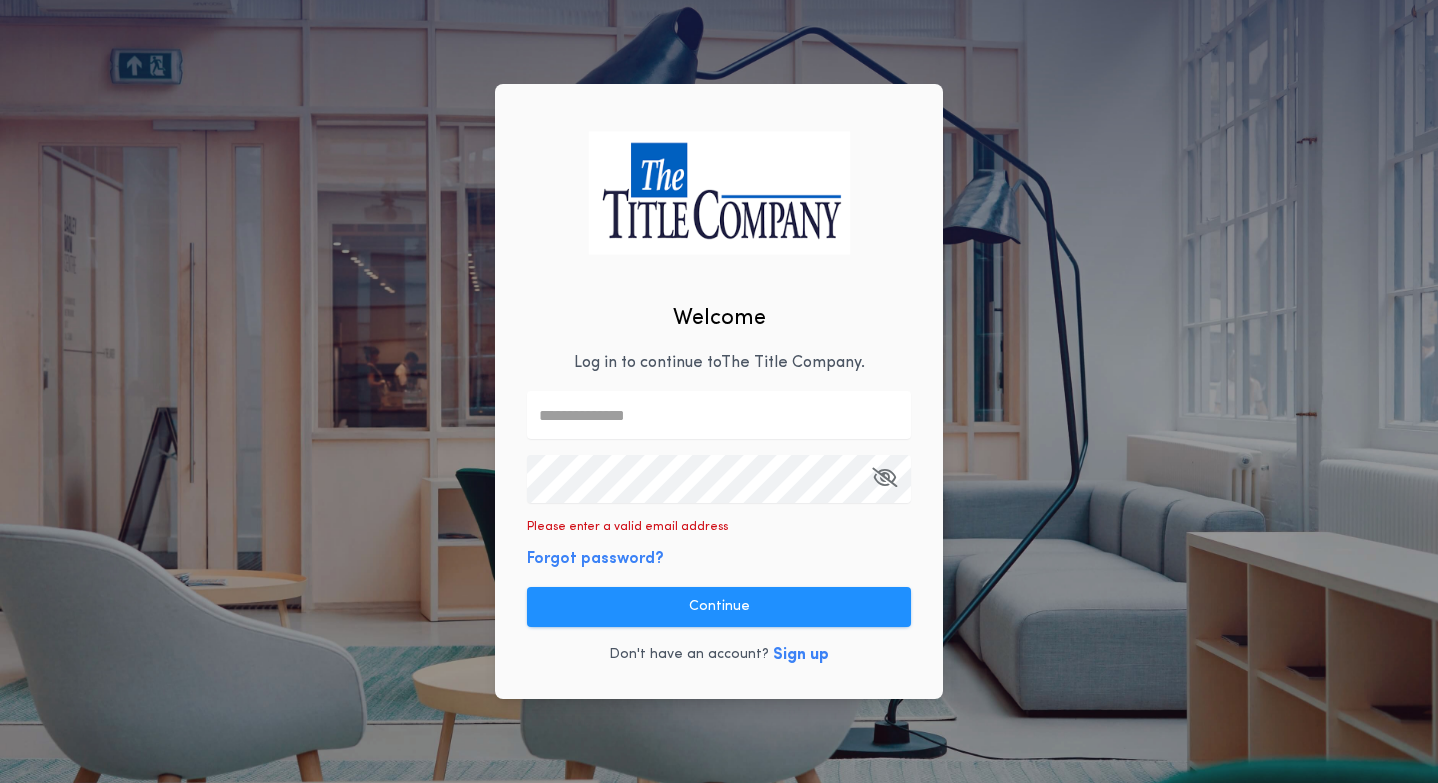 click at bounding box center (719, 415) 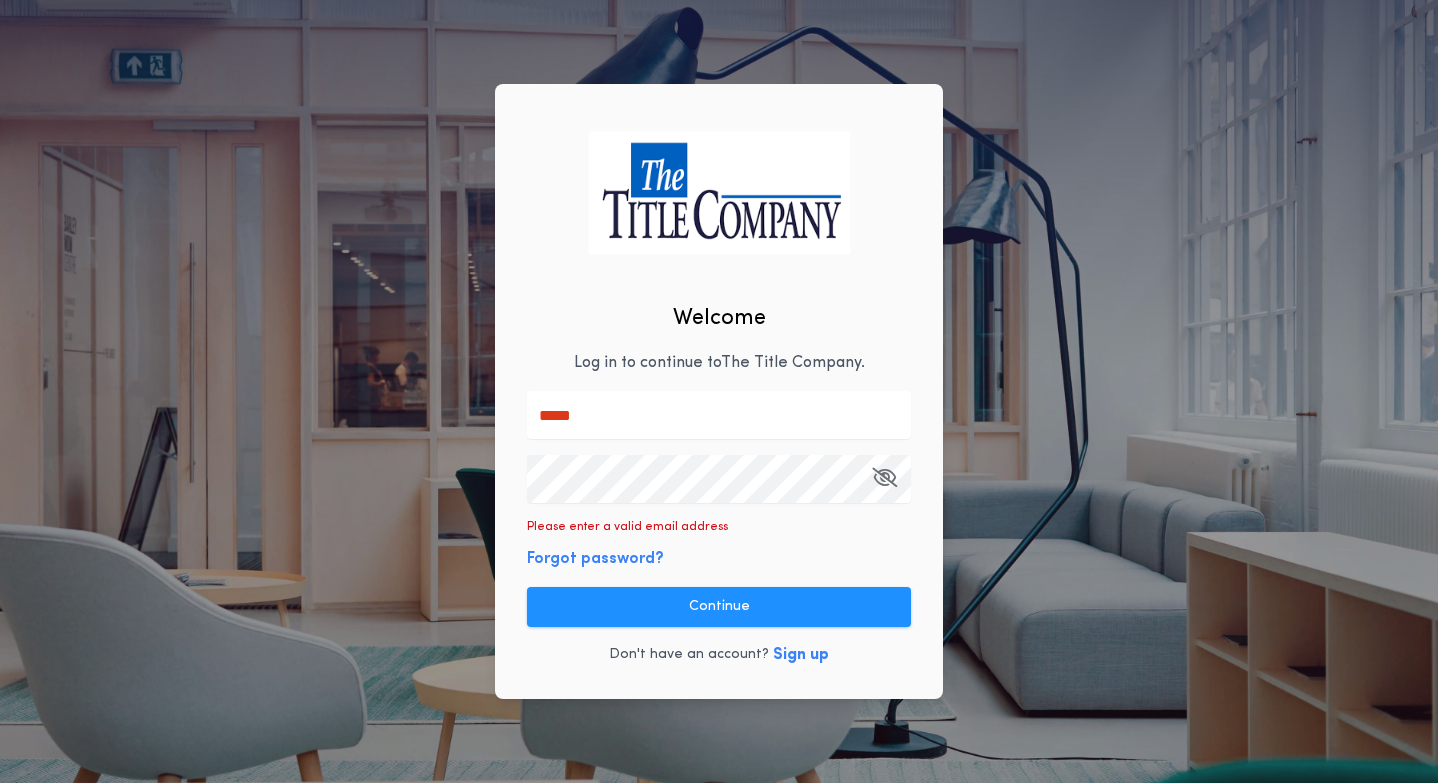 type on "**********" 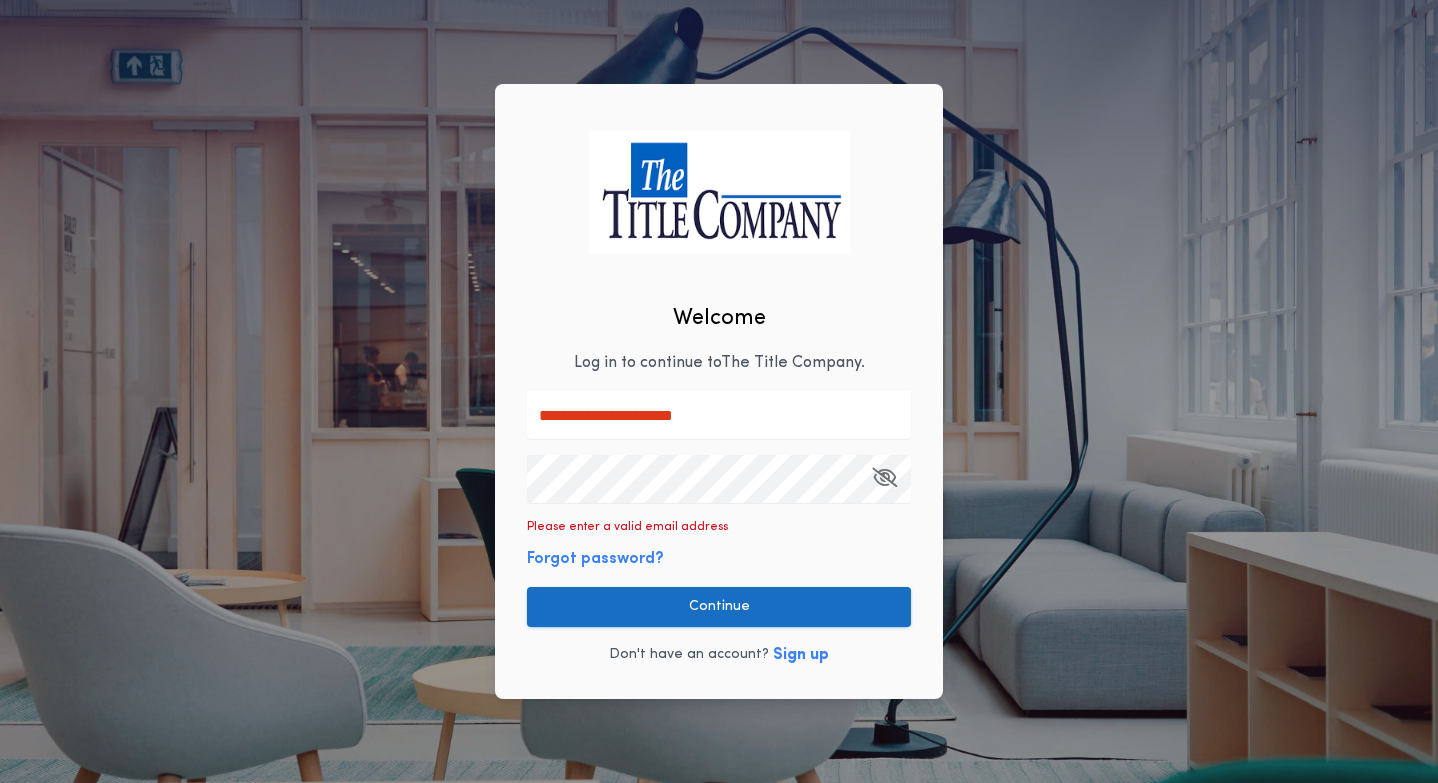click on "Continue" at bounding box center (719, 607) 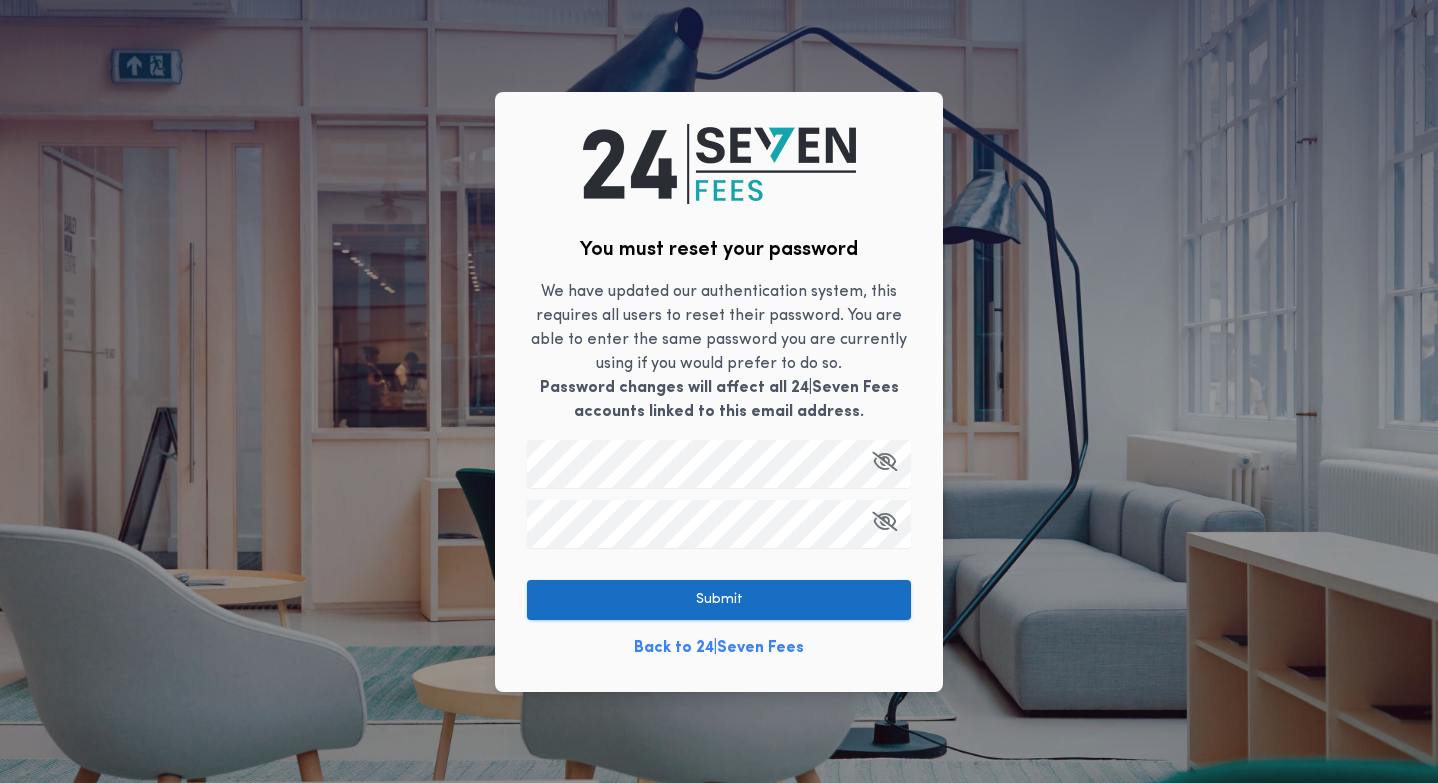 click on "Submit" at bounding box center [719, 600] 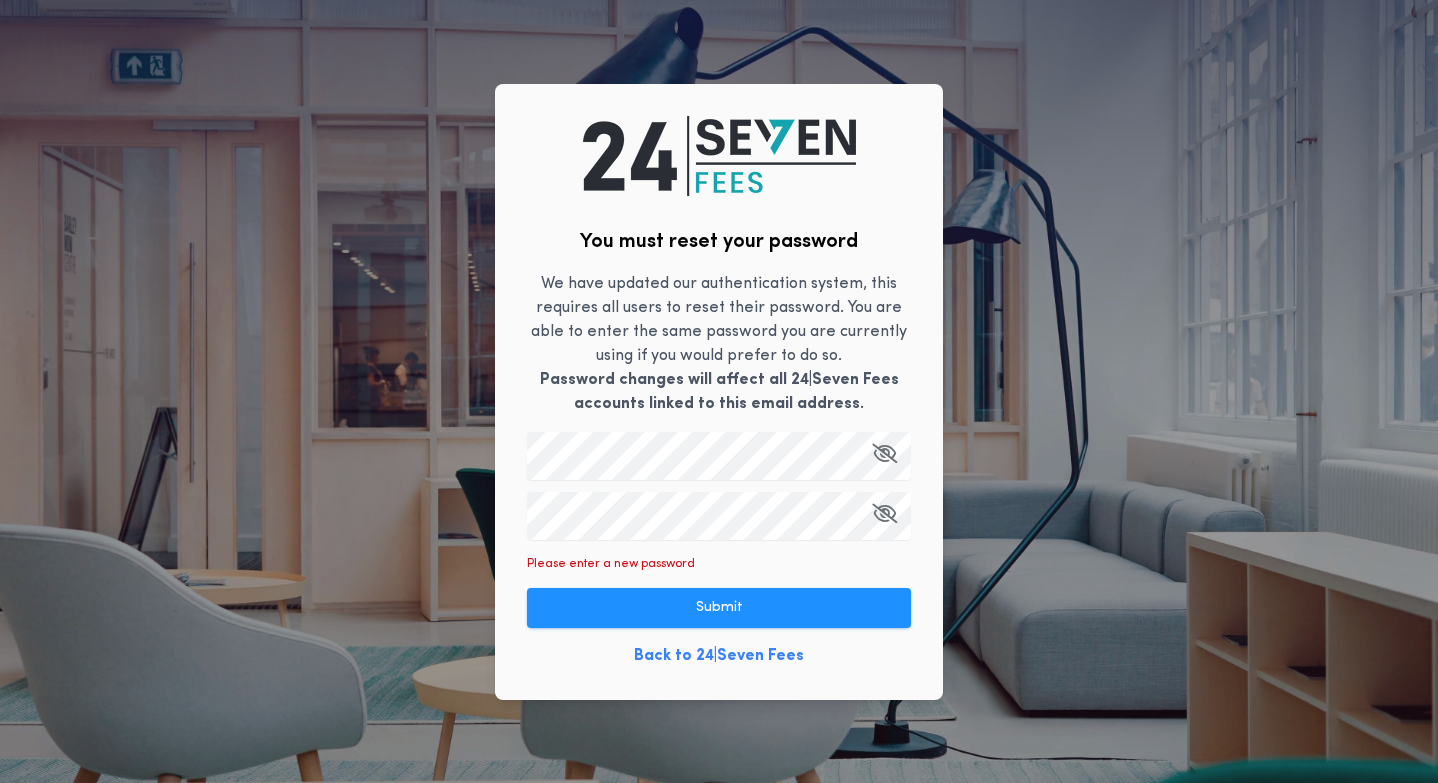 click on "We have updated our authentication system, this requires all users to reset their password. You are able to enter the same password you are currently using if you would prefer to do so. Password changes will affect all 24|Seven Fees accounts linked to this email address." at bounding box center [719, 344] 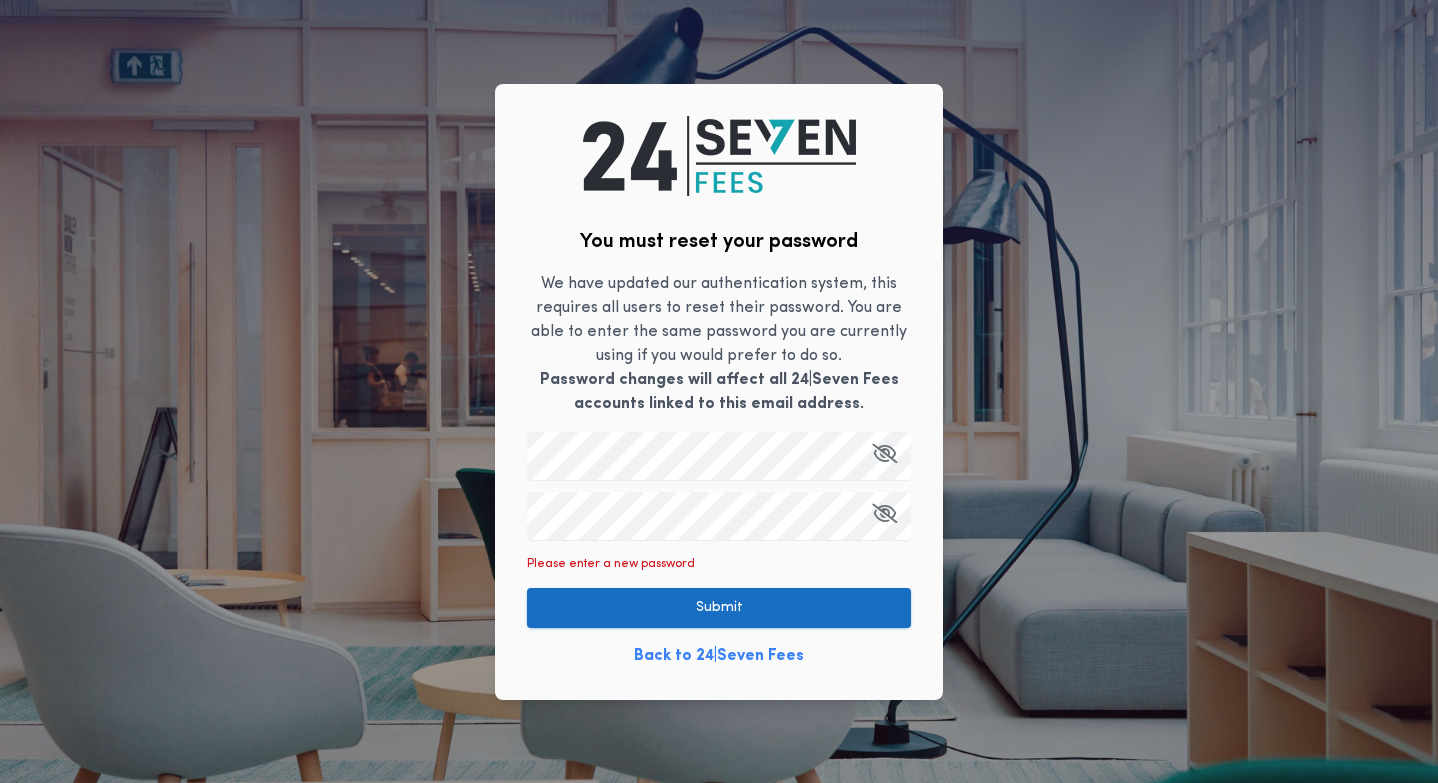 click on "Submit" at bounding box center [719, 608] 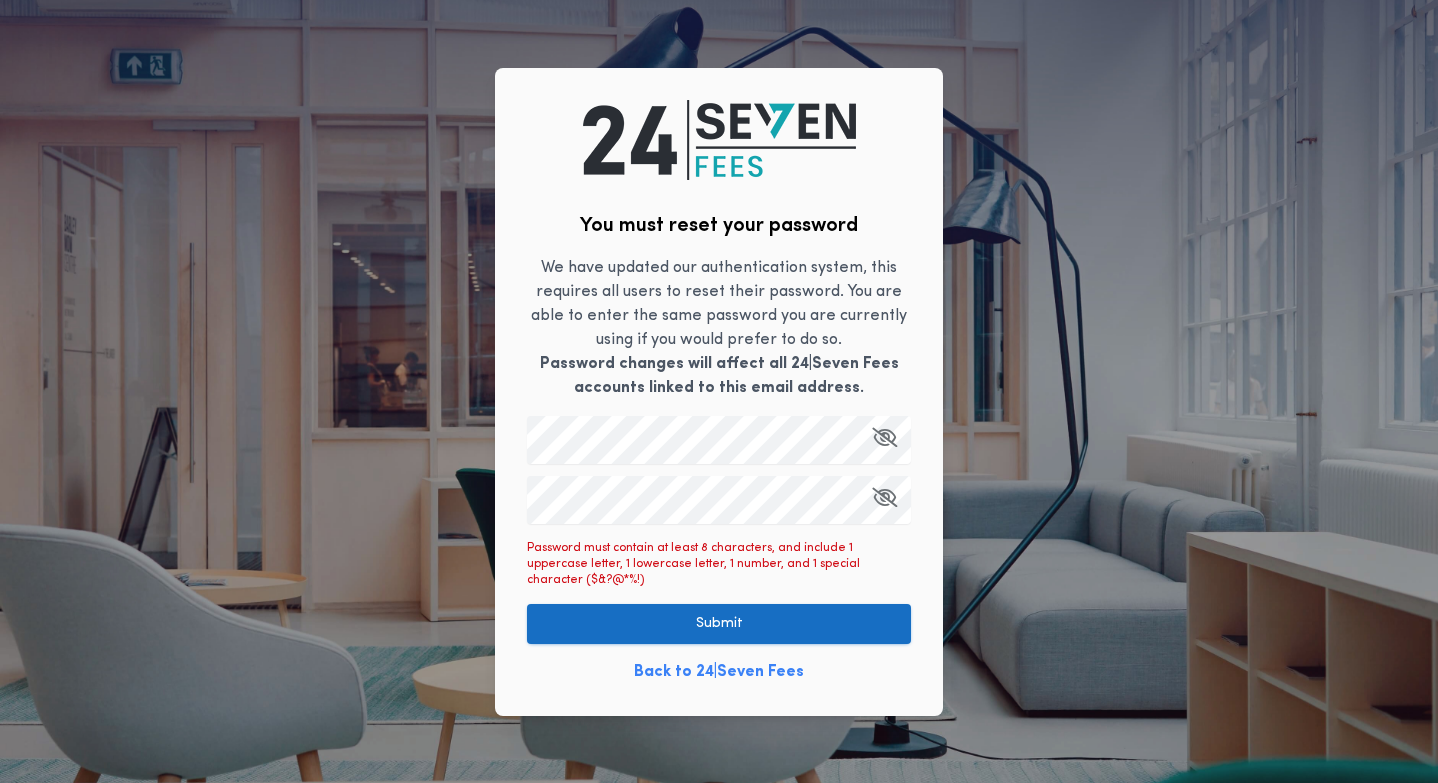 click on "Submit" at bounding box center (719, 624) 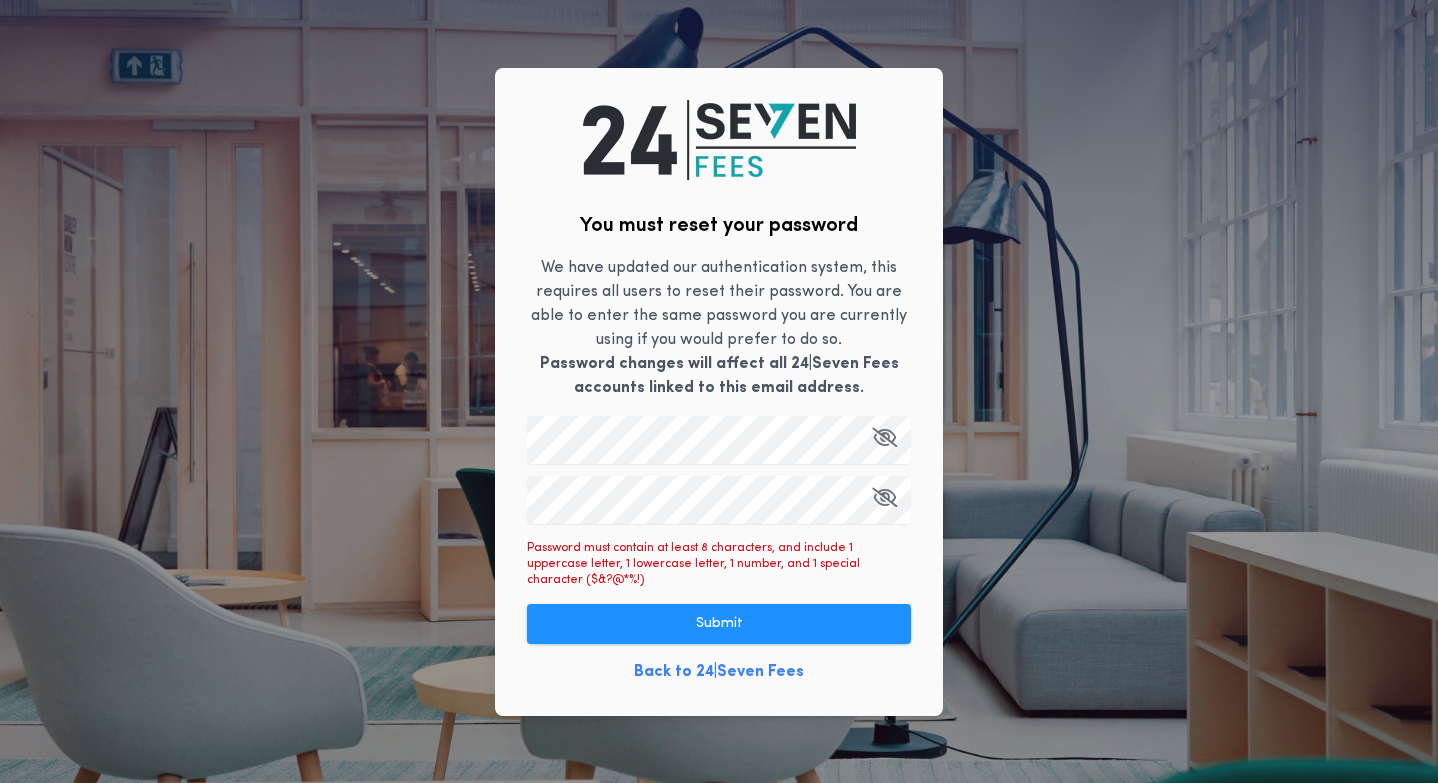click at bounding box center (719, 470) 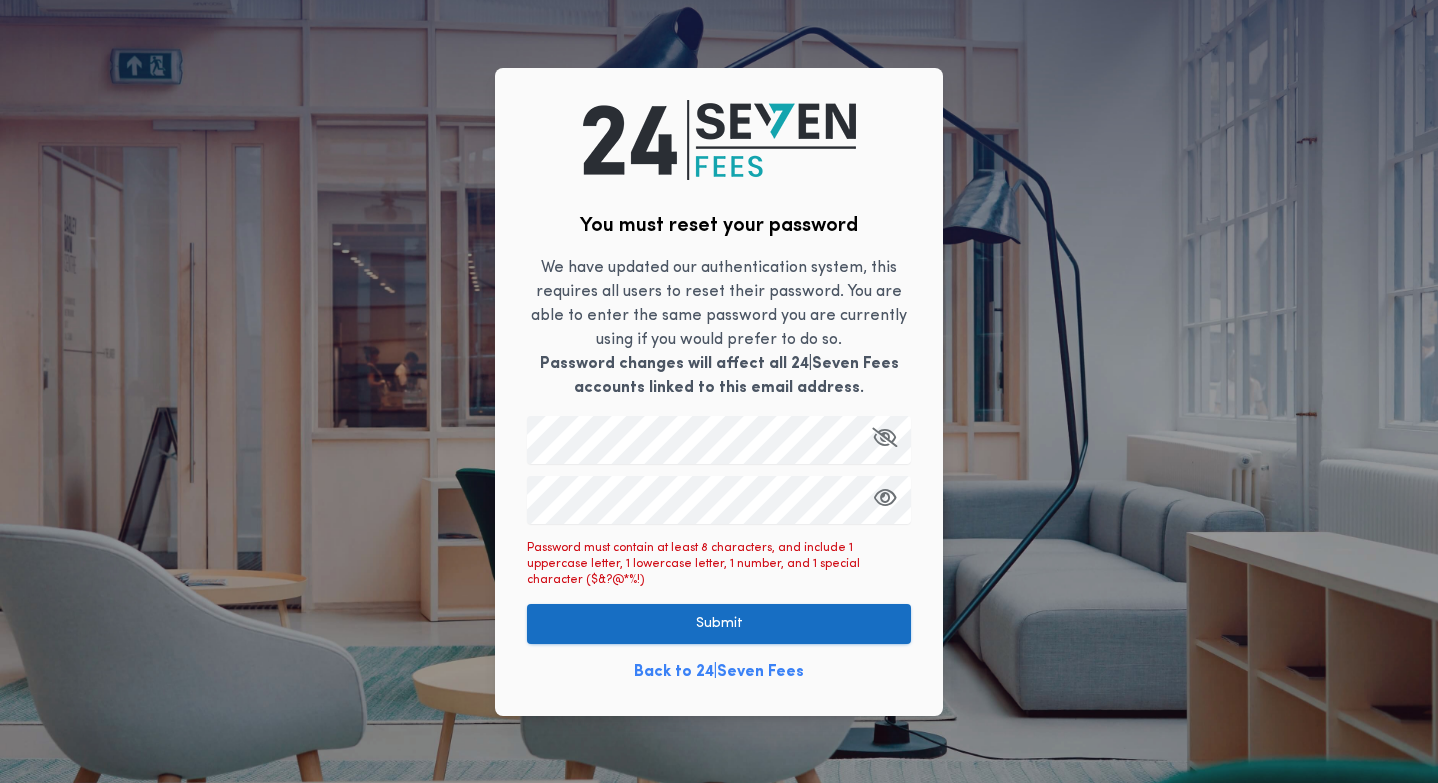 click on "Submit" at bounding box center (719, 624) 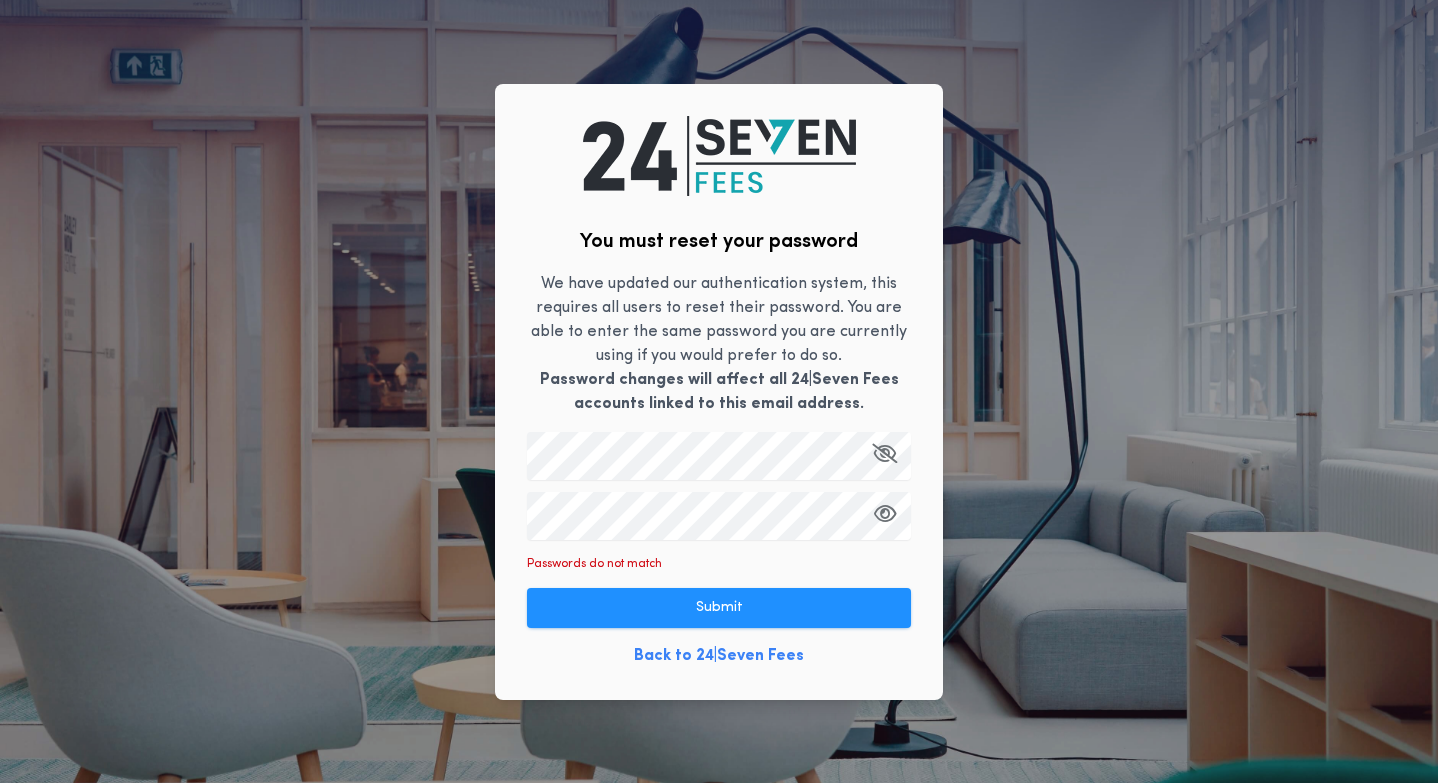 click at bounding box center (719, 486) 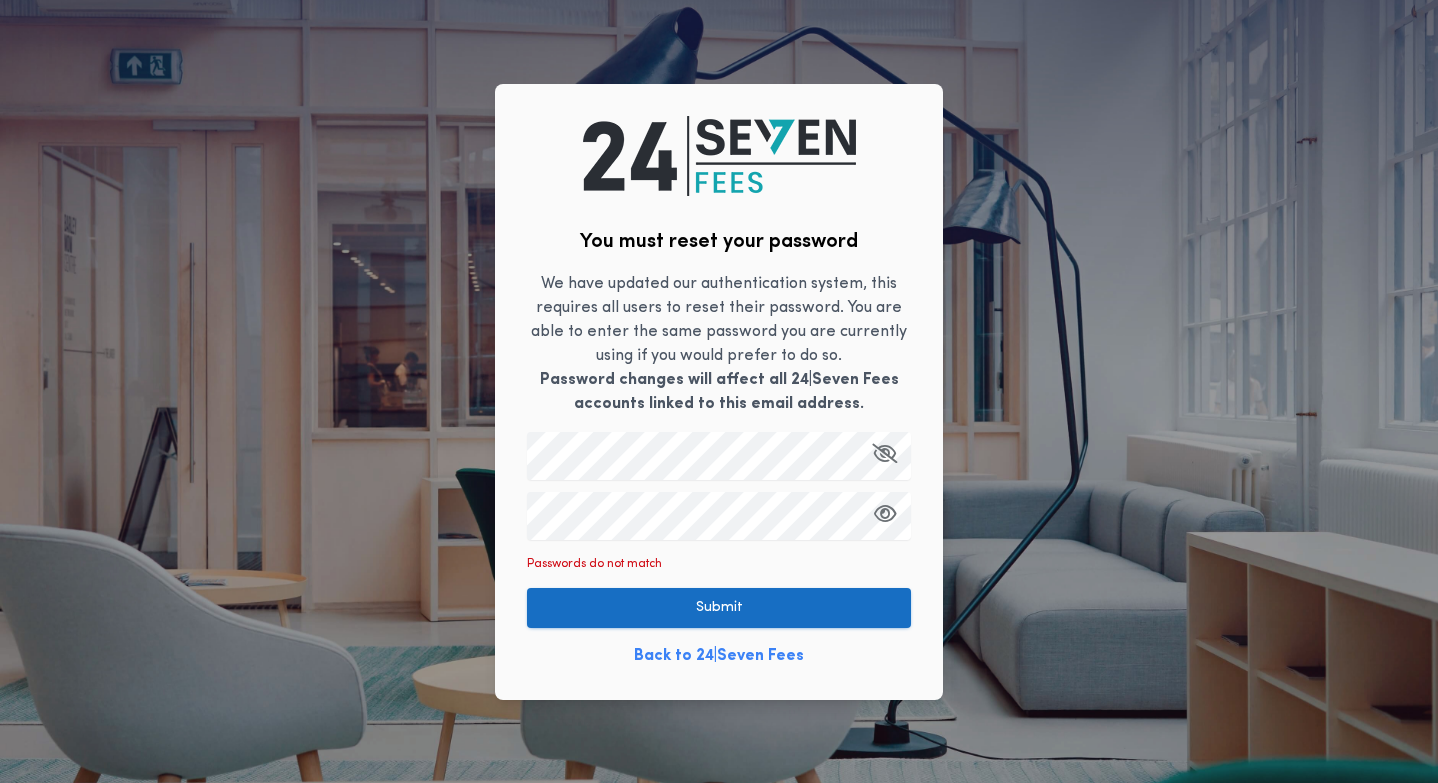 click on "Submit" at bounding box center [719, 608] 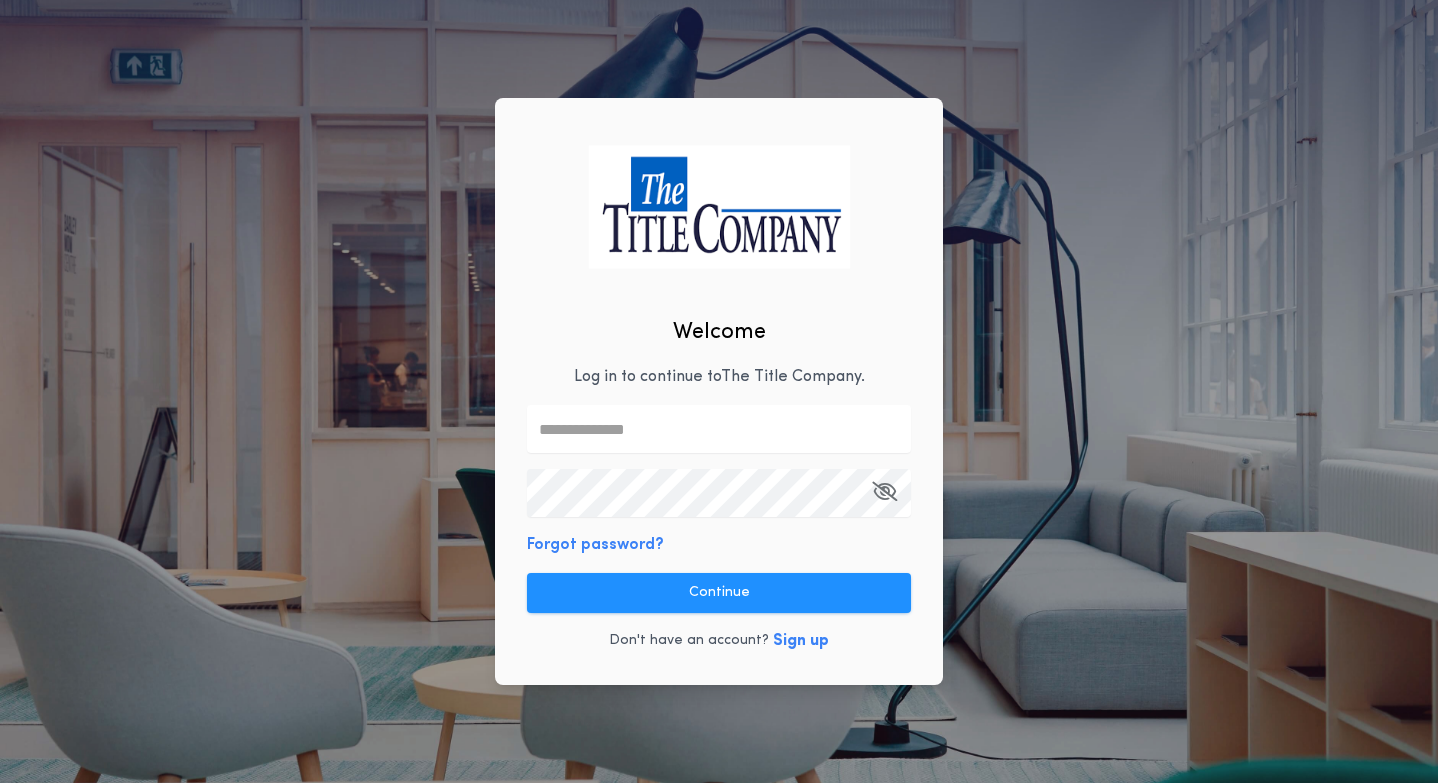 type on "**********" 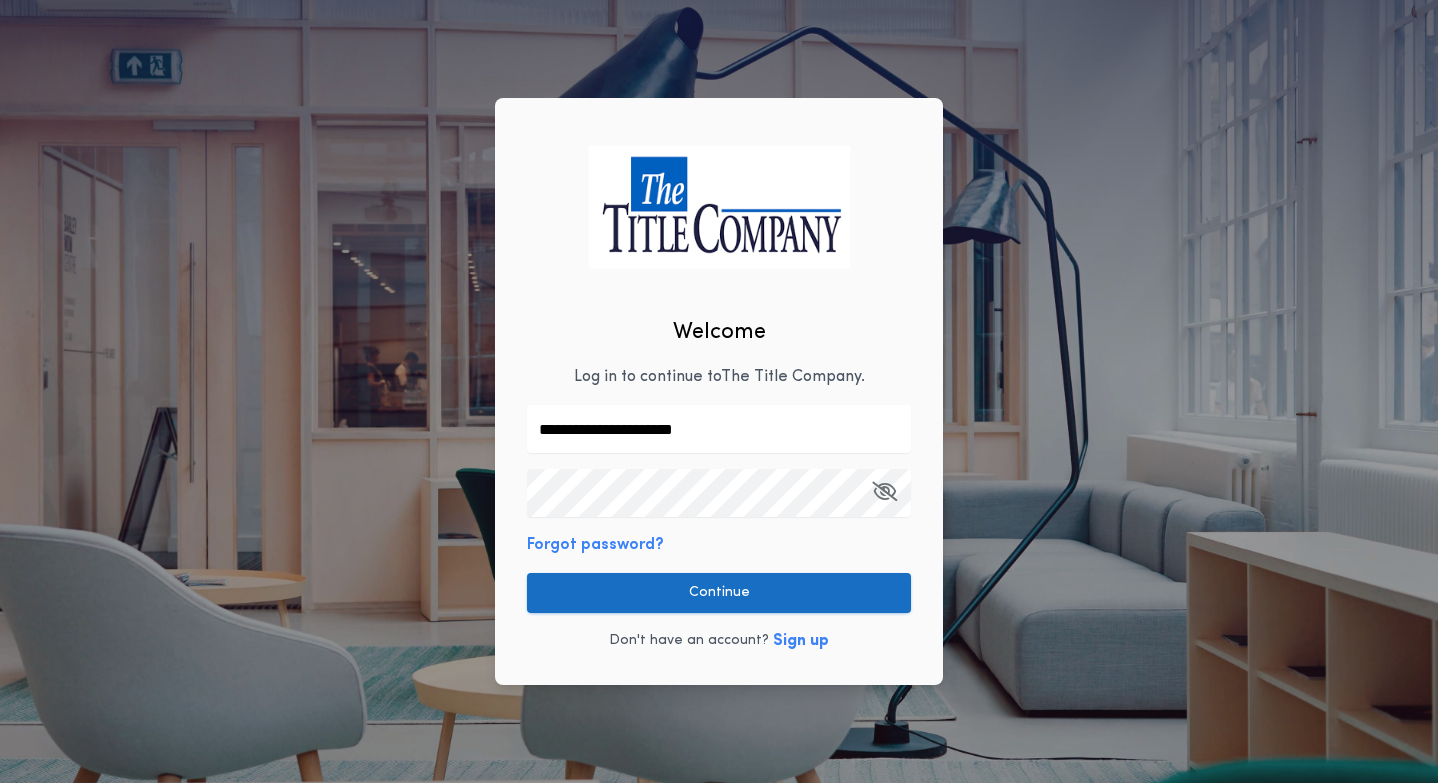 click on "Continue" at bounding box center (719, 593) 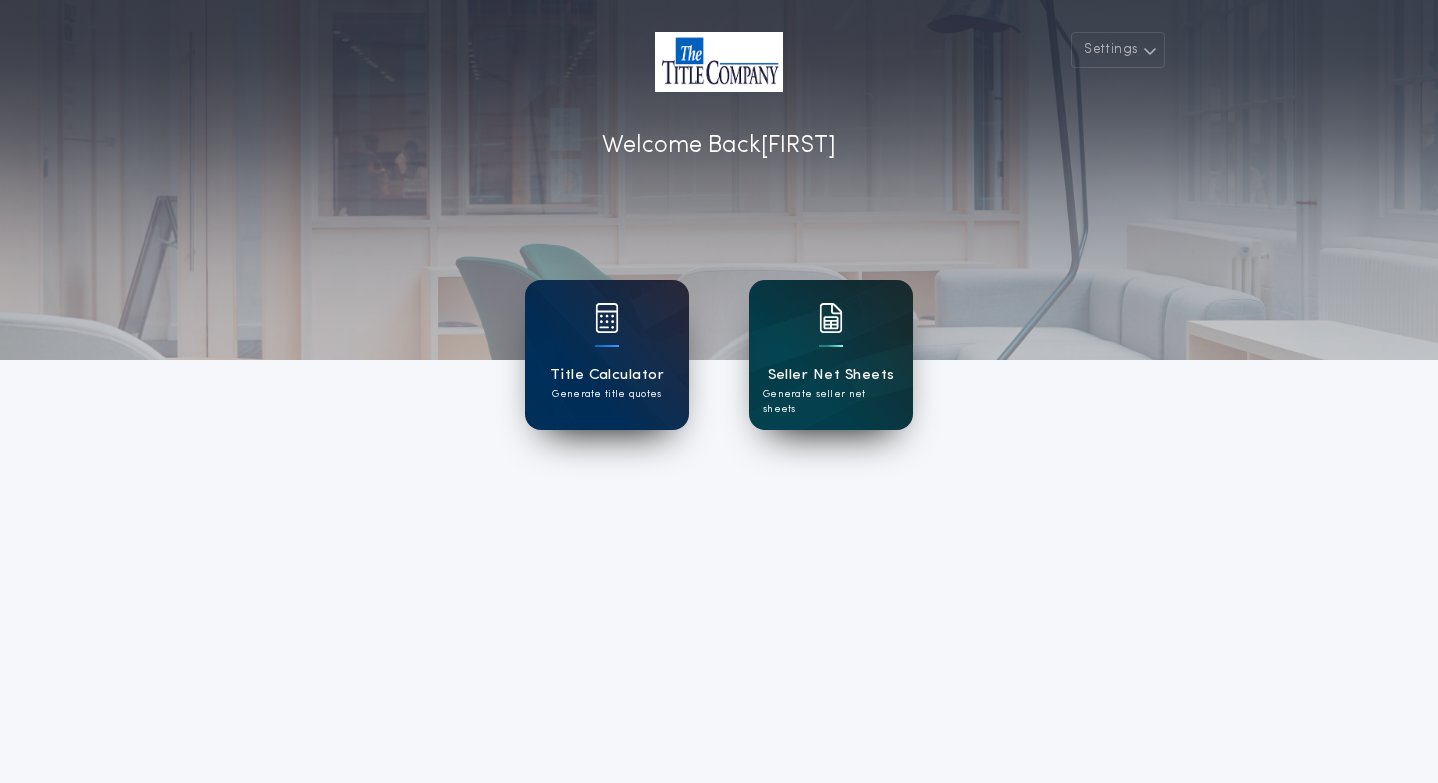 click on "Seller Net Sheets Generate seller net sheets" at bounding box center (831, 355) 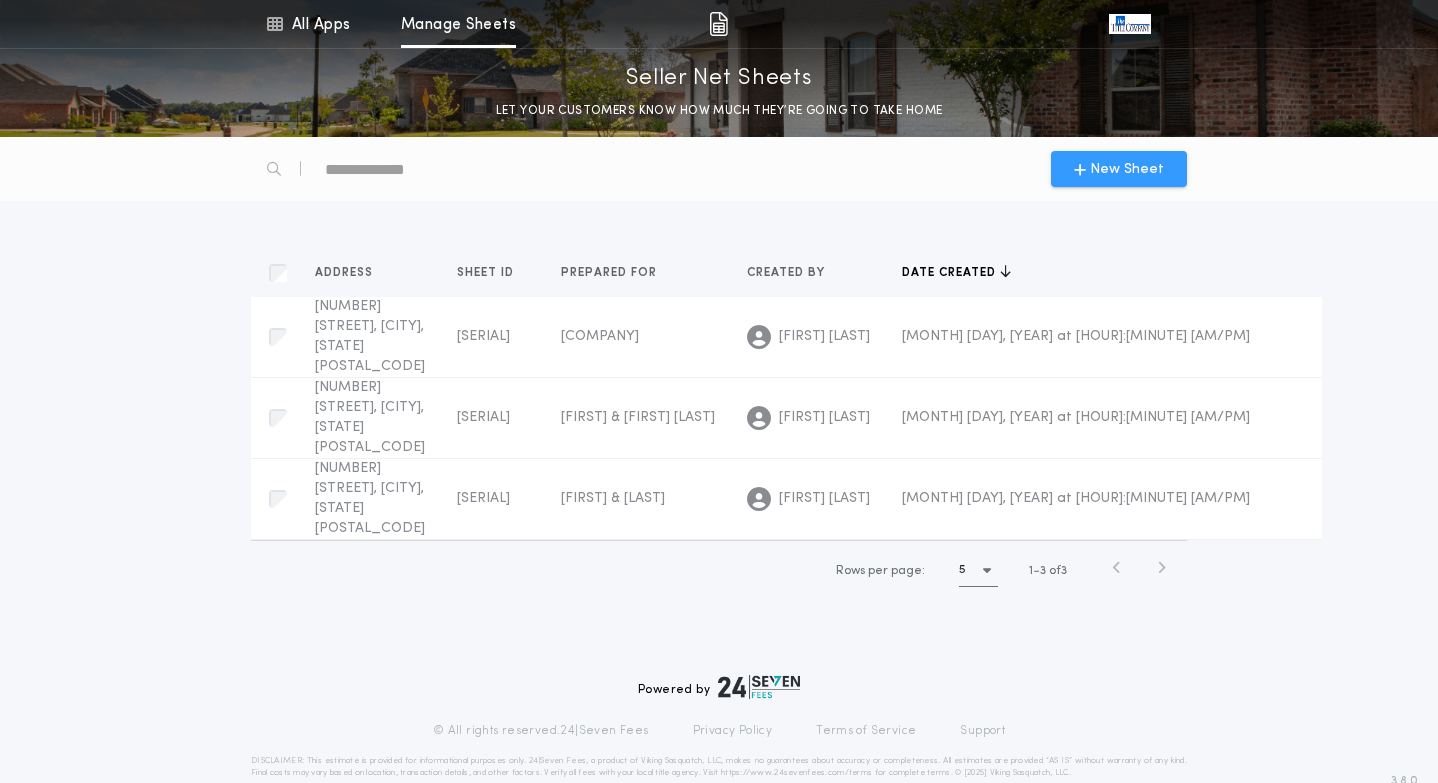 click on "New Sheet" at bounding box center (1127, 169) 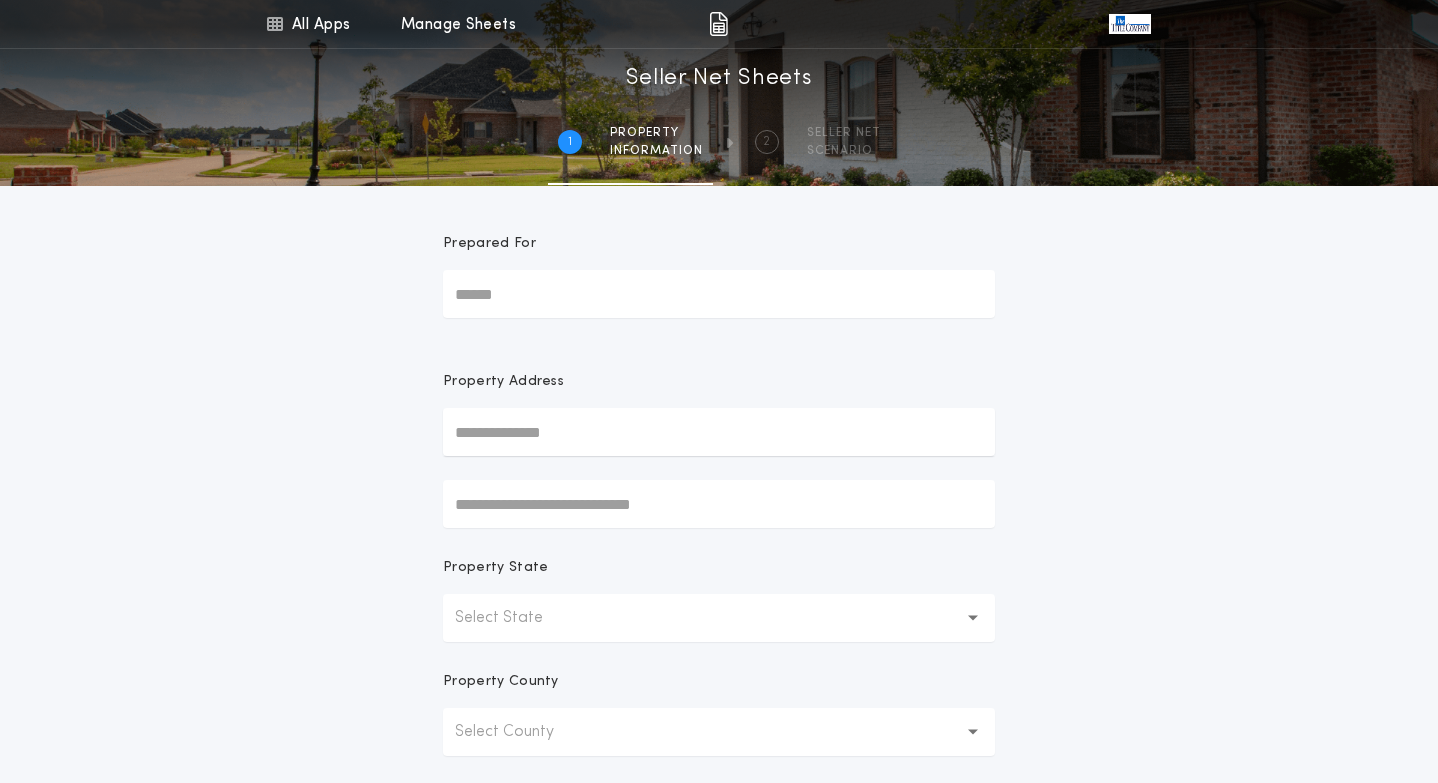 click on "Prepared For" at bounding box center (719, 294) 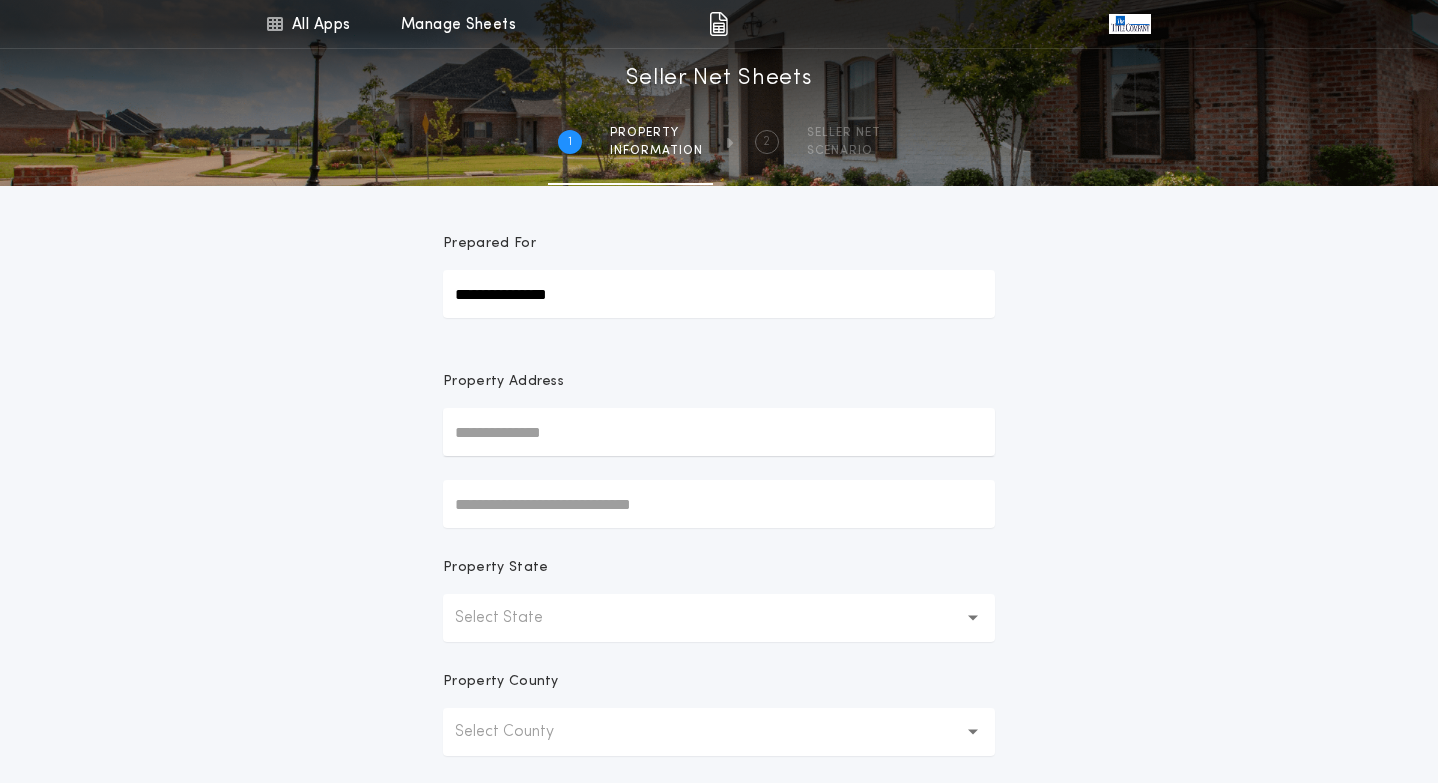 type on "**********" 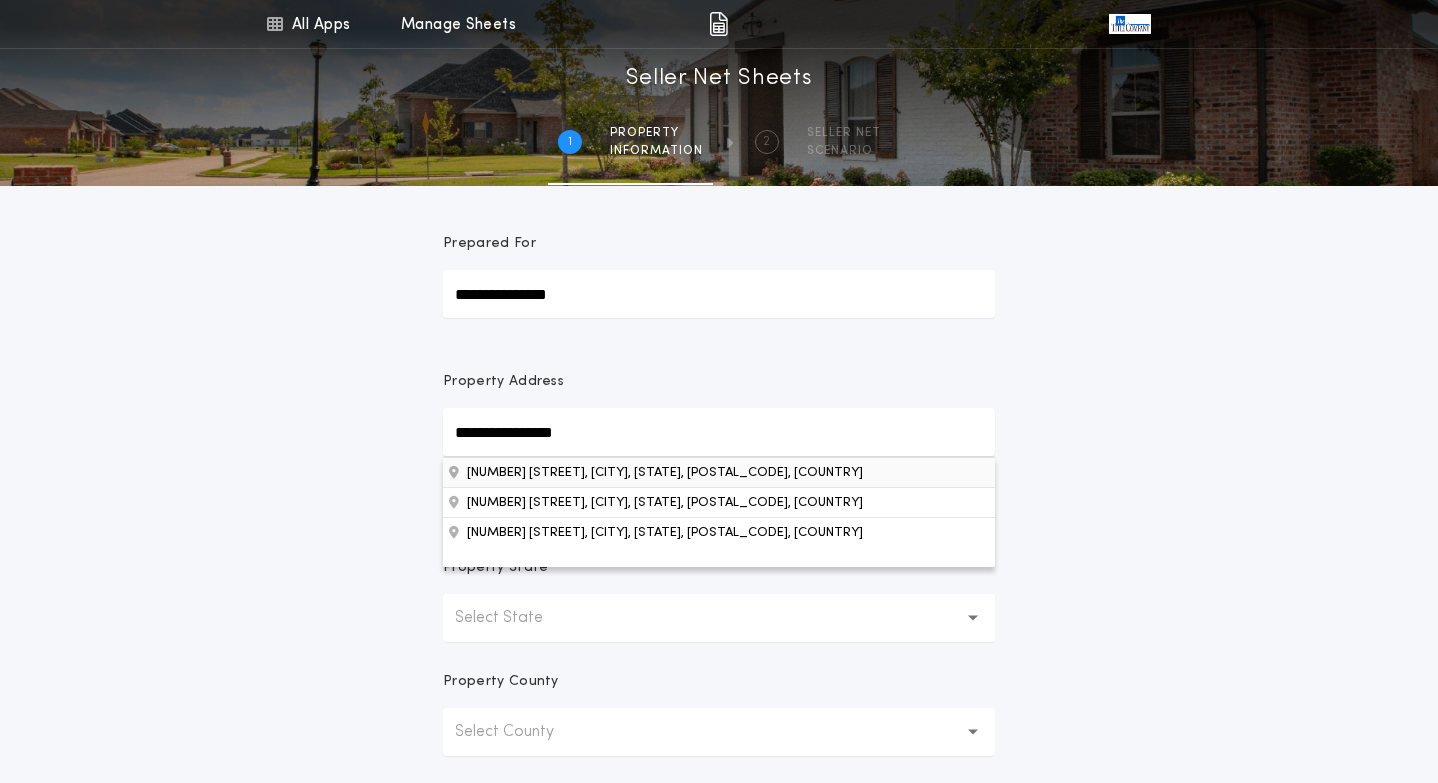 click on "[NUMBER] [STREET], [CITY], [STATE], [POSTAL_CODE], [COUNTRY]" at bounding box center (719, 472) 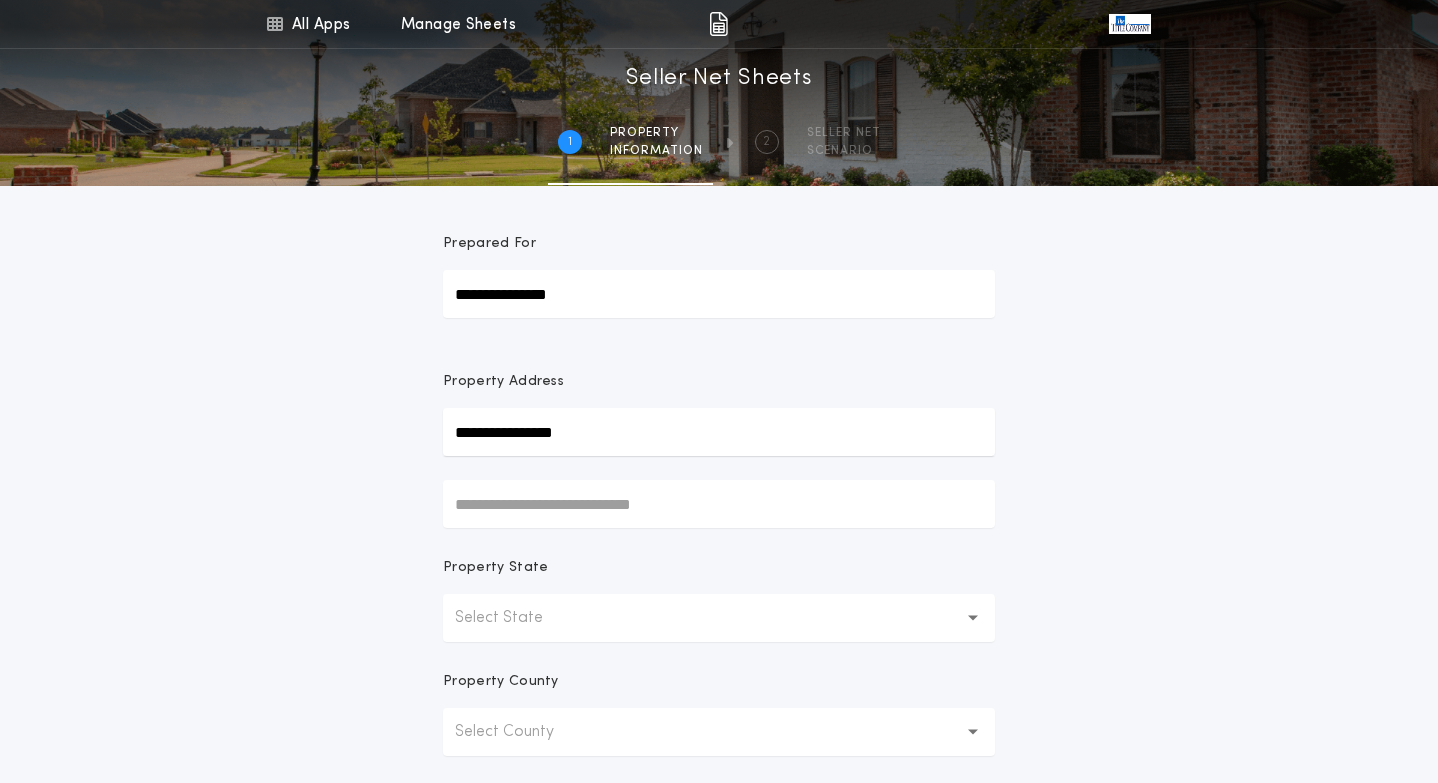 type on "**********" 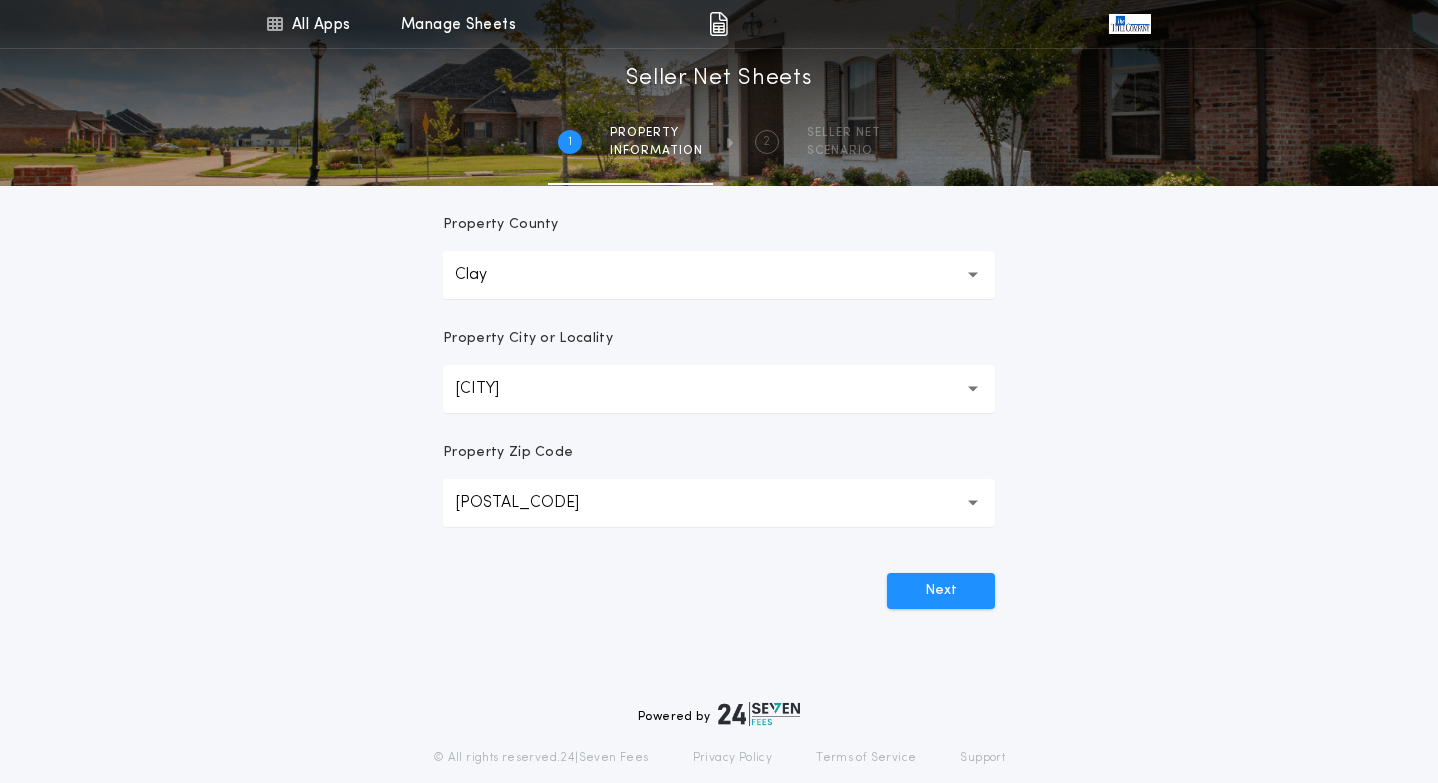 scroll, scrollTop: 492, scrollLeft: 0, axis: vertical 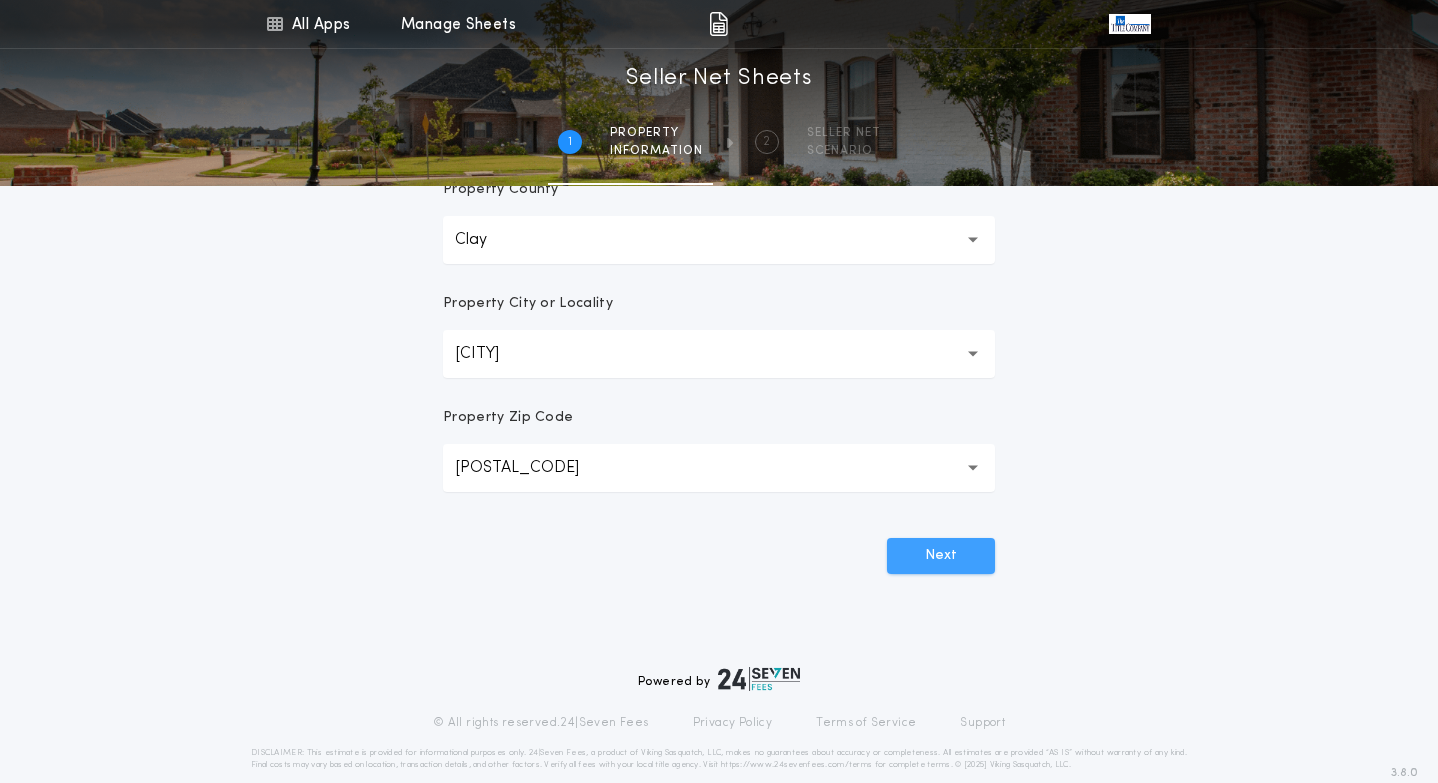 click on "Next" at bounding box center [941, 556] 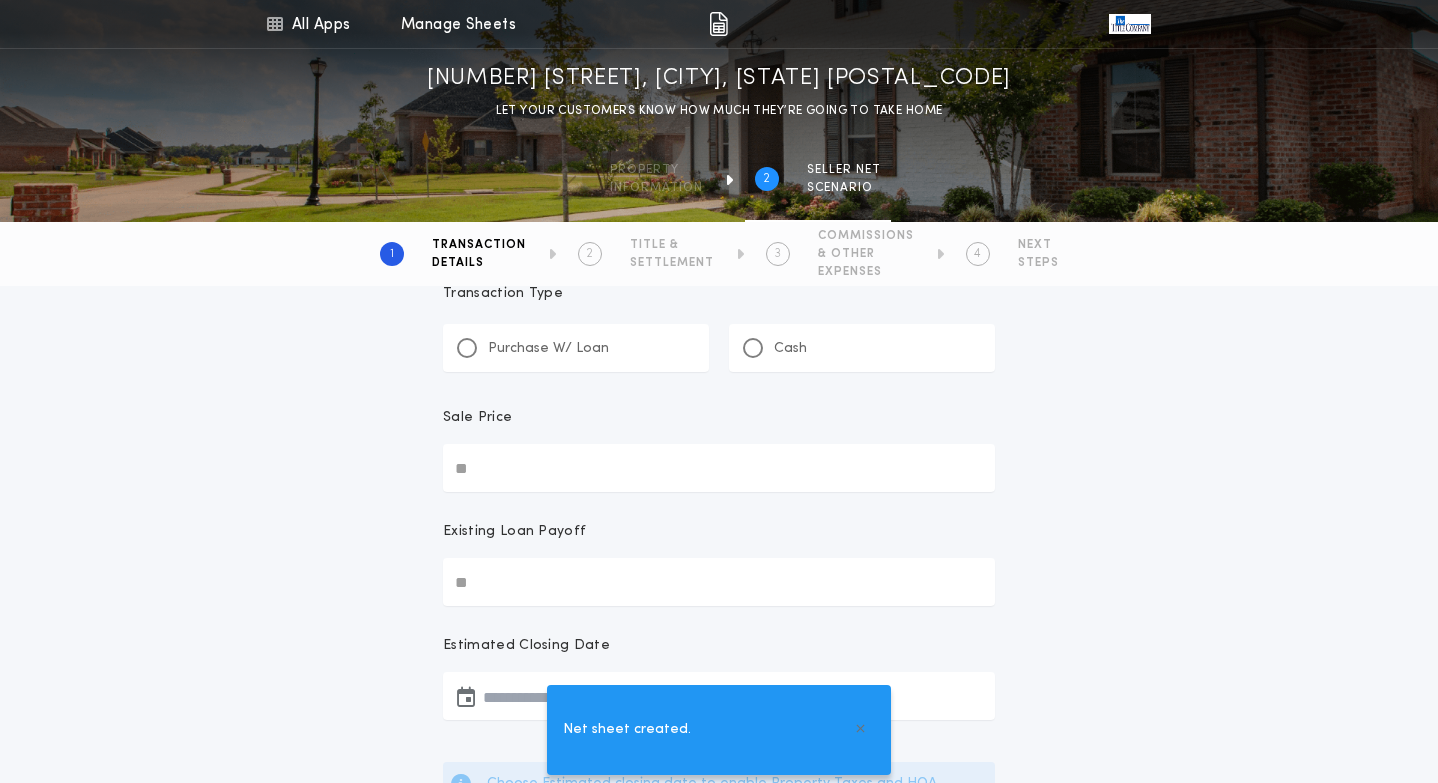 scroll, scrollTop: 0, scrollLeft: 0, axis: both 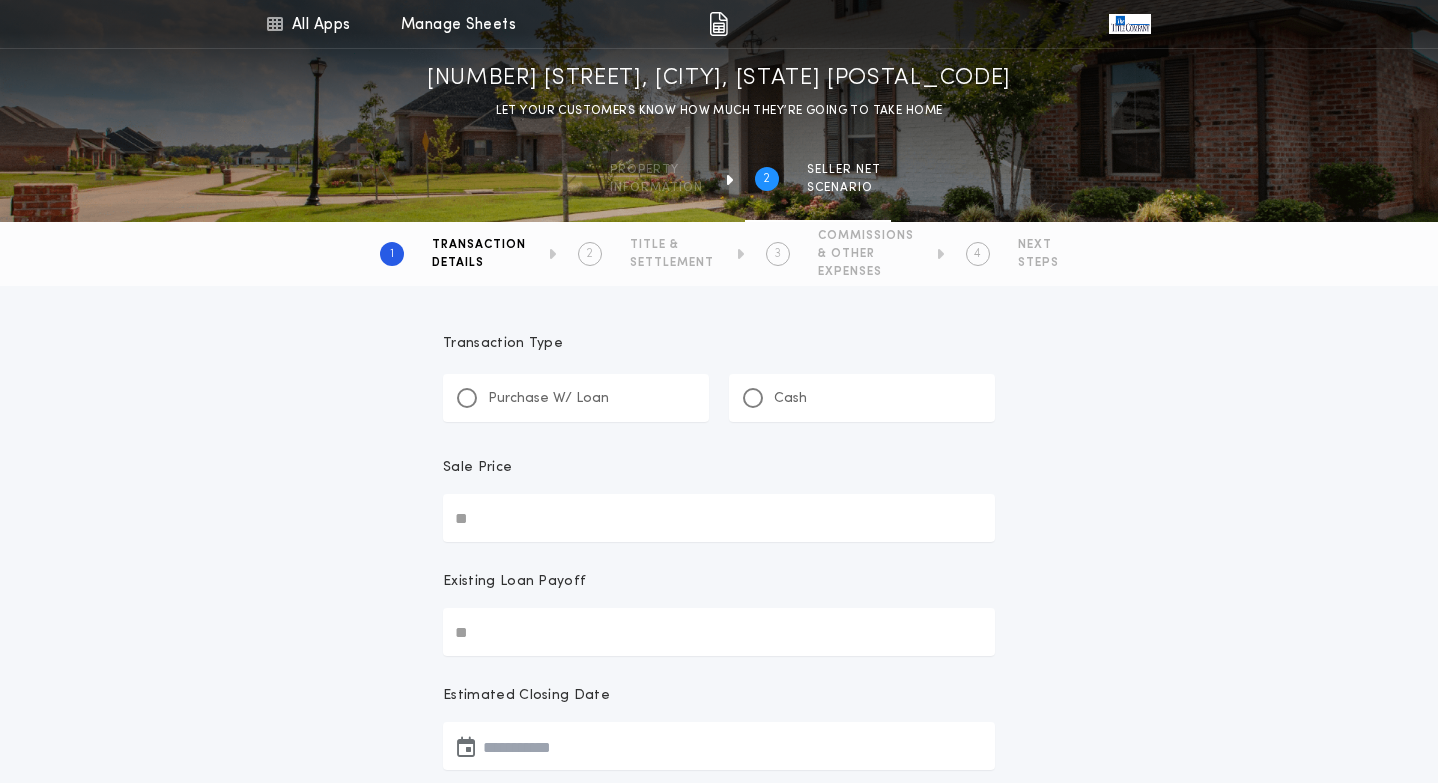 click on "Sale Price" at bounding box center (719, 518) 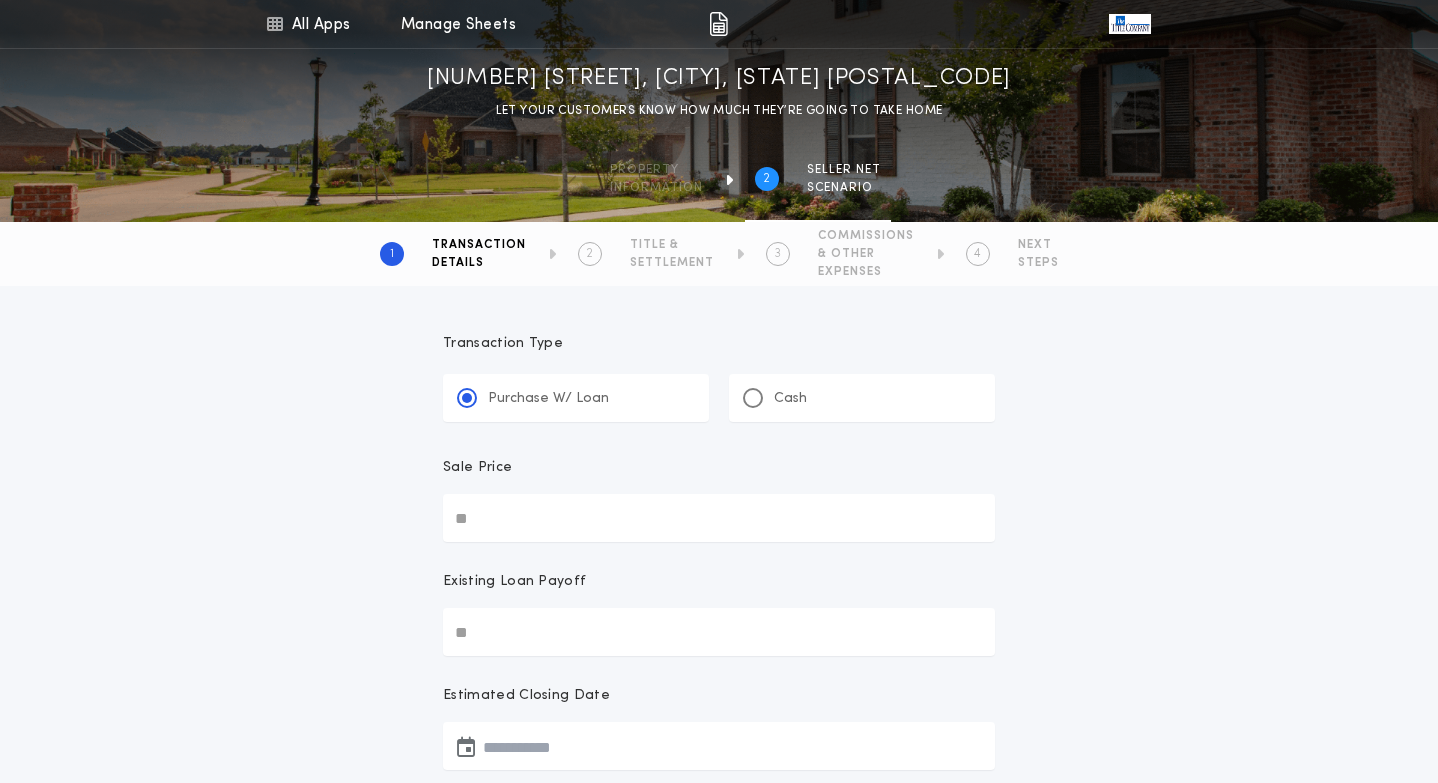 click on "Sale Price" at bounding box center [719, 518] 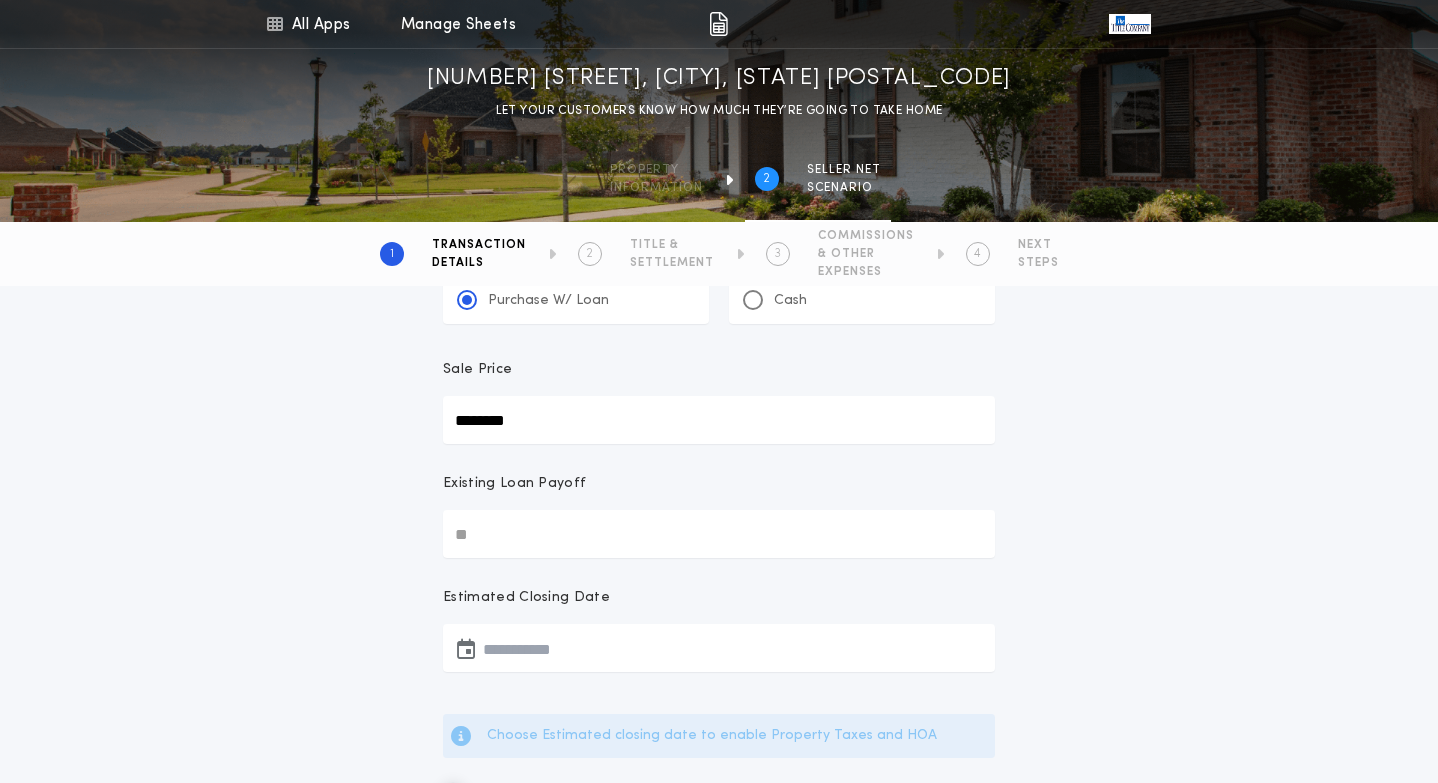 scroll, scrollTop: 101, scrollLeft: 0, axis: vertical 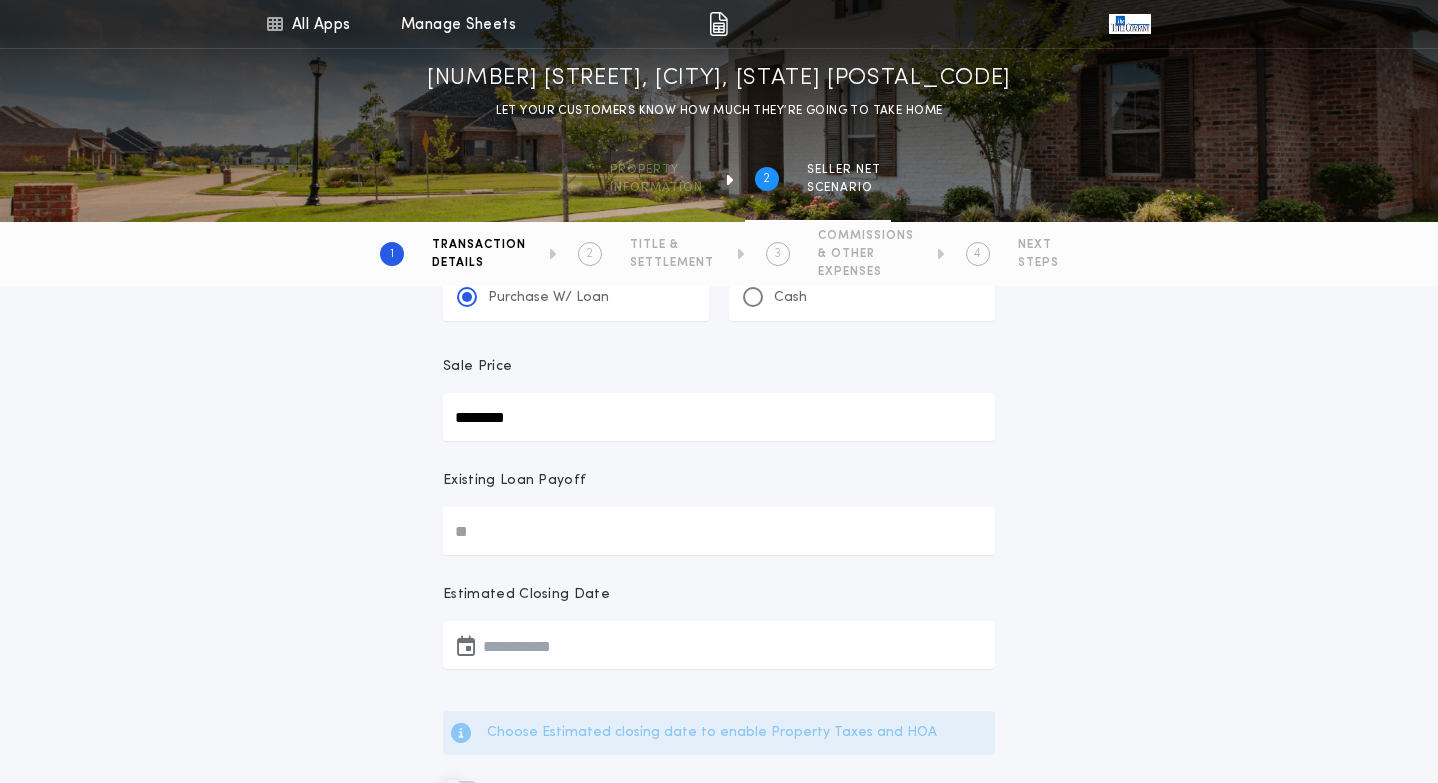type on "********" 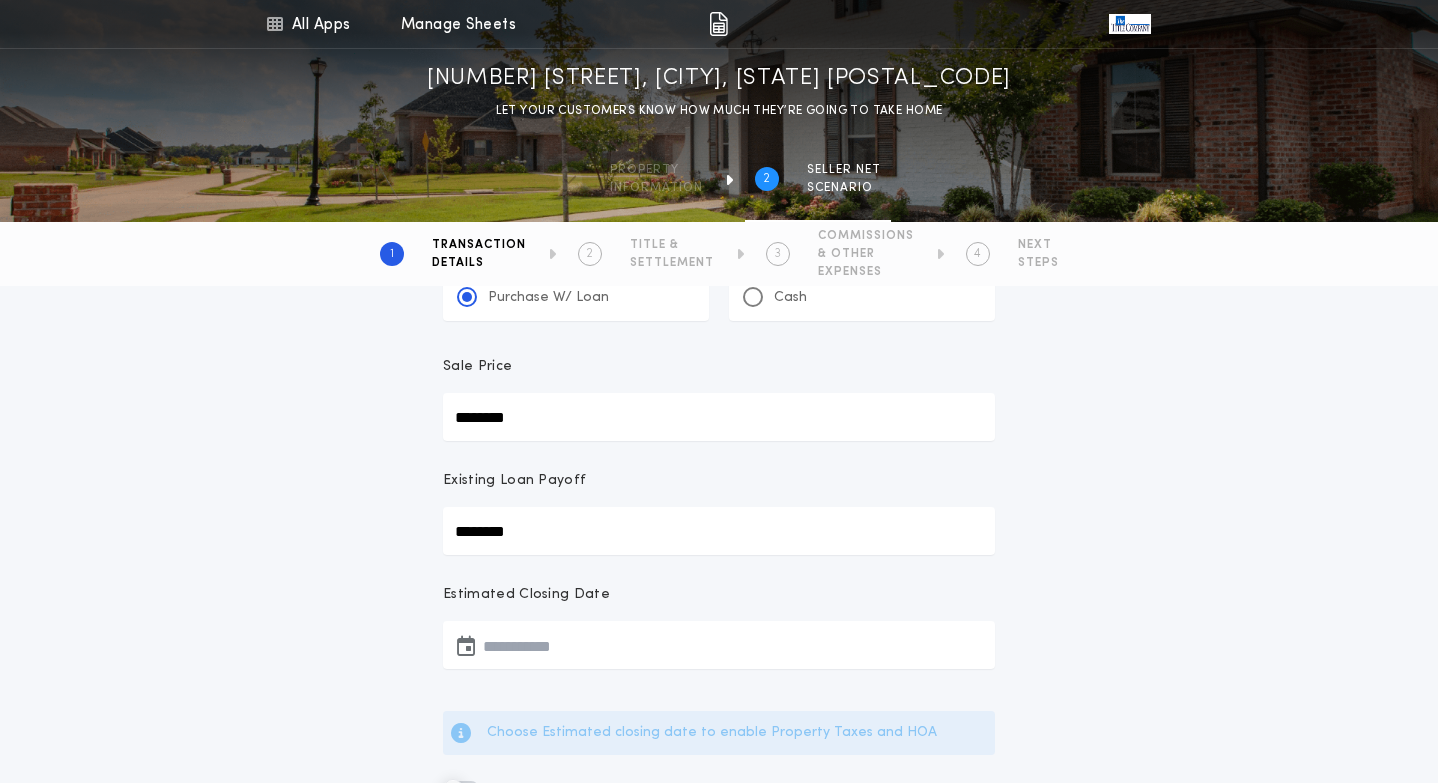 type on "********" 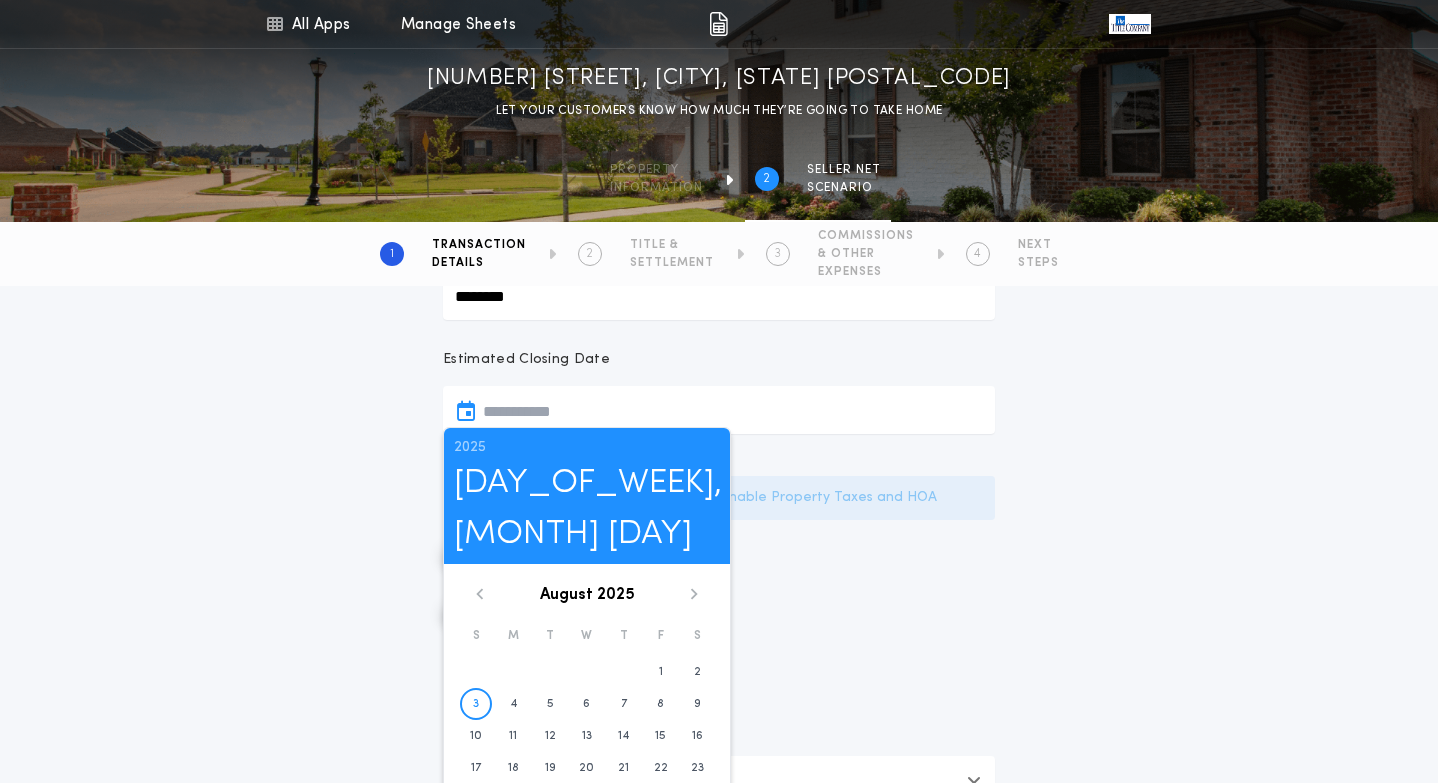 scroll, scrollTop: 348, scrollLeft: 0, axis: vertical 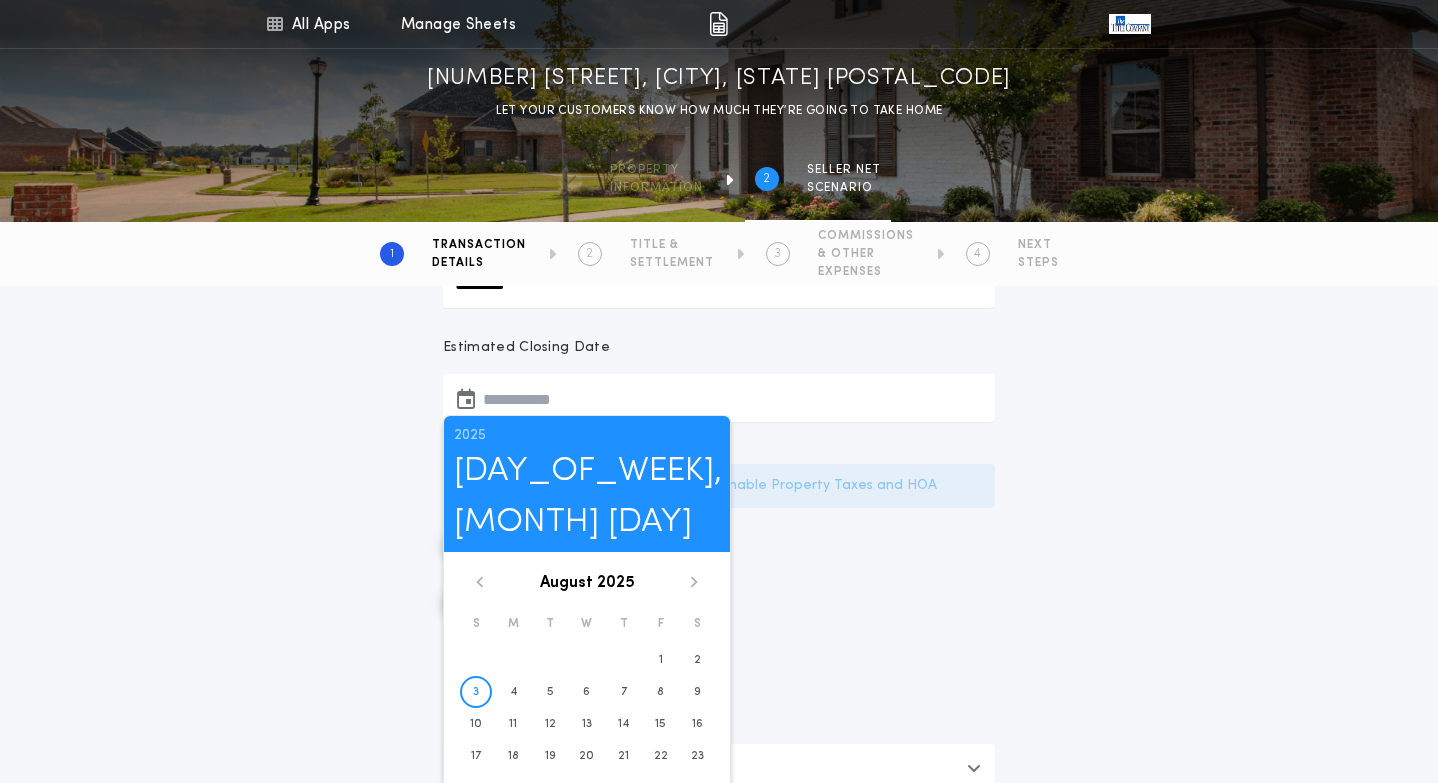 click on "[YEAR] [DAY_OF_WEEK], [MONTH] [MONTH] [YEAR] S M T W T F S 1 2 3 4 5 6 7 8 9 10 11 12 13 14 15 16 17 18 19 20 21 22 23 24 25 26 27 28 29 30 31" at bounding box center (587, 630) 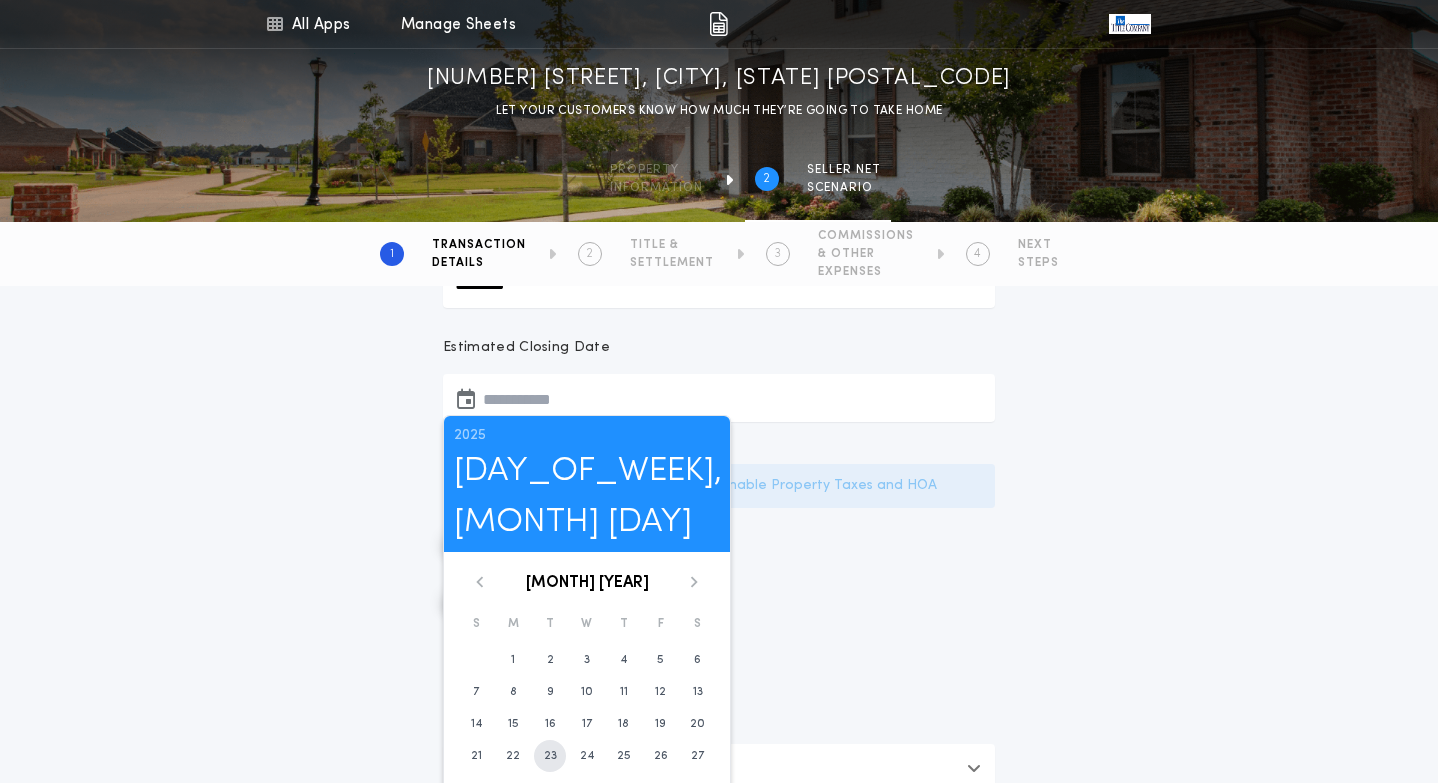 click on "23" at bounding box center (550, 756) 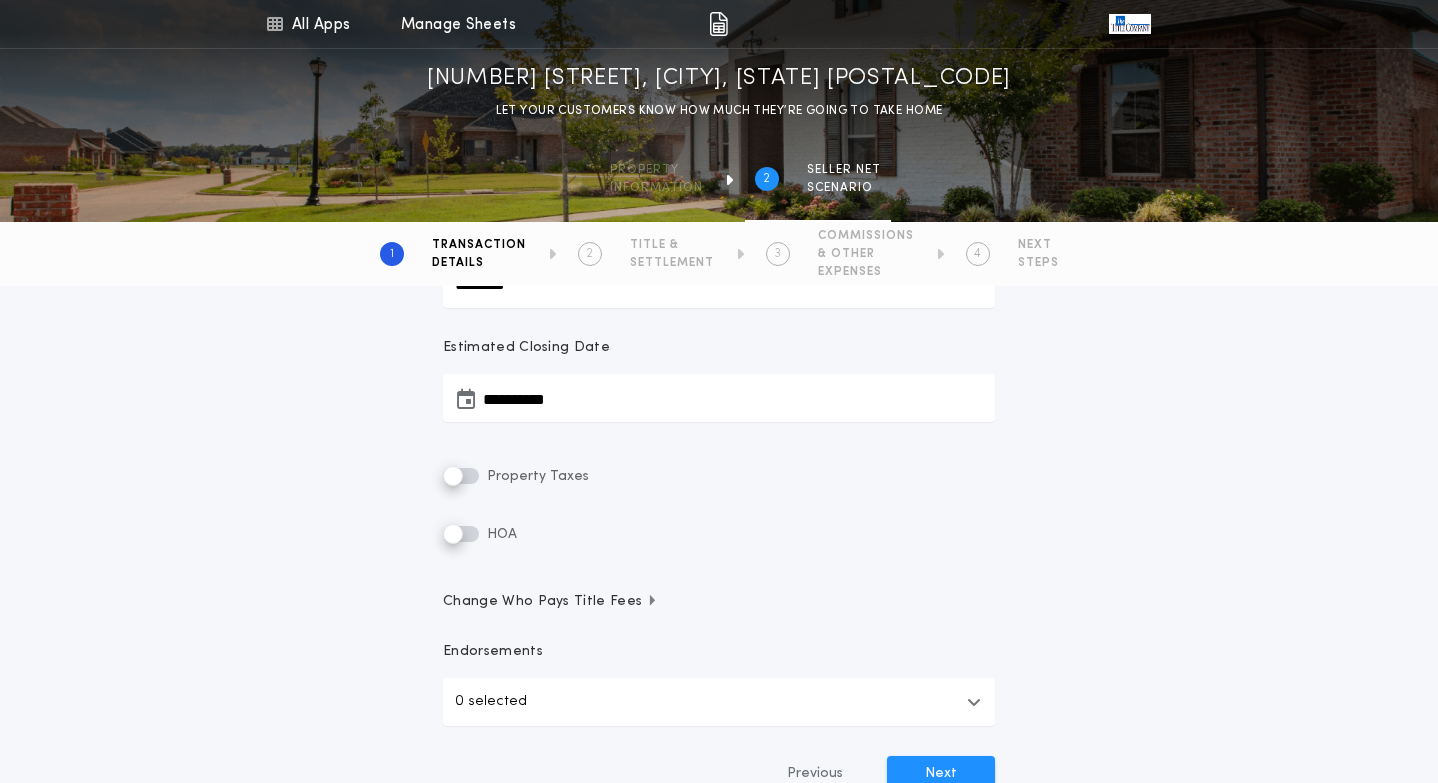 click on "**********" at bounding box center [719, 398] 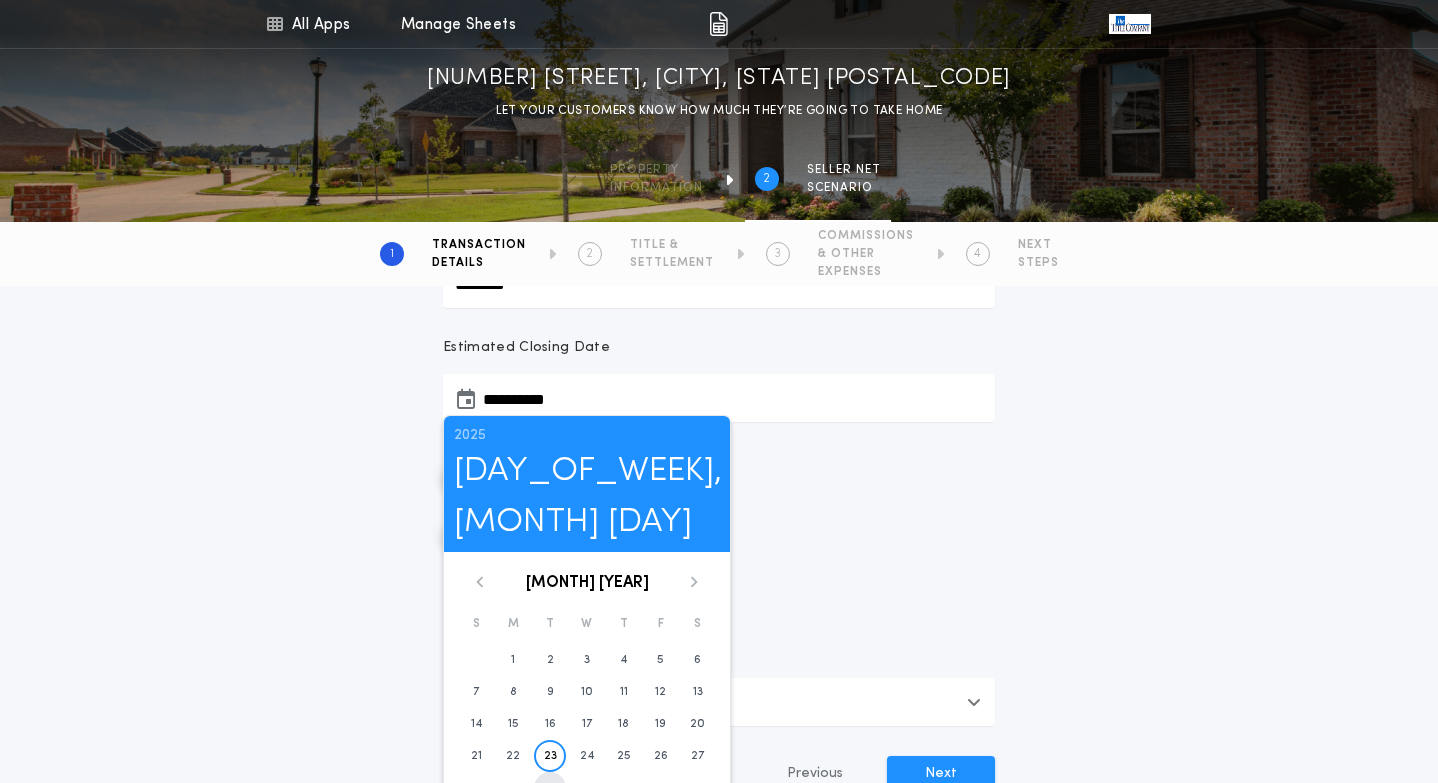 click on "30" at bounding box center [550, 788] 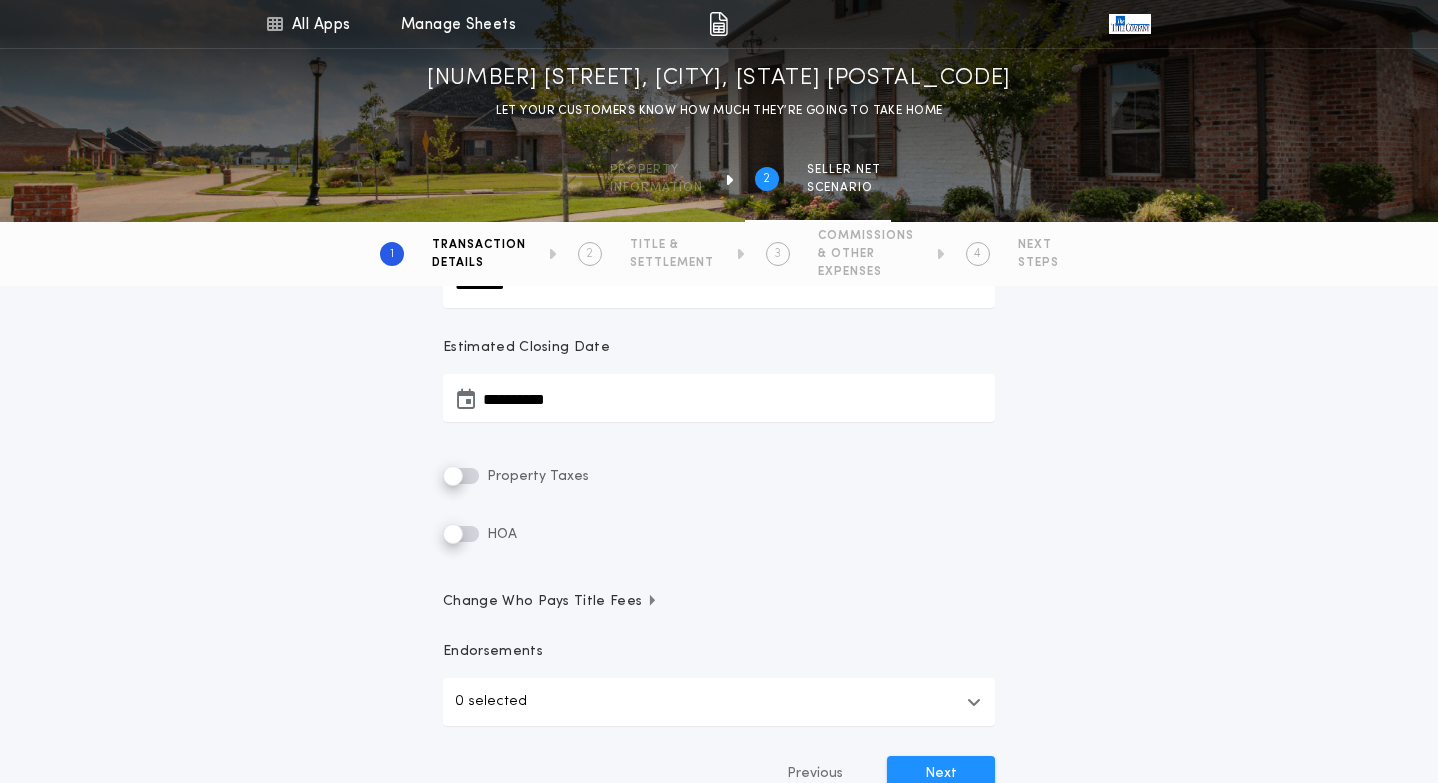 click on "HOA" at bounding box center [719, 534] 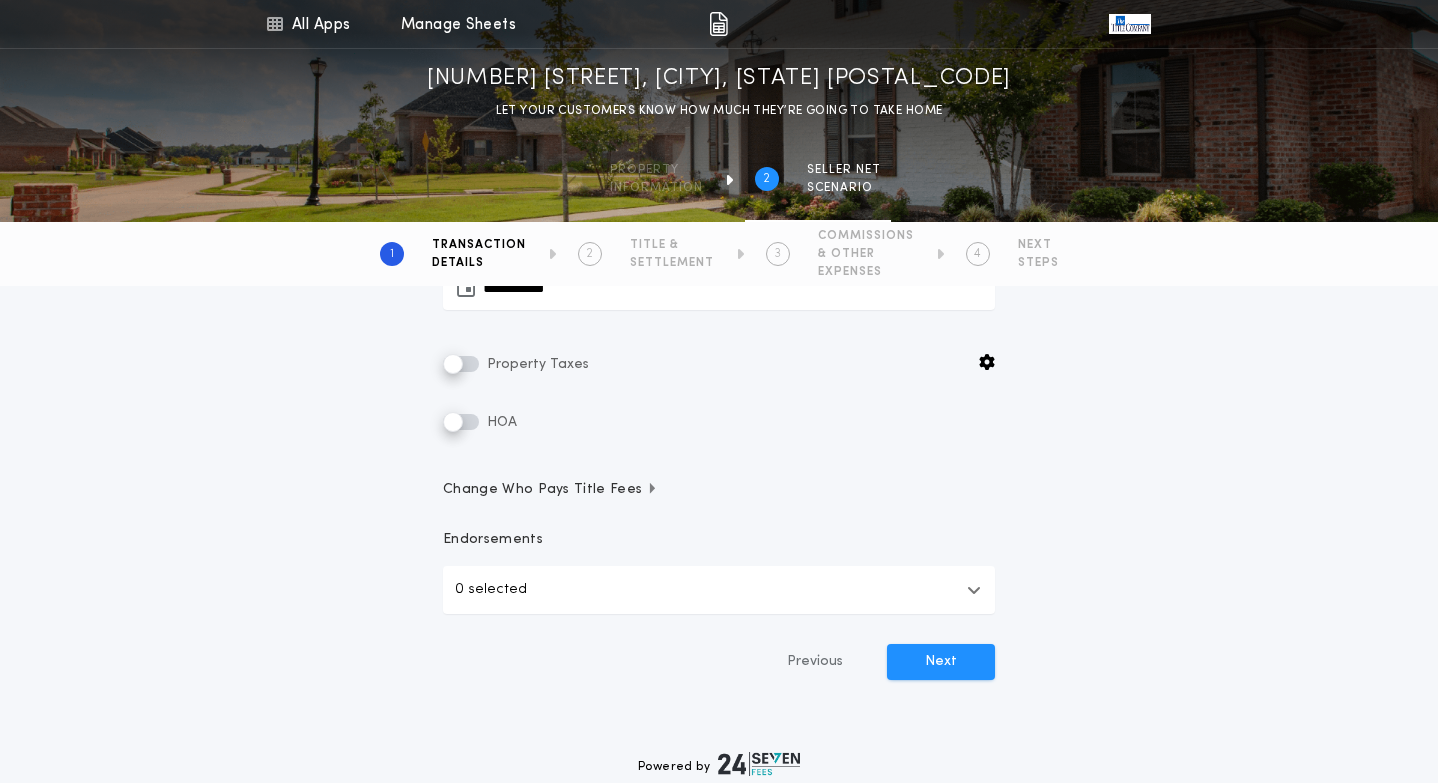 scroll, scrollTop: 458, scrollLeft: 0, axis: vertical 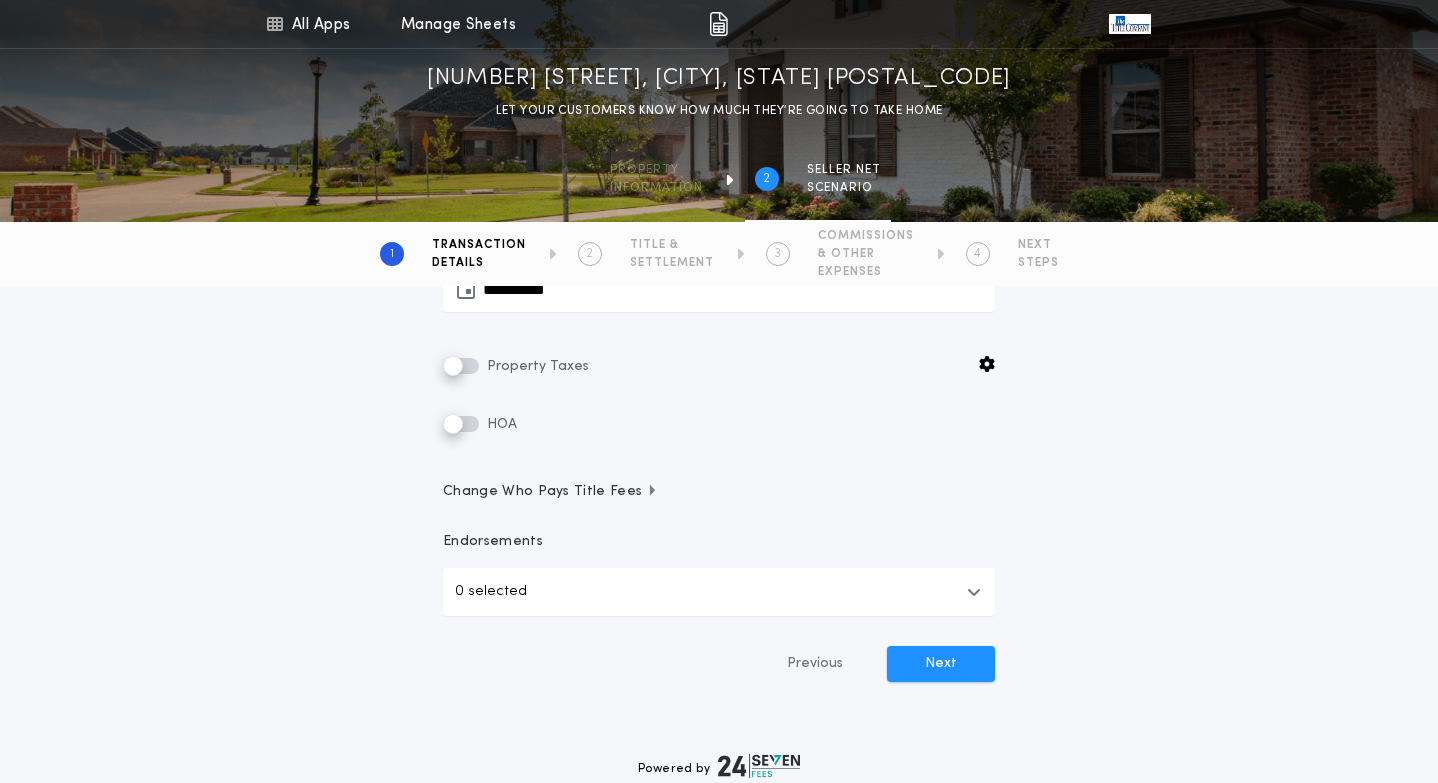 click on "Change Who Pays Title Fees" at bounding box center (550, 492) 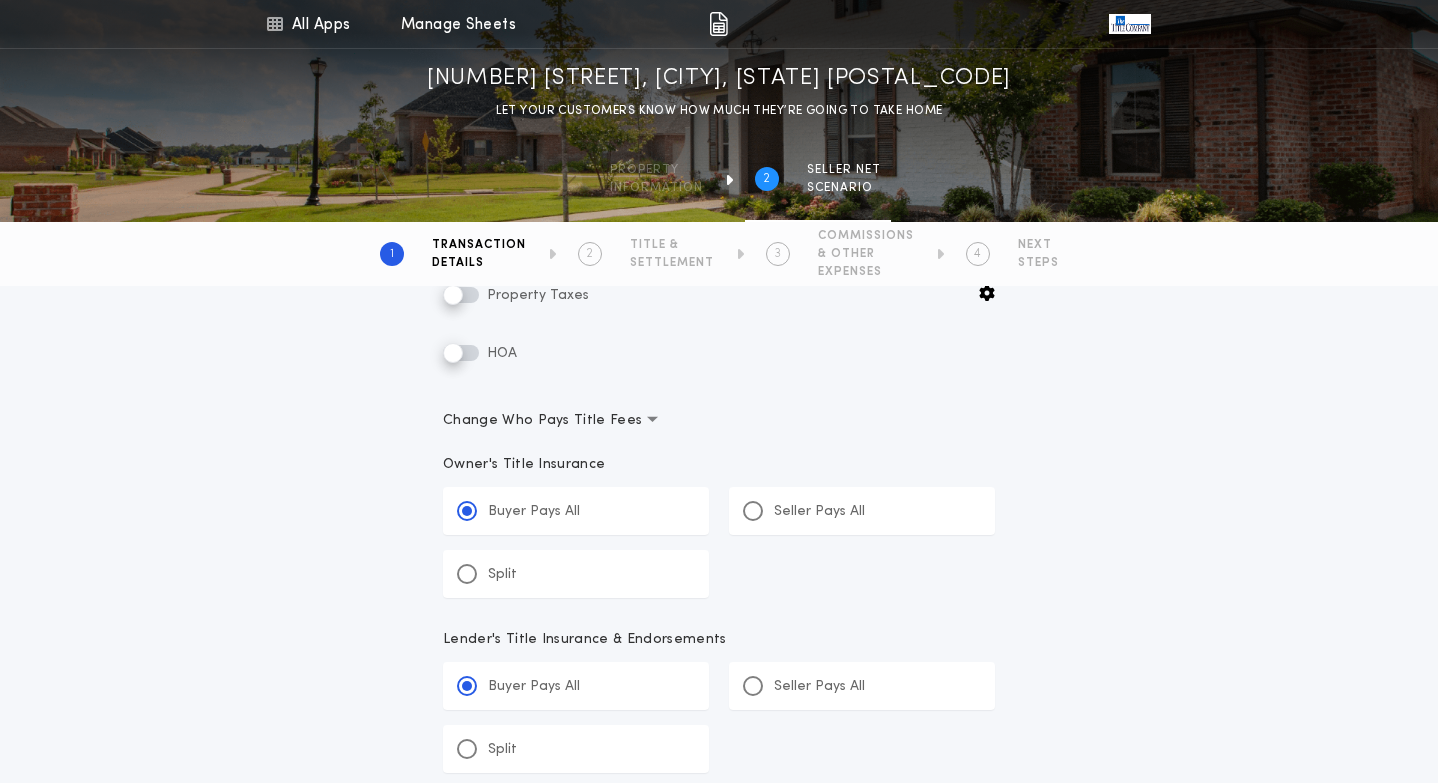 scroll, scrollTop: 538, scrollLeft: 0, axis: vertical 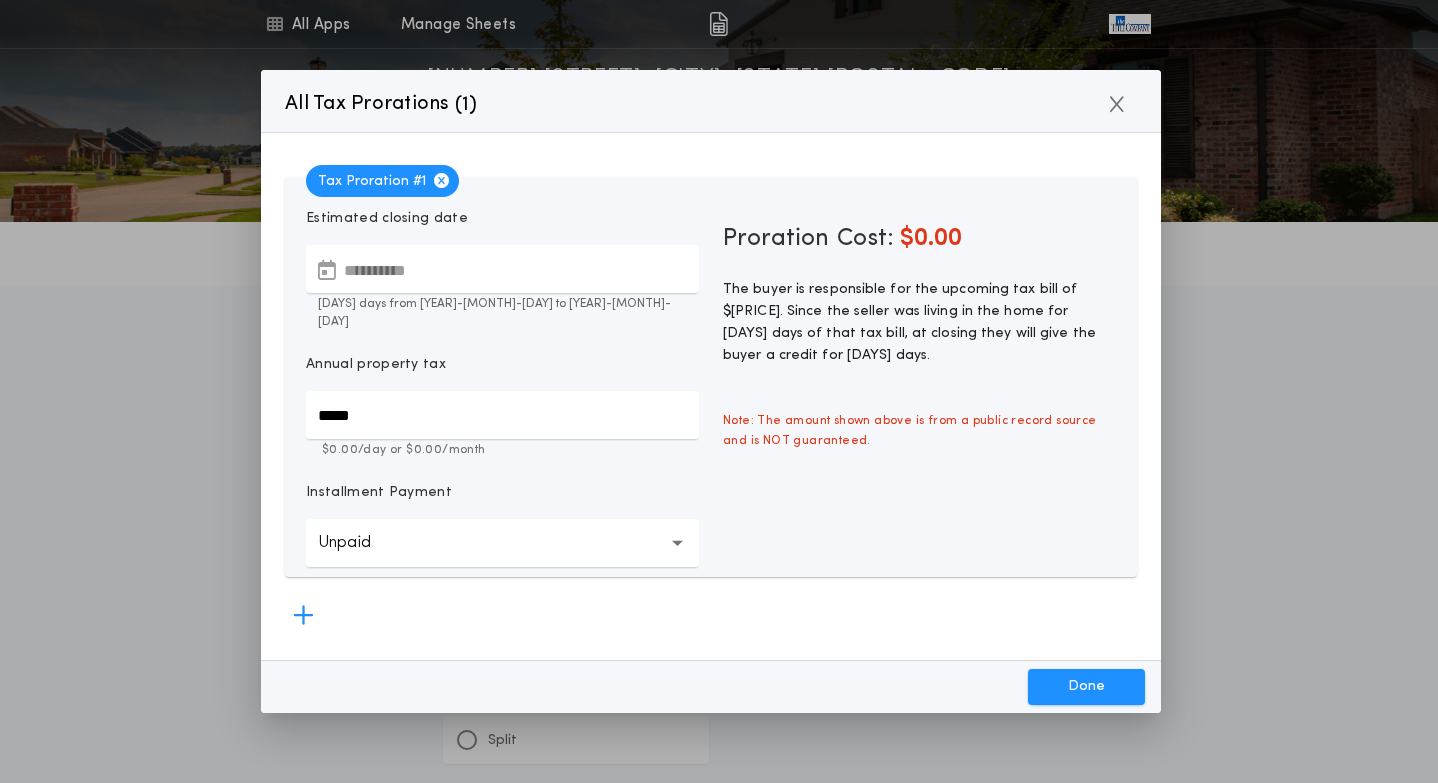click on "Unpaid ******" at bounding box center [502, 543] 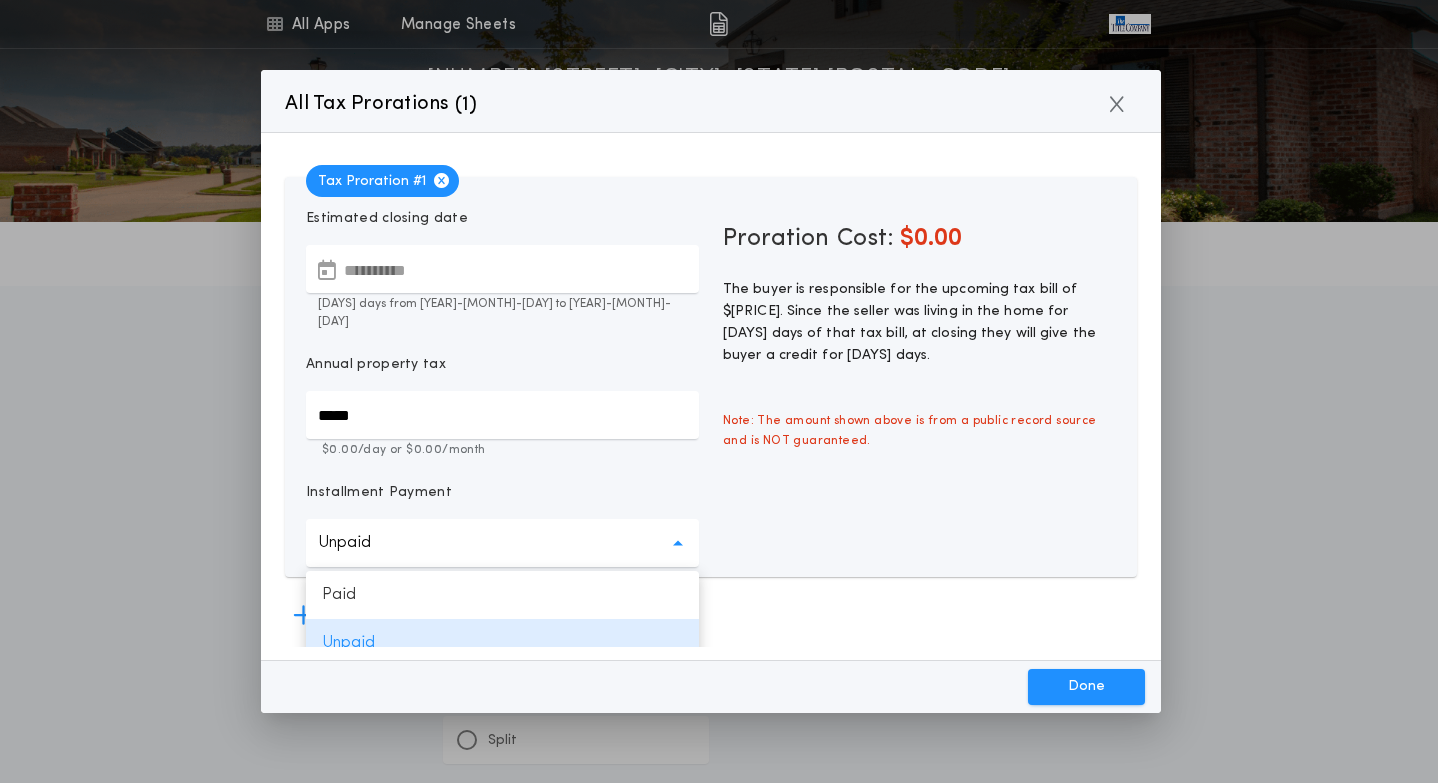 scroll, scrollTop: 2, scrollLeft: 0, axis: vertical 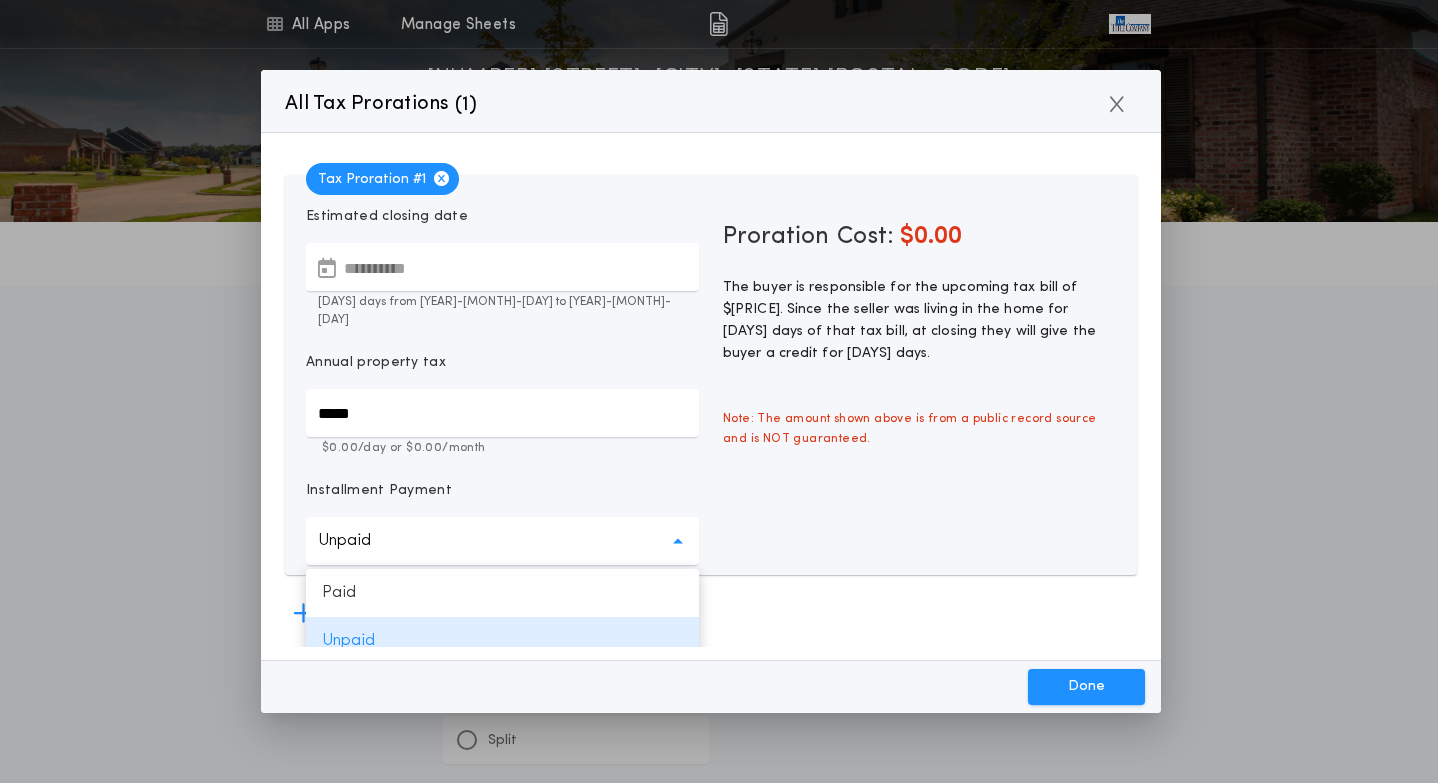 click on "Unpaid ******" at bounding box center (502, 541) 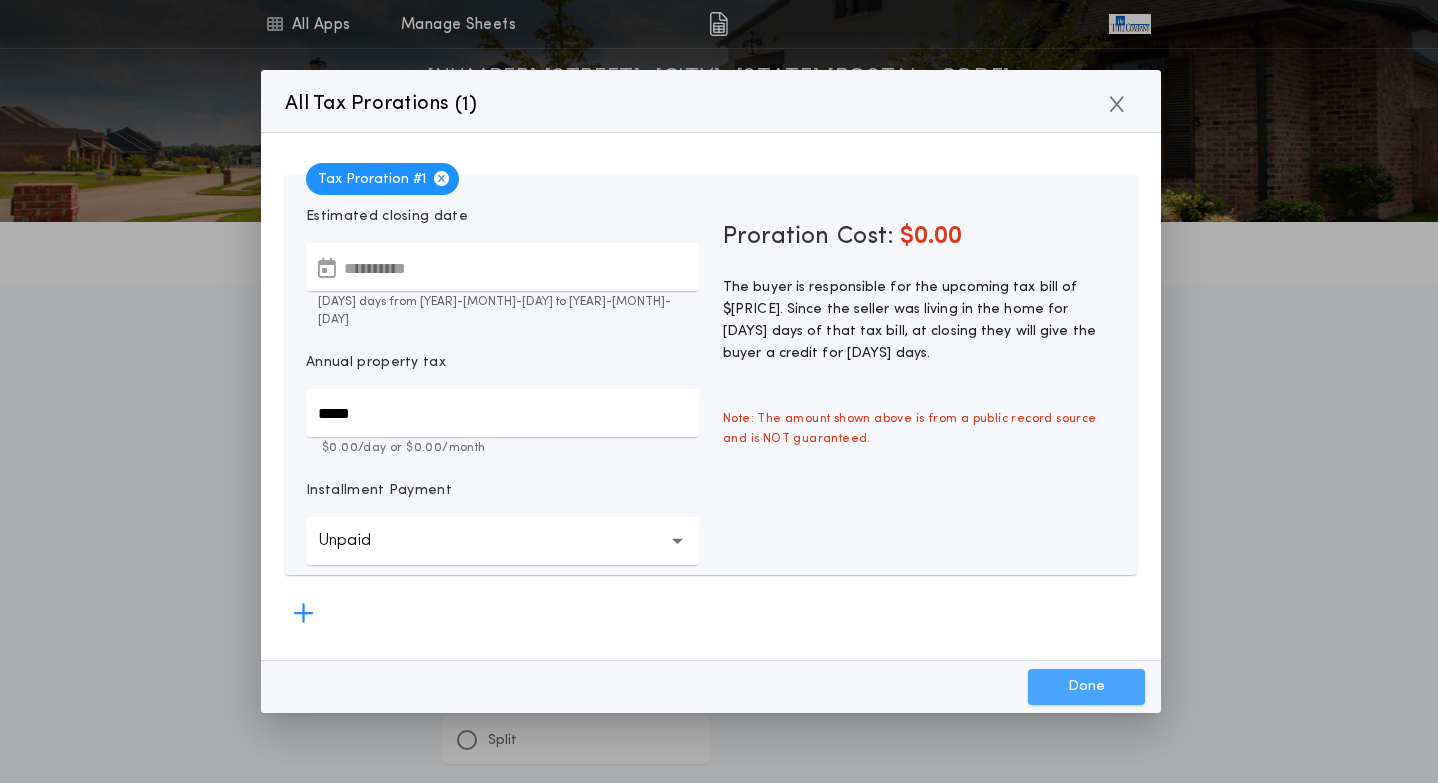 click on "Done" at bounding box center (1086, 687) 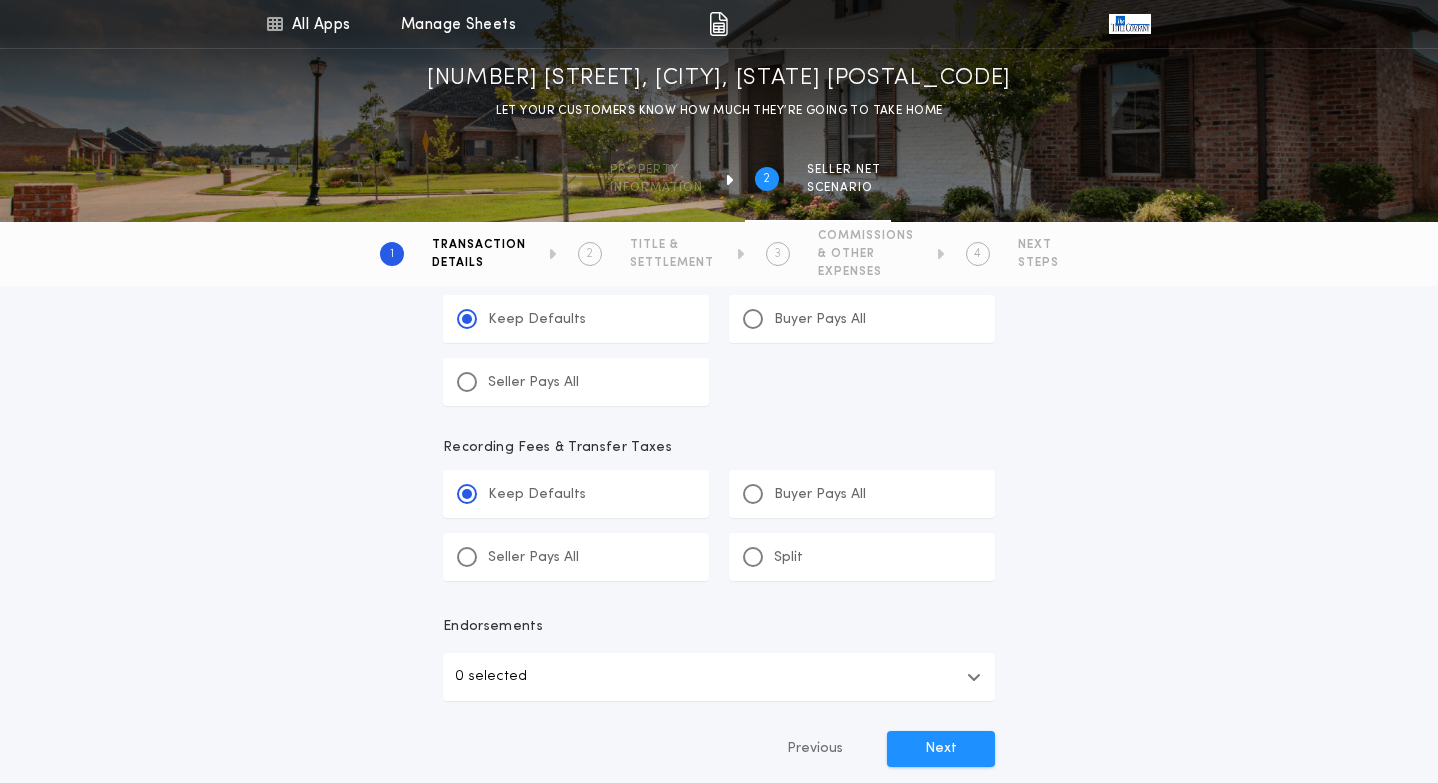 scroll, scrollTop: 1073, scrollLeft: 0, axis: vertical 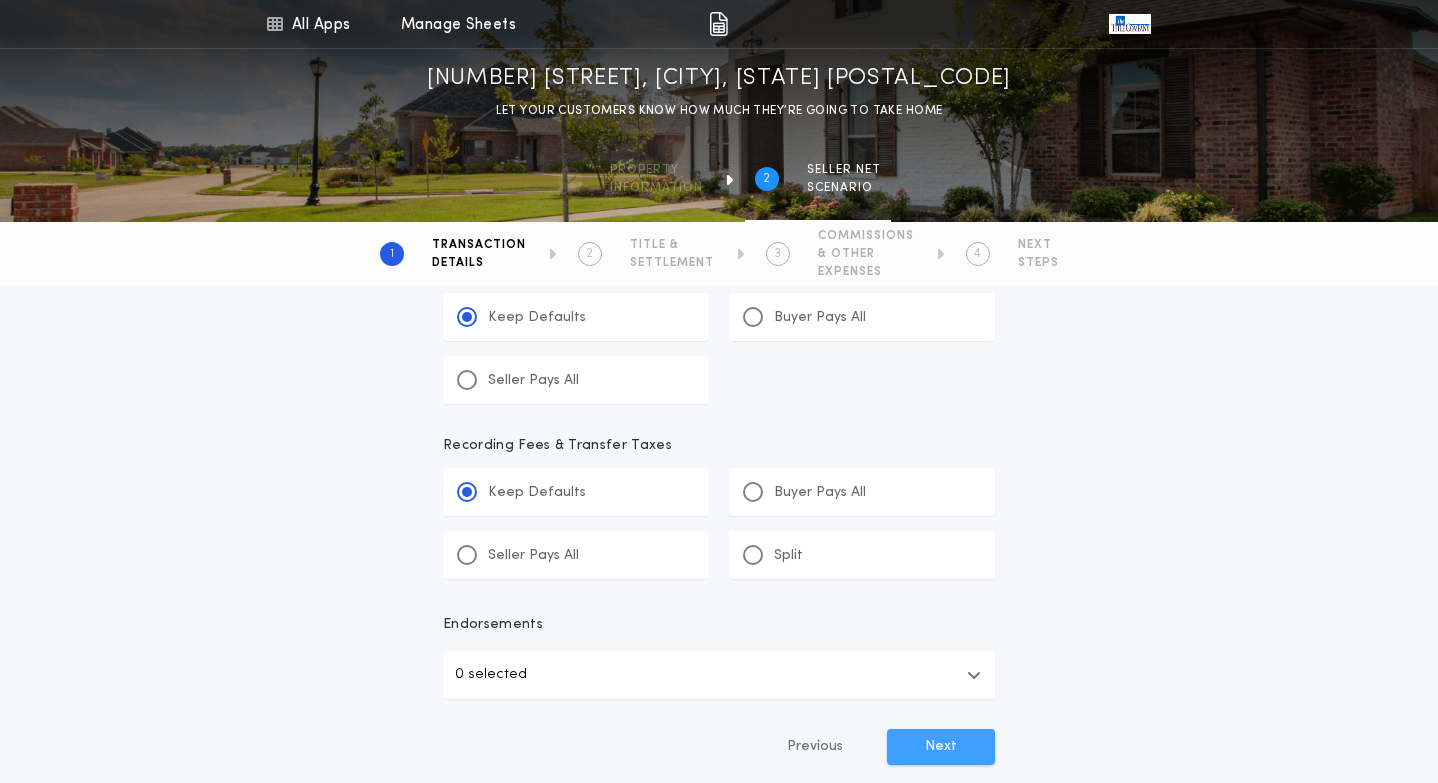click on "Next" at bounding box center [941, 747] 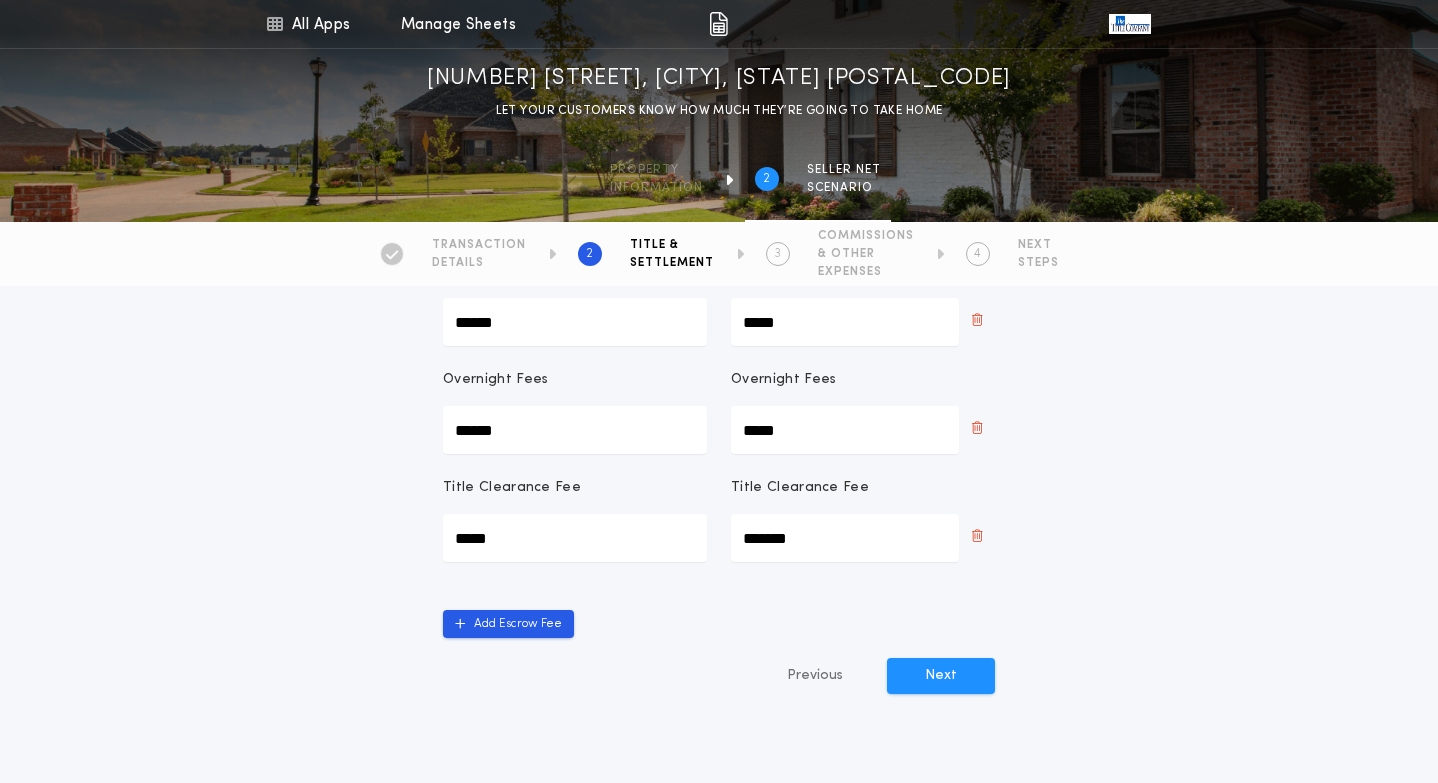 scroll, scrollTop: 1014, scrollLeft: 0, axis: vertical 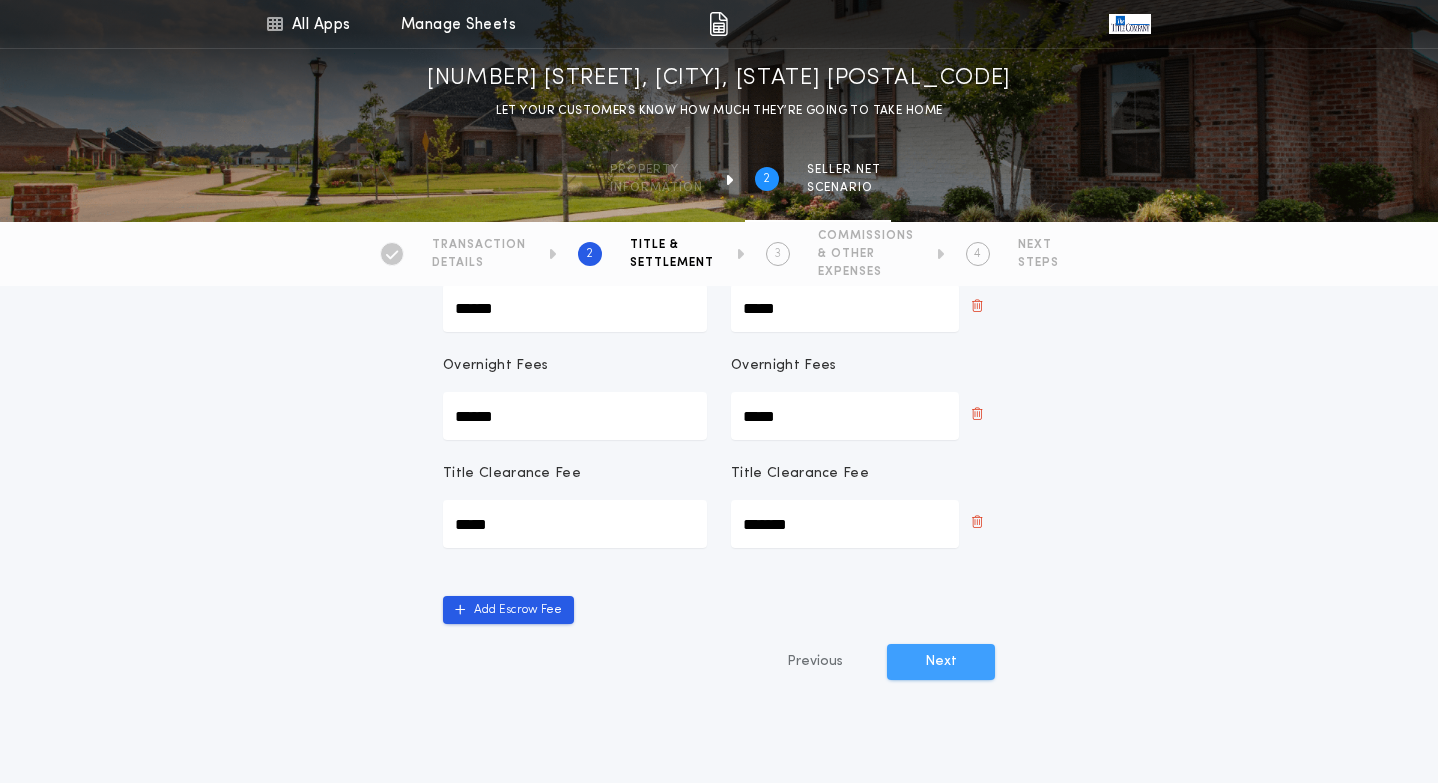 click on "Next" at bounding box center (941, 662) 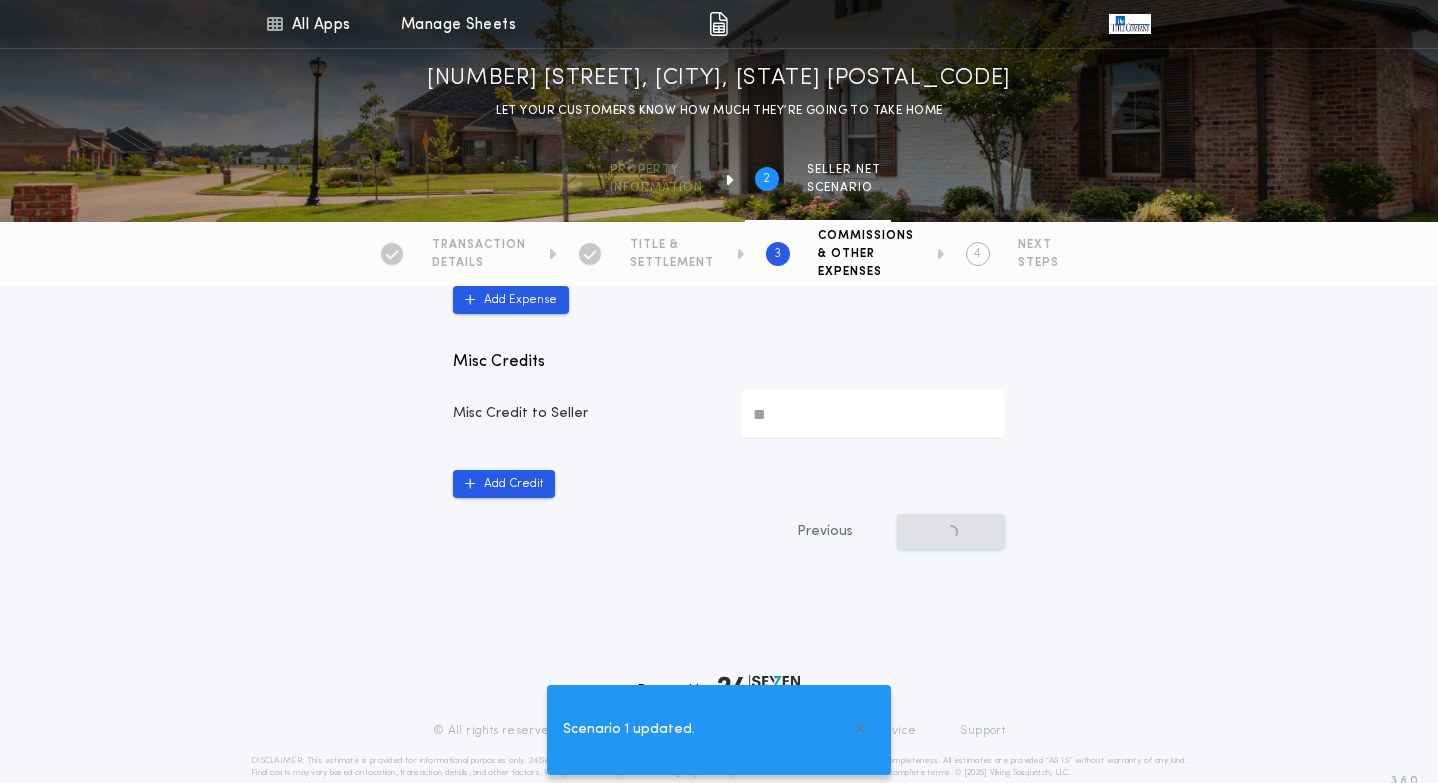 type on "*******" 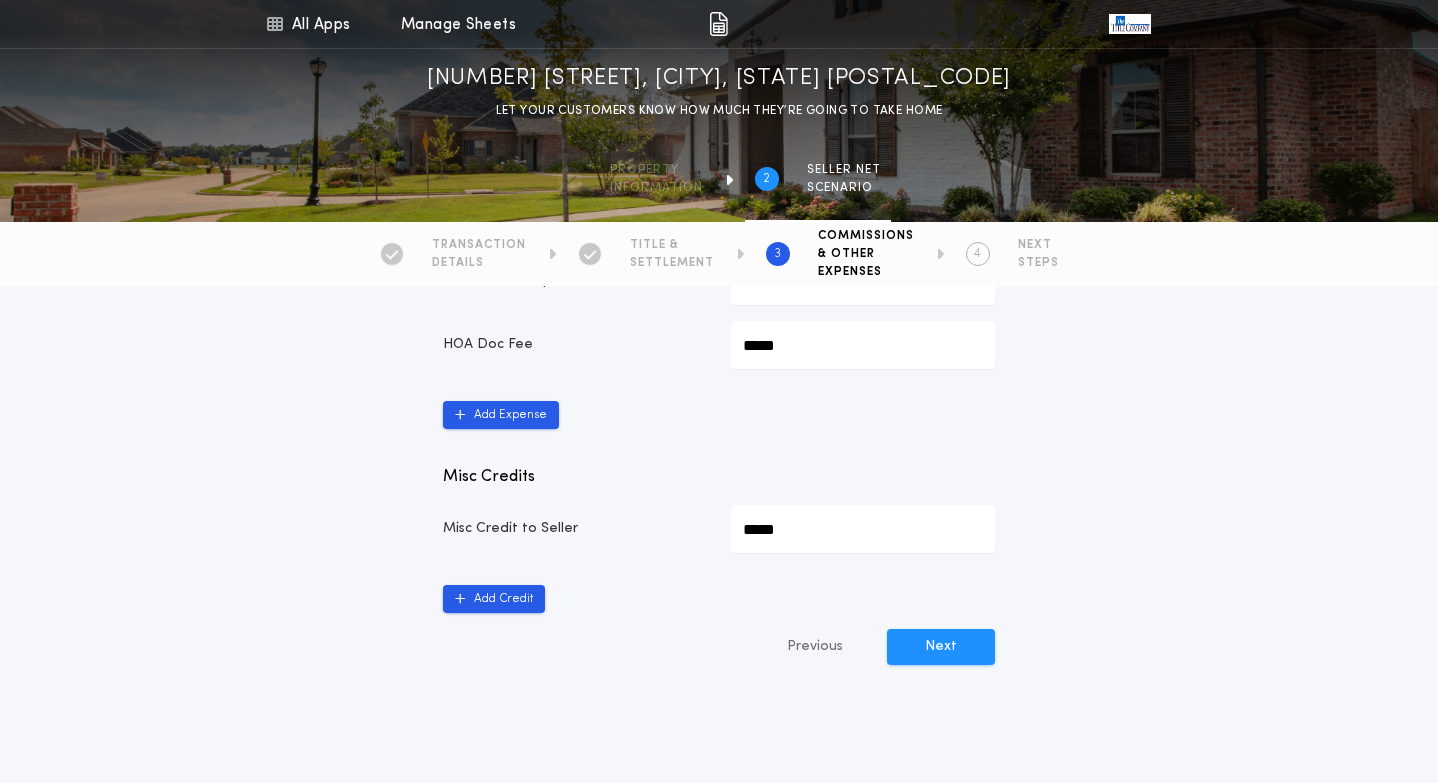 scroll, scrollTop: 1117, scrollLeft: 0, axis: vertical 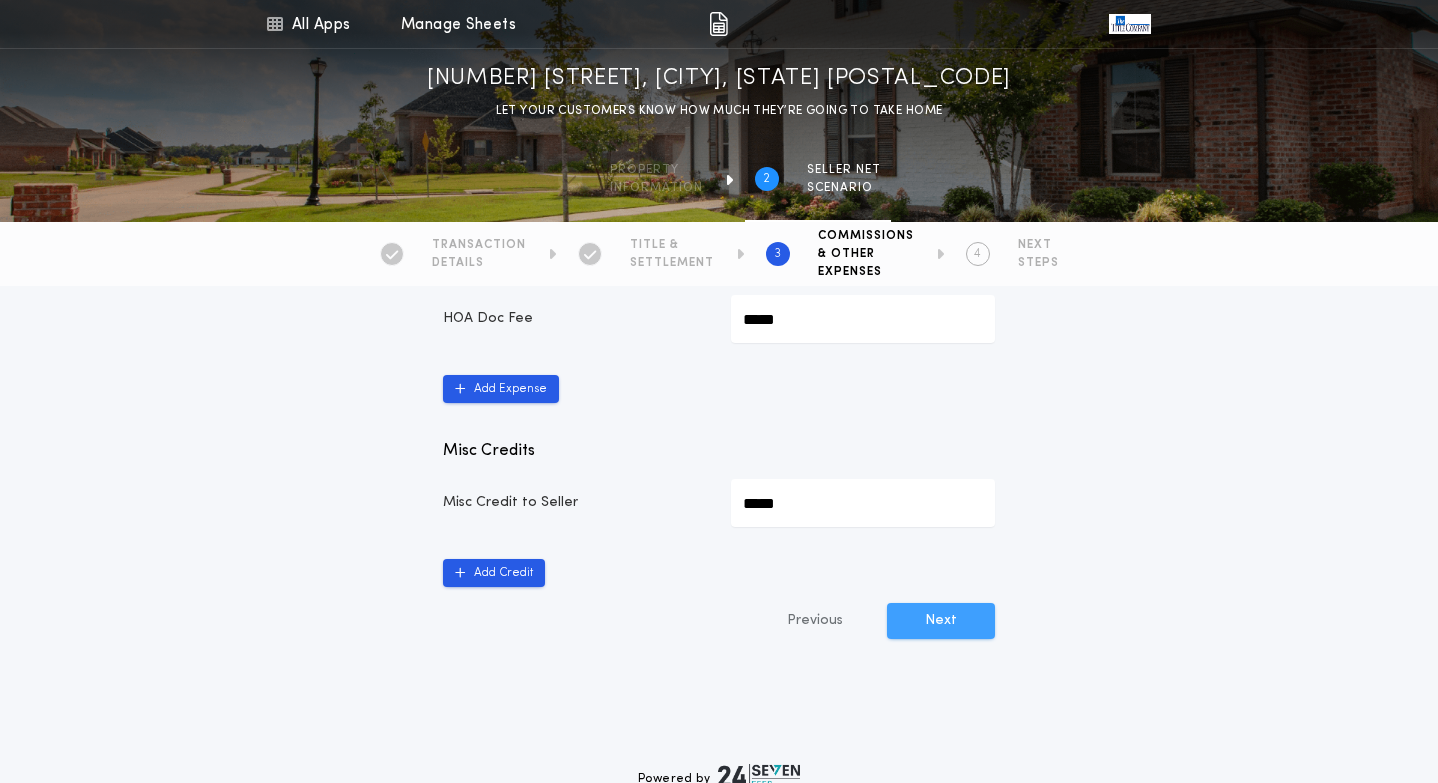 click on "Next" at bounding box center [941, 621] 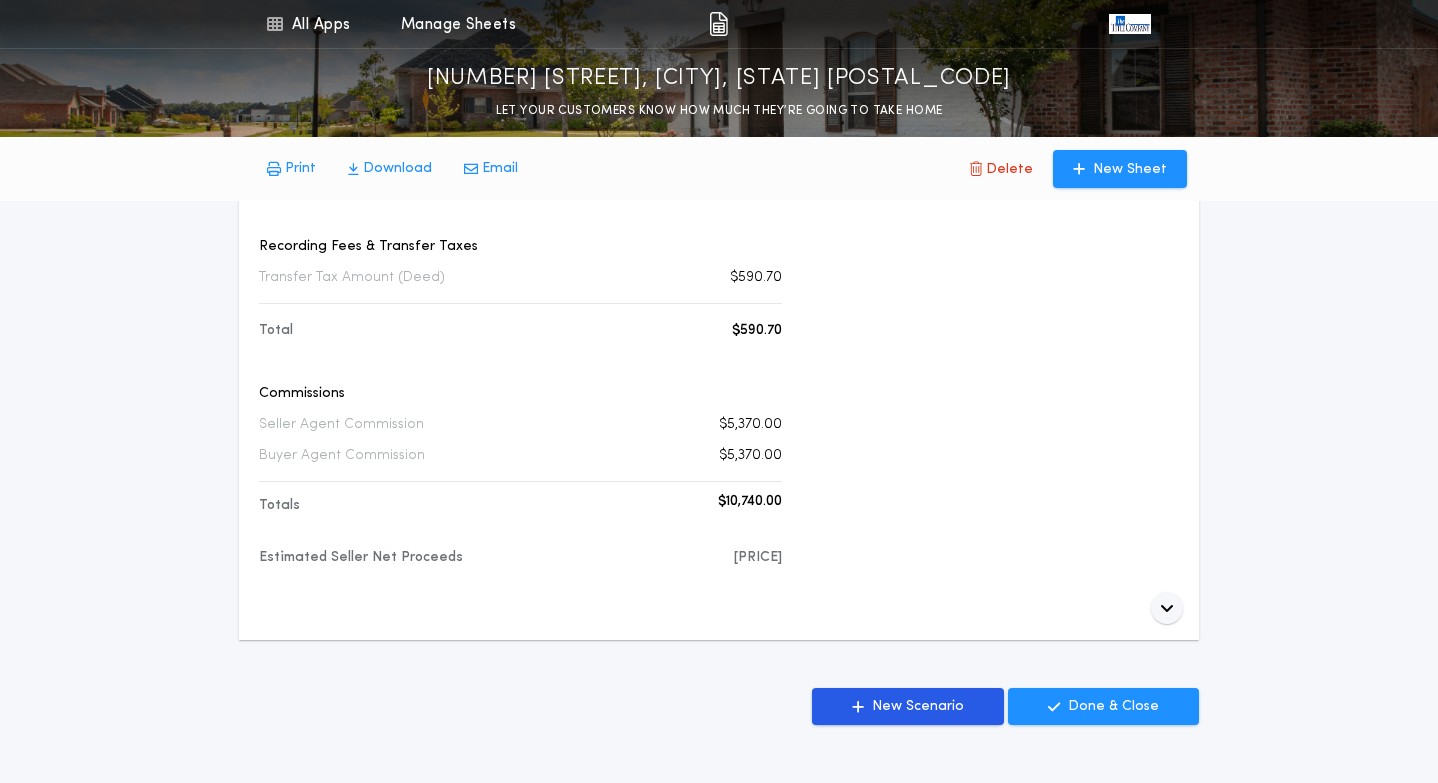 scroll, scrollTop: 674, scrollLeft: 0, axis: vertical 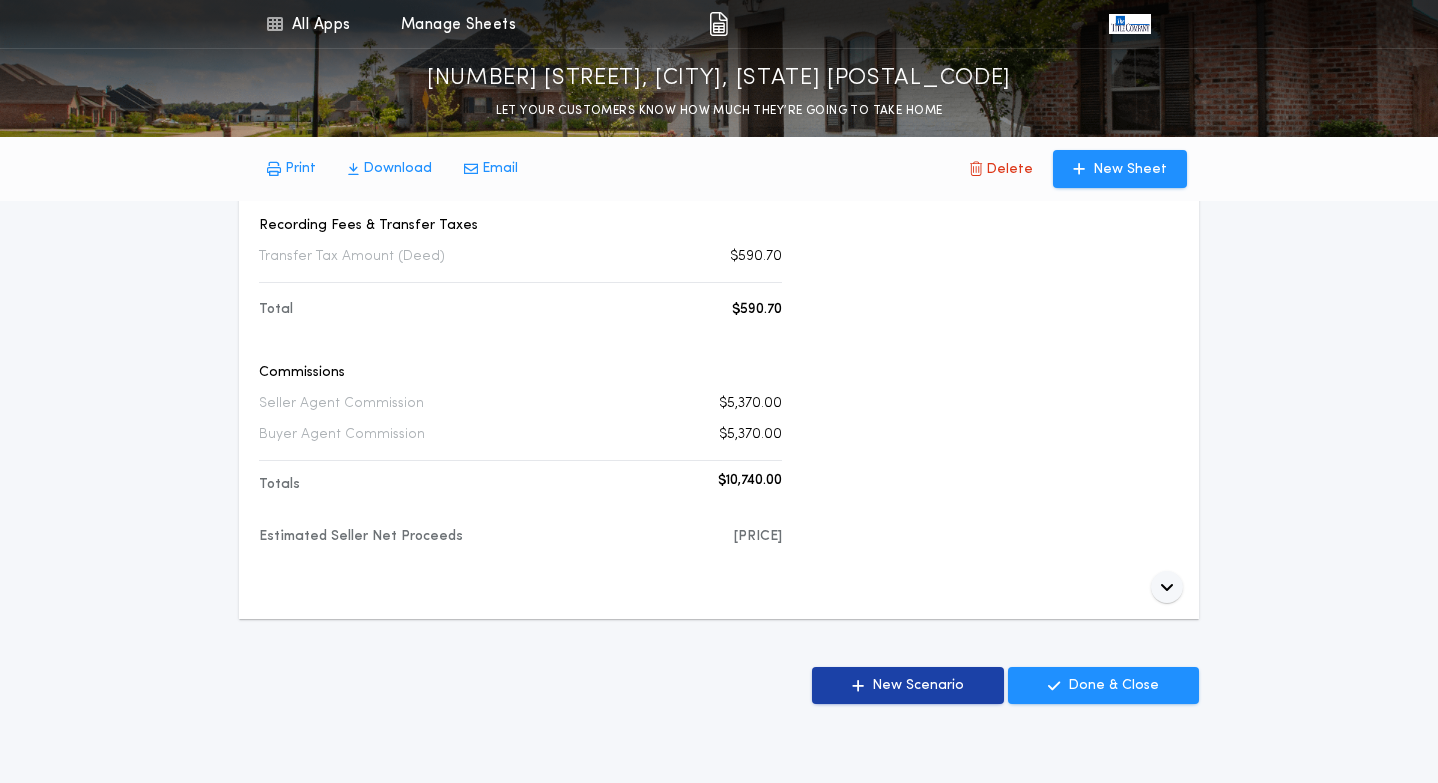 click on "New Scenario" at bounding box center (918, 686) 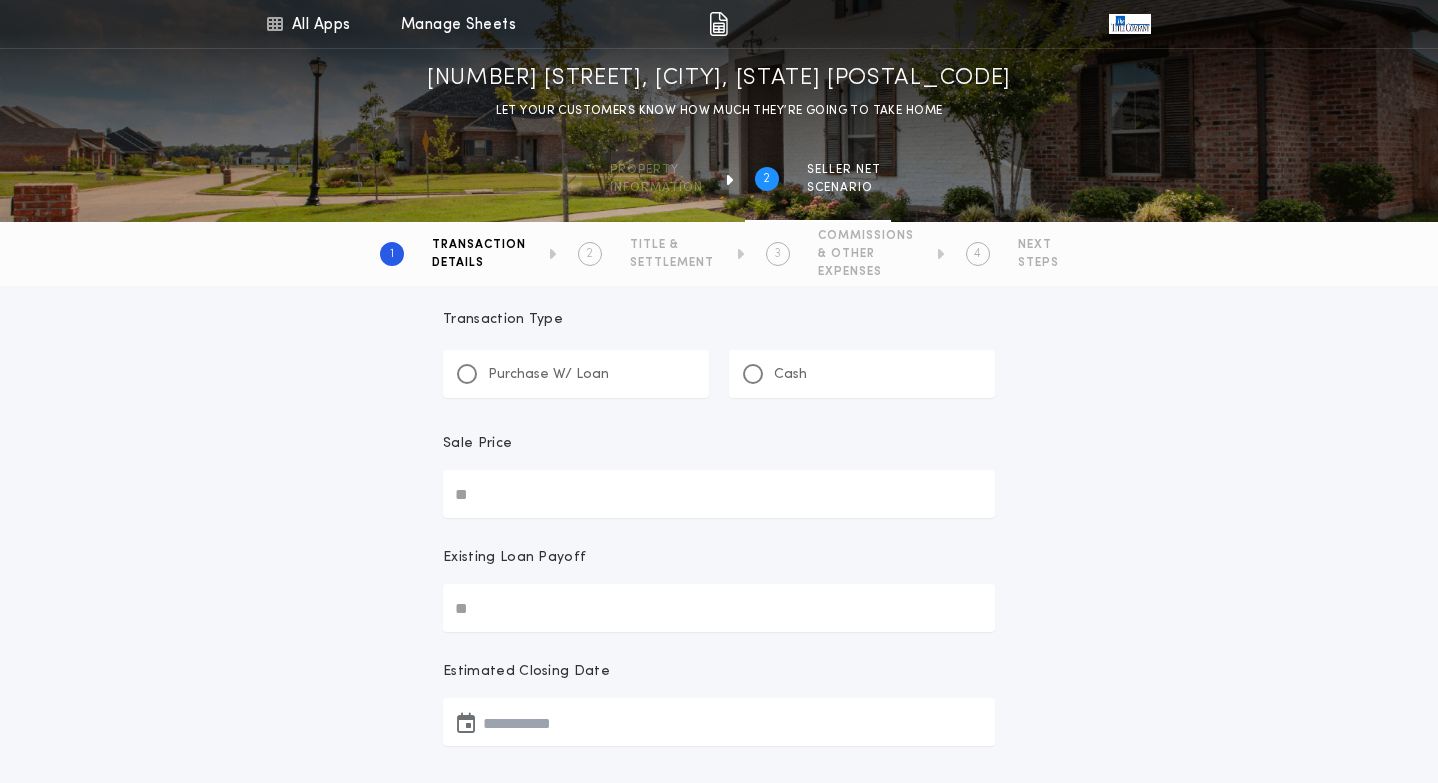 scroll, scrollTop: 3, scrollLeft: 0, axis: vertical 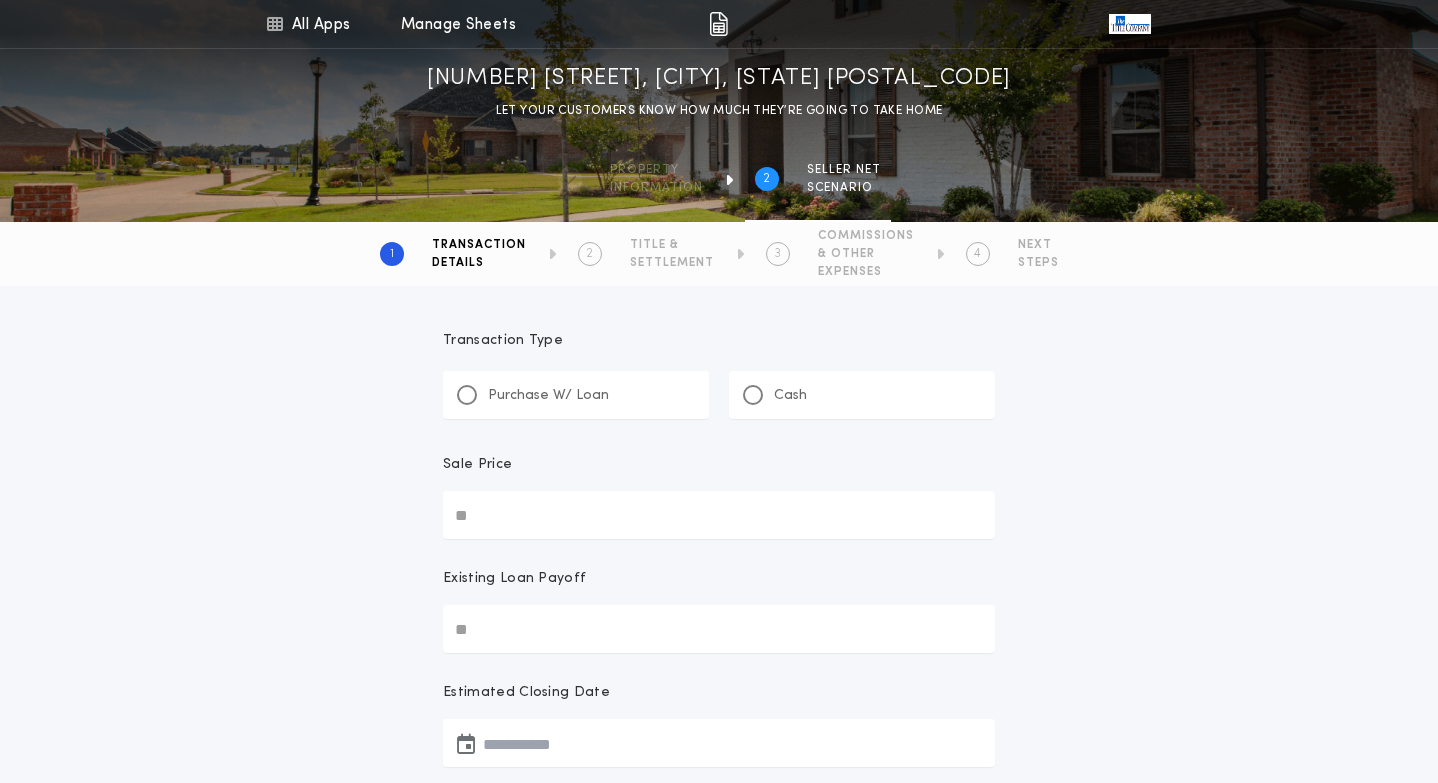 click on "Purchase W/ Loan" at bounding box center (548, 396) 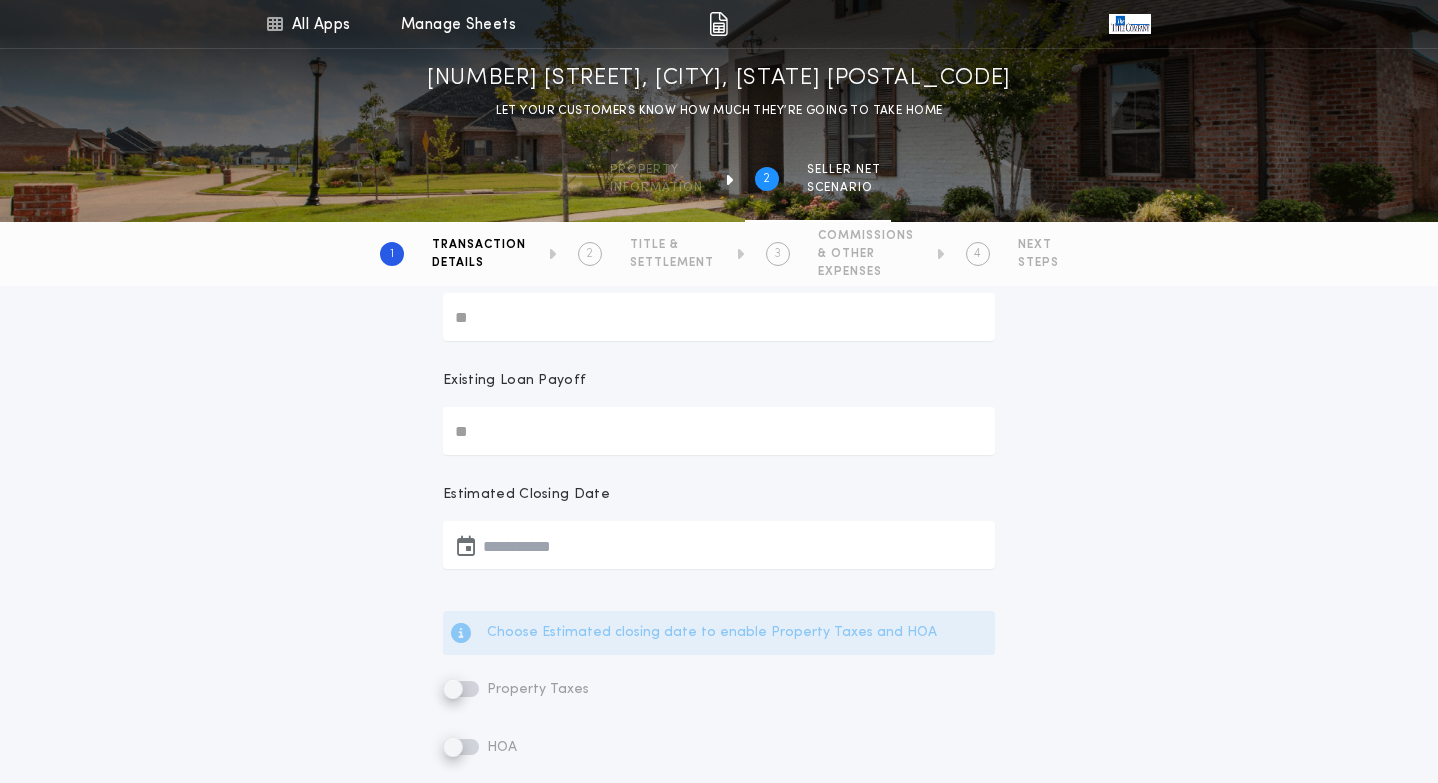 scroll, scrollTop: 210, scrollLeft: 0, axis: vertical 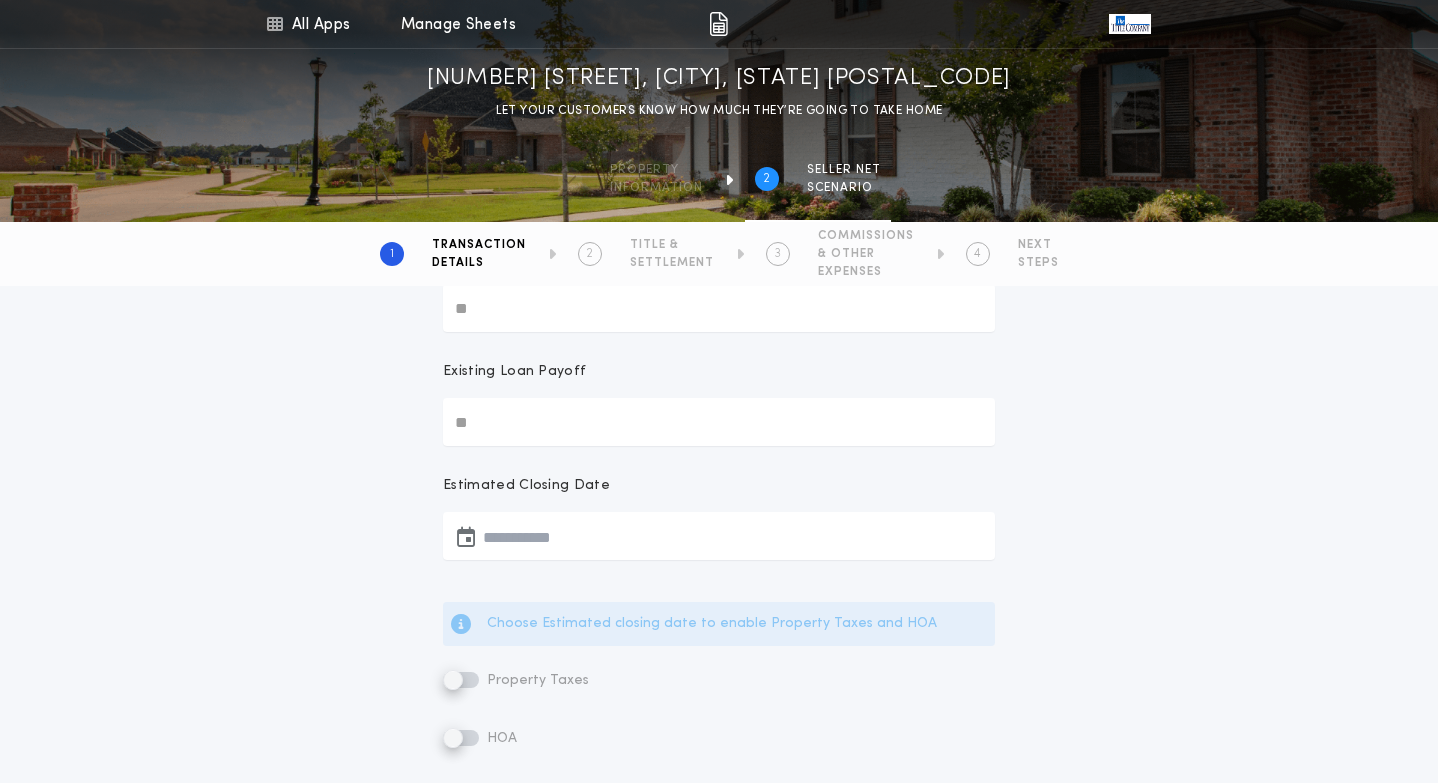 click on "Existing Loan Payoff" at bounding box center (719, 422) 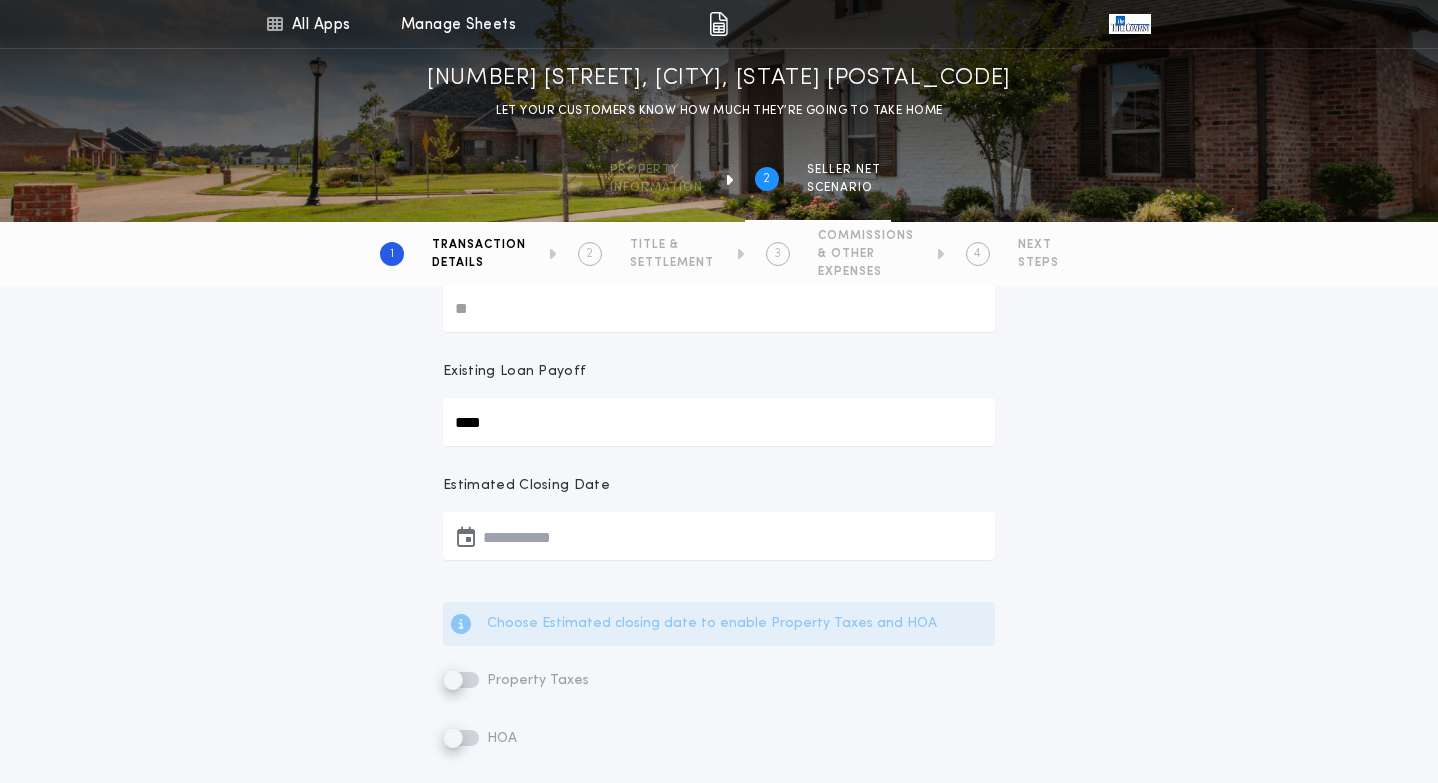 type on "********" 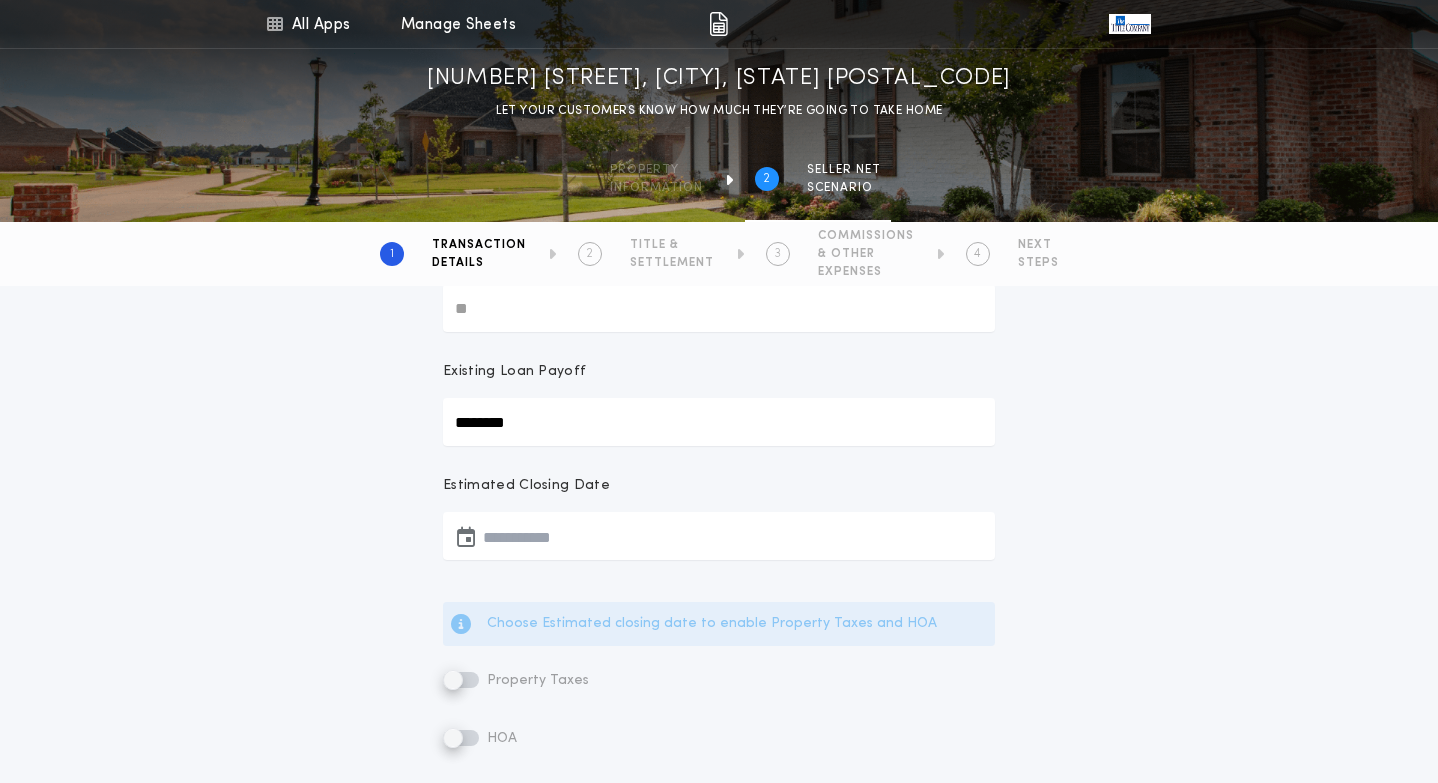 click at bounding box center [719, 536] 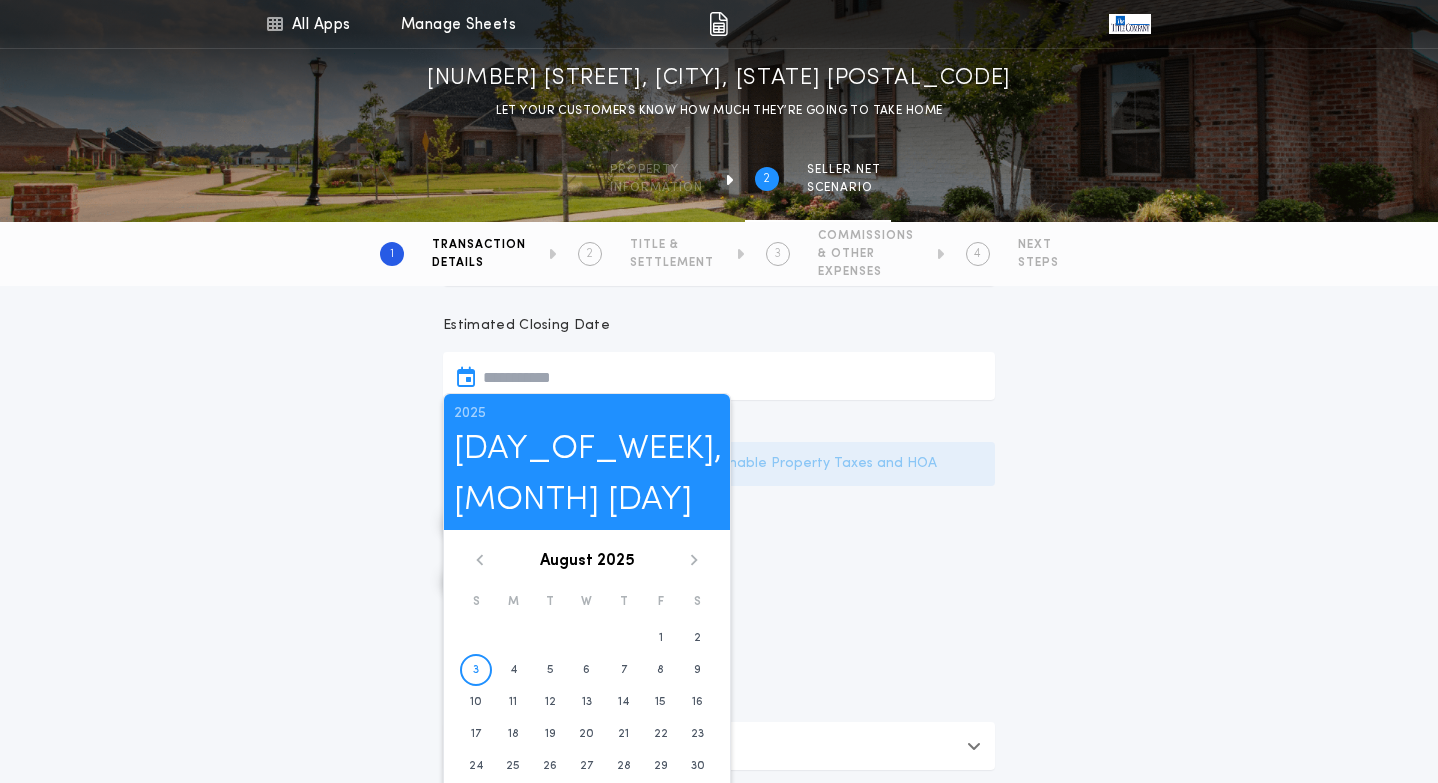 scroll, scrollTop: 371, scrollLeft: 0, axis: vertical 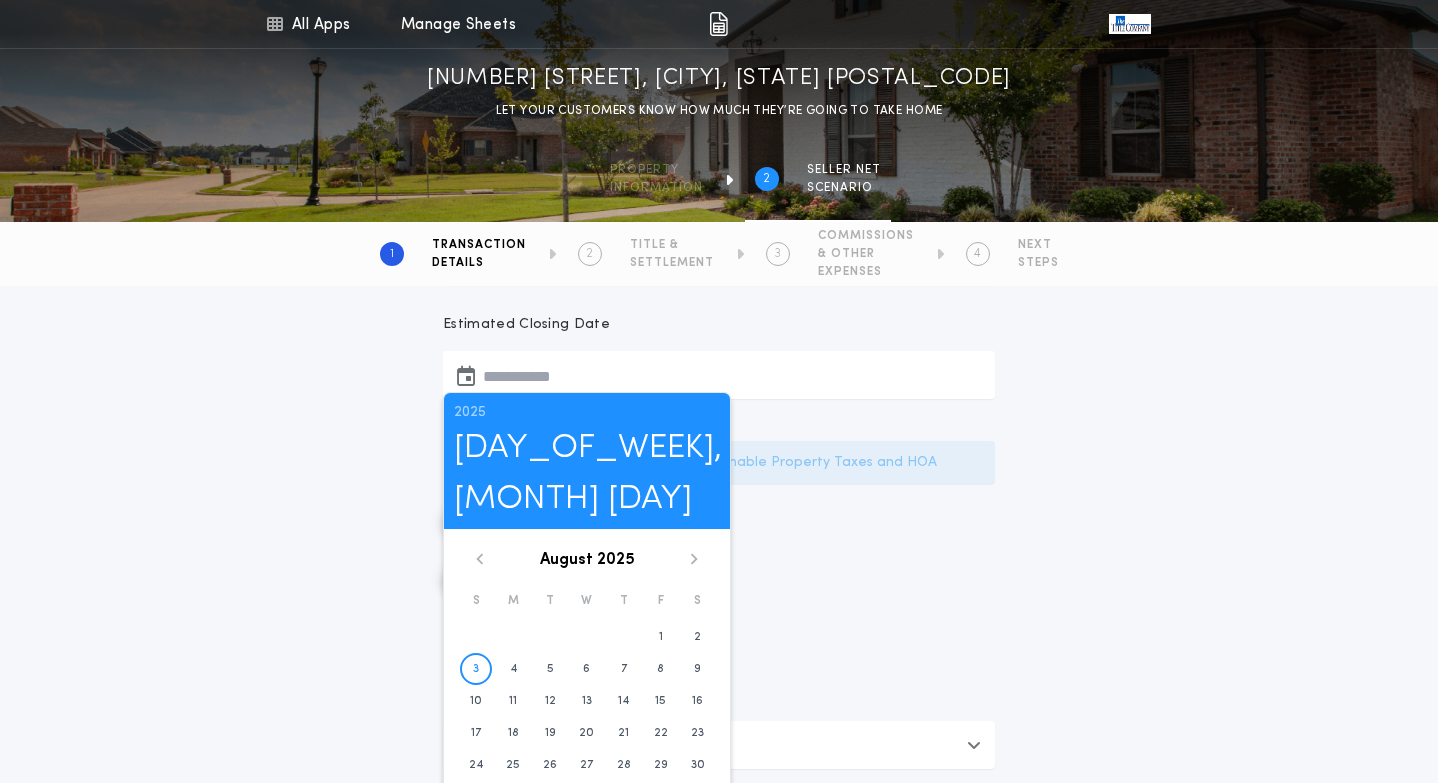 click 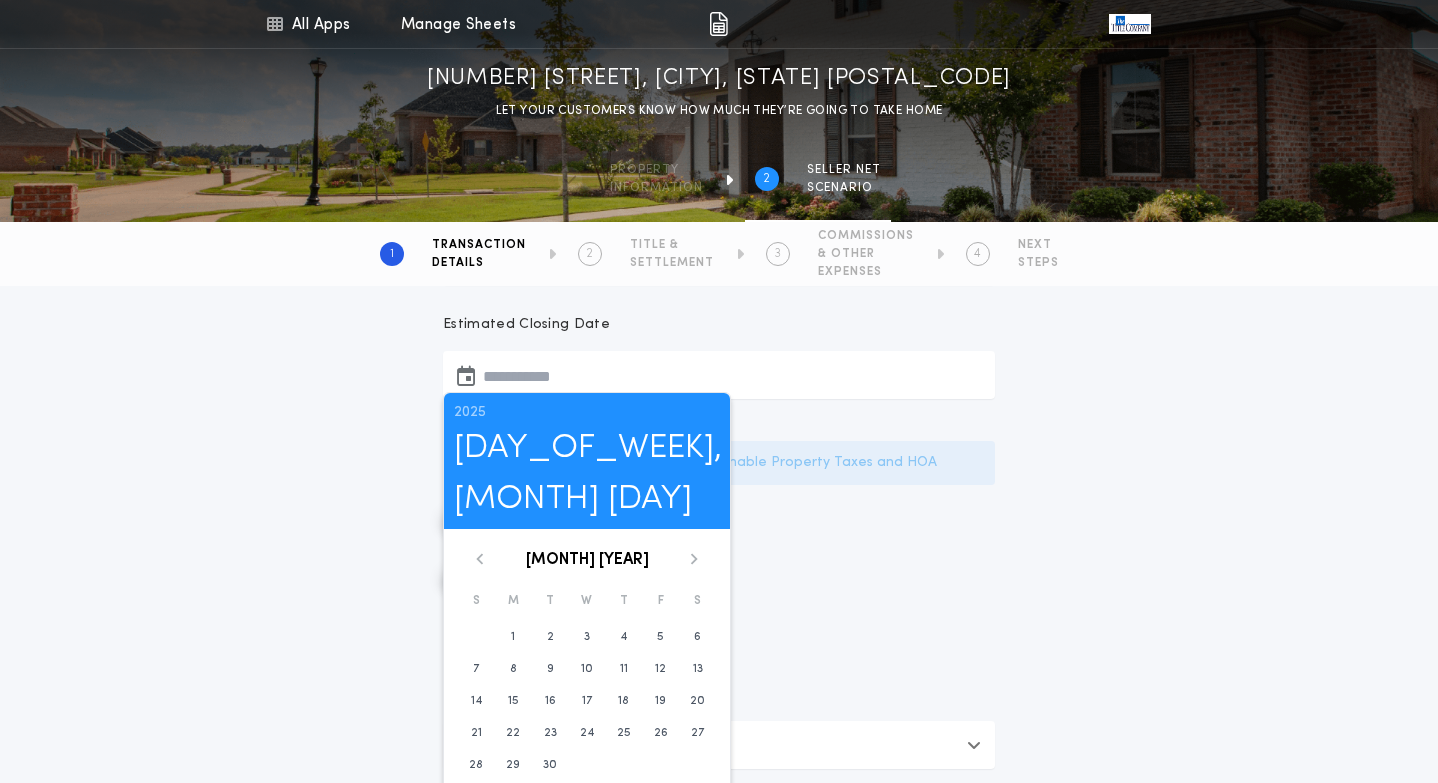 click 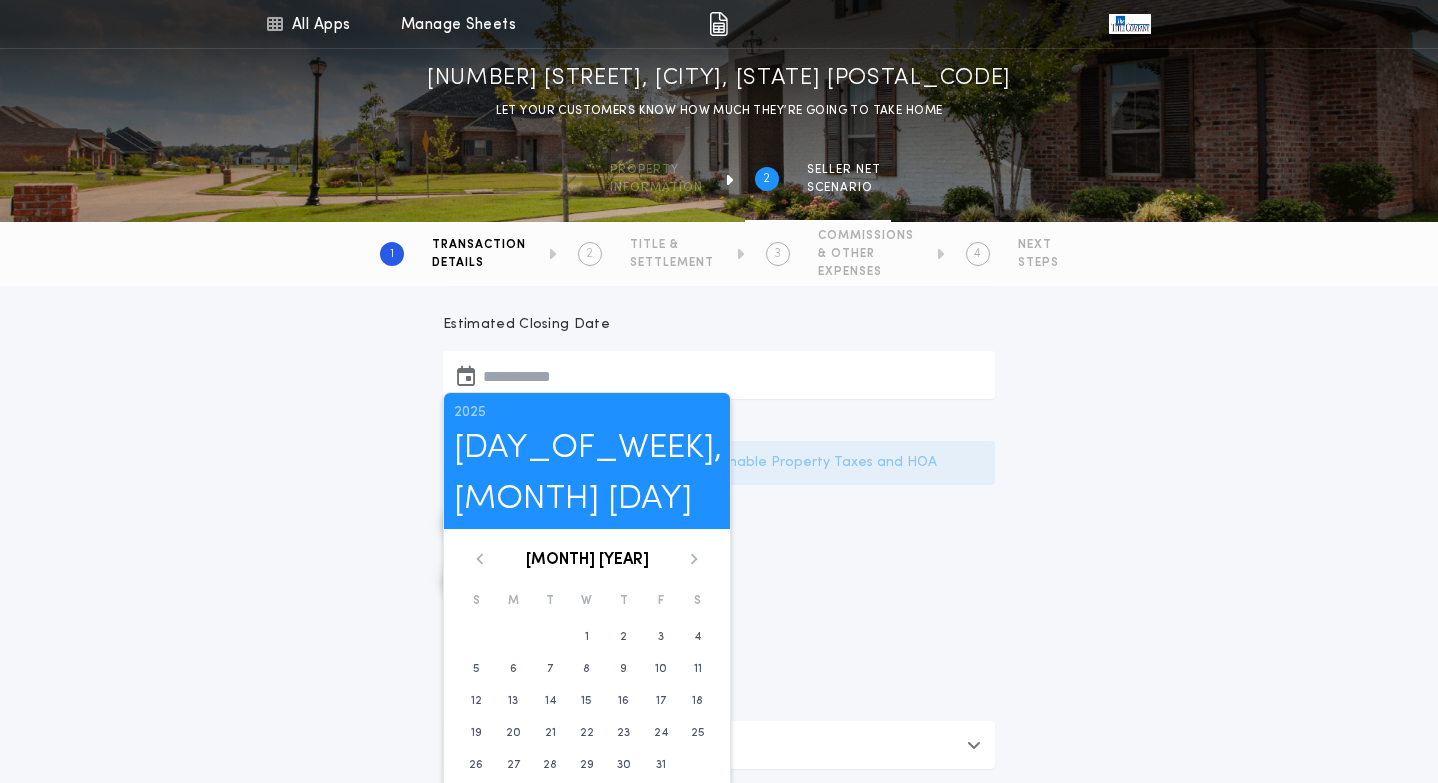 click 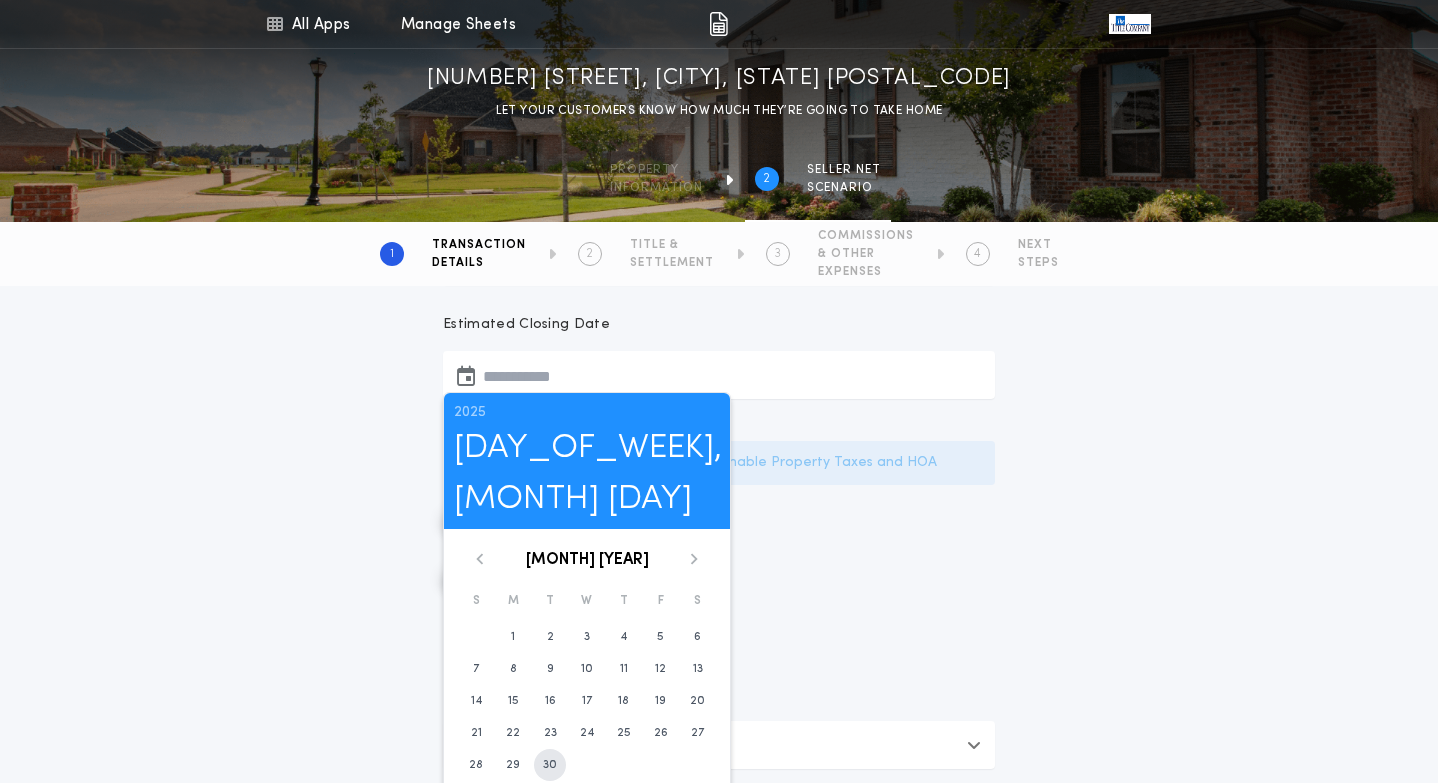 click on "30" at bounding box center [550, 765] 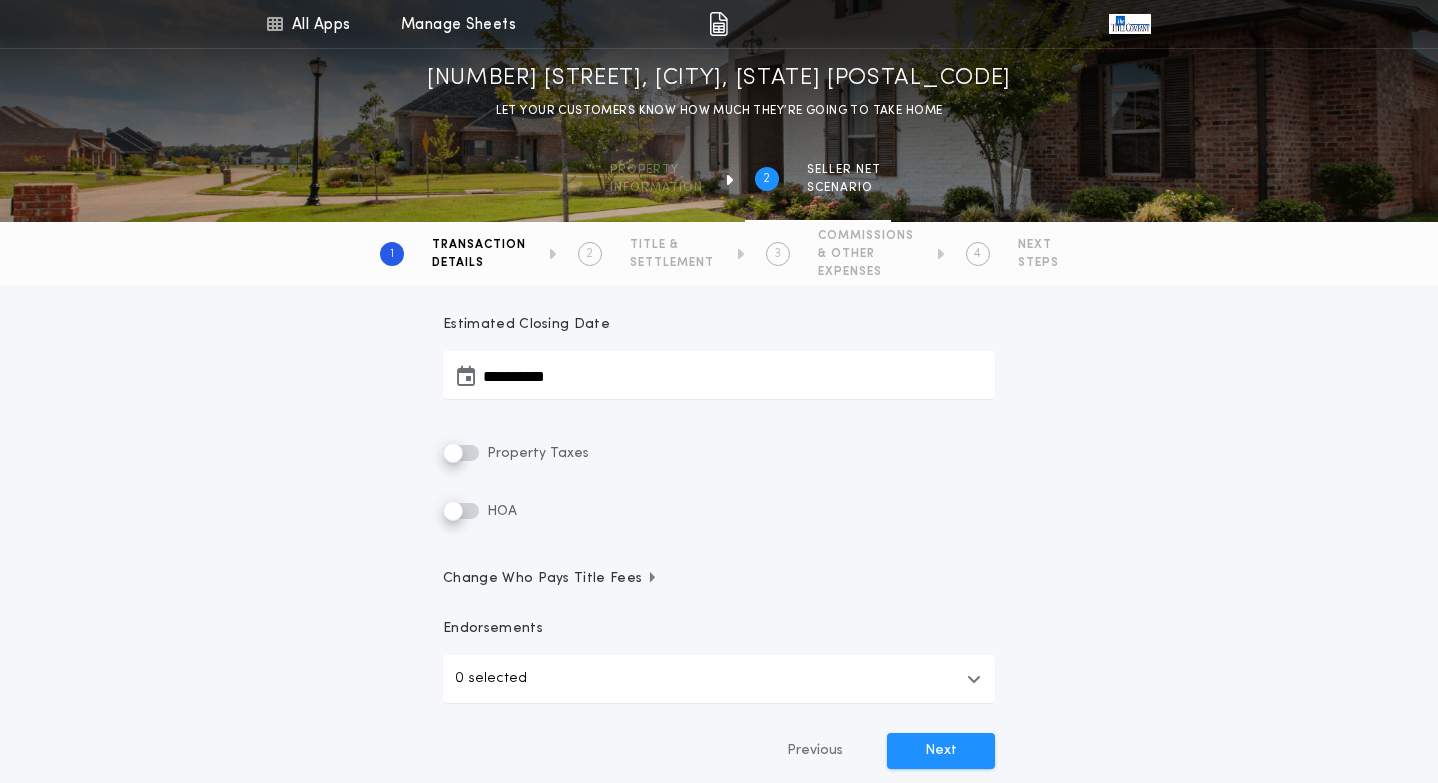 scroll, scrollTop: 418, scrollLeft: 0, axis: vertical 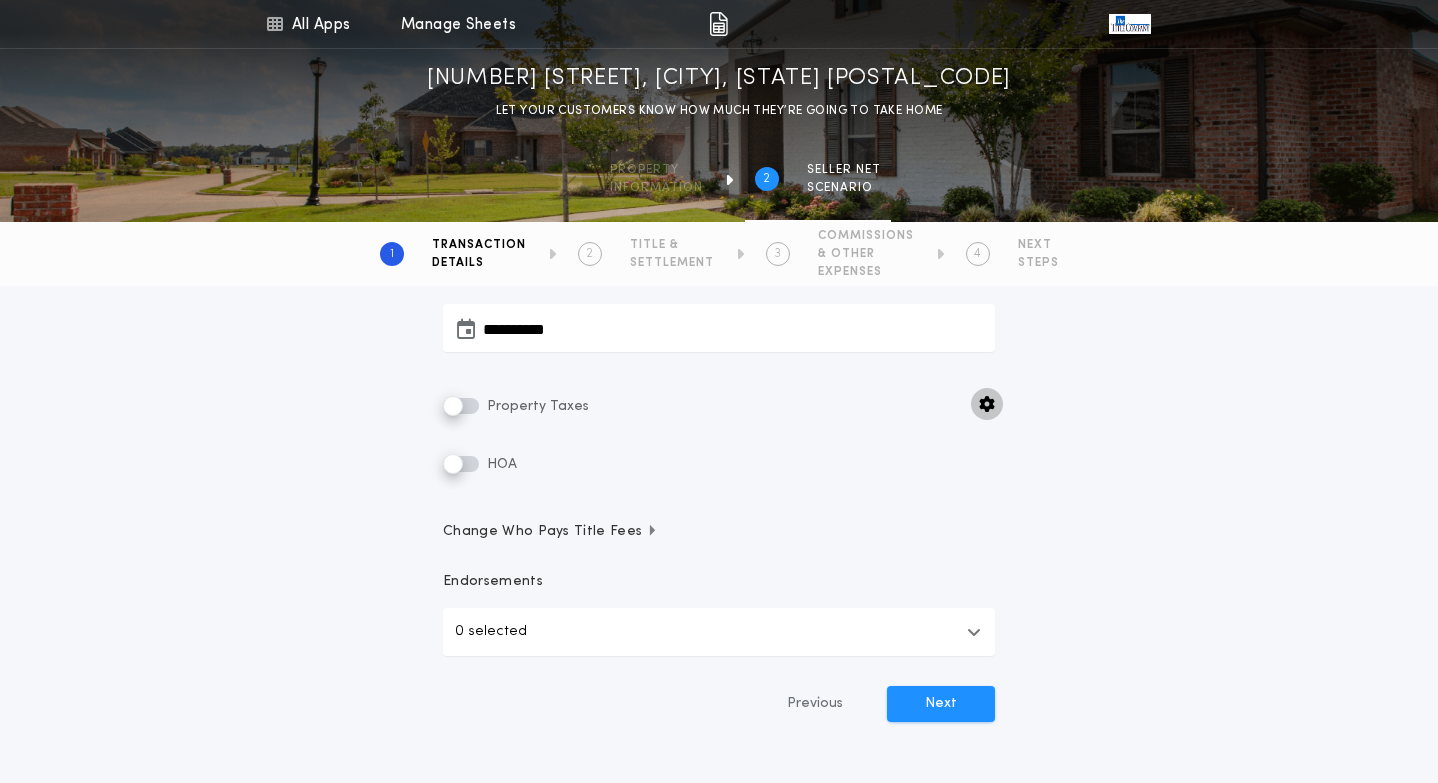 click at bounding box center [987, 404] 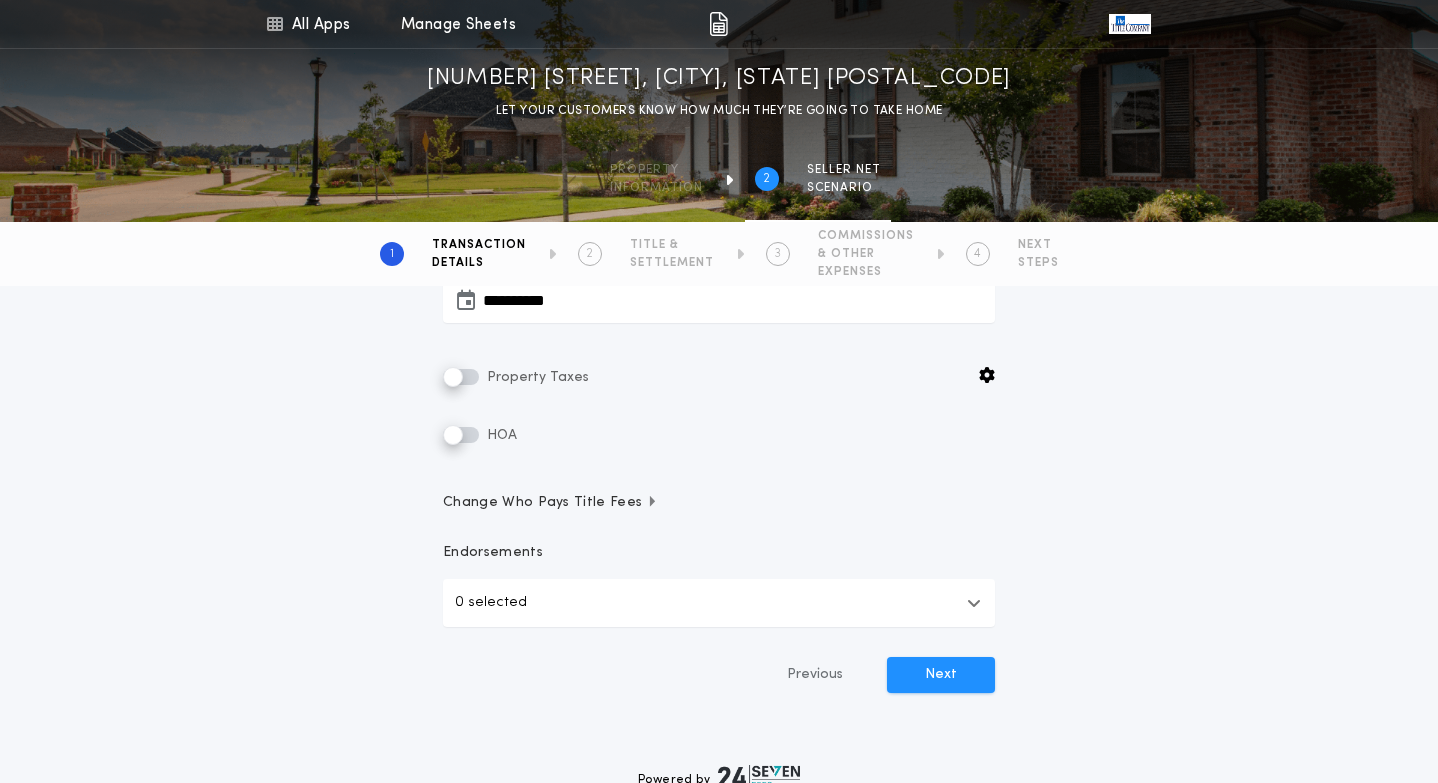 scroll, scrollTop: 451, scrollLeft: 0, axis: vertical 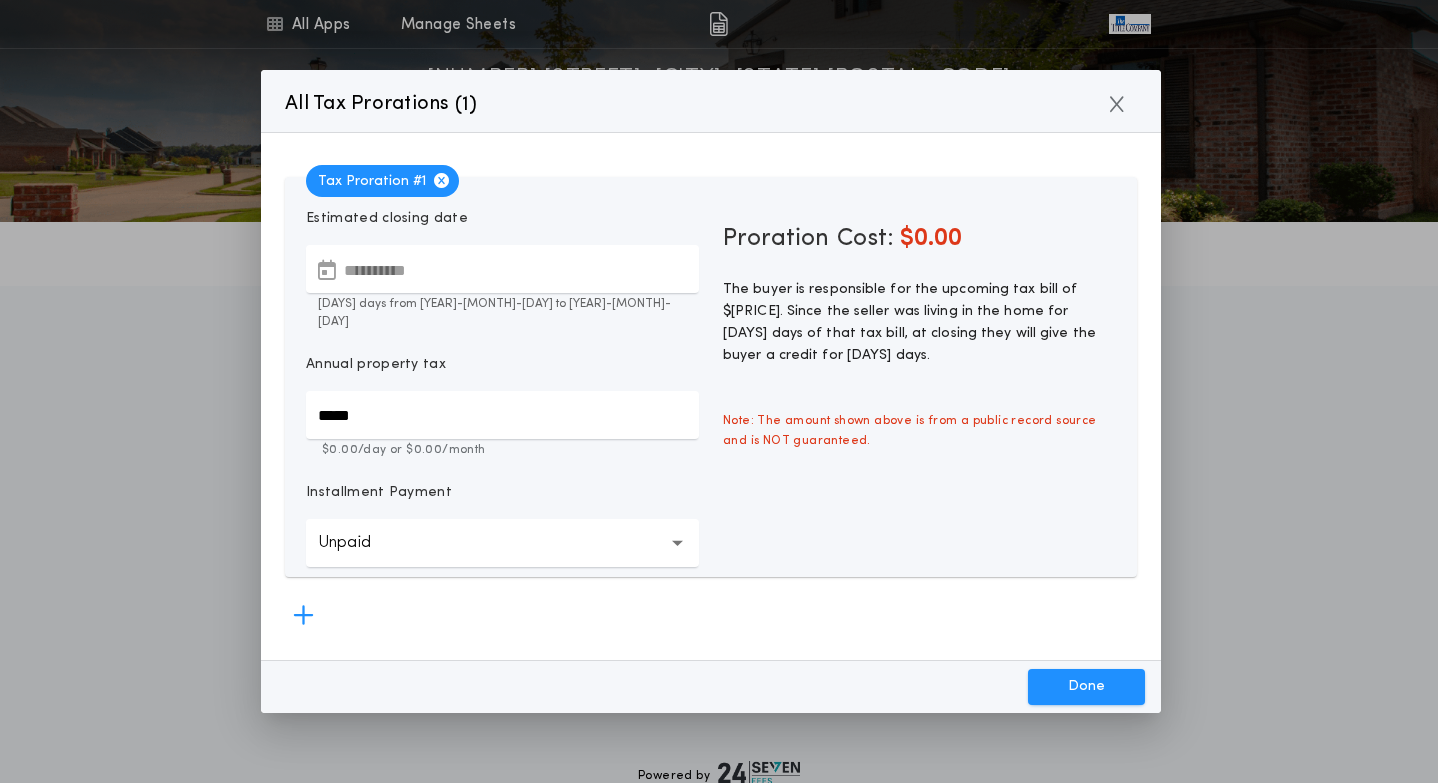 click on "*****" at bounding box center (502, 415) 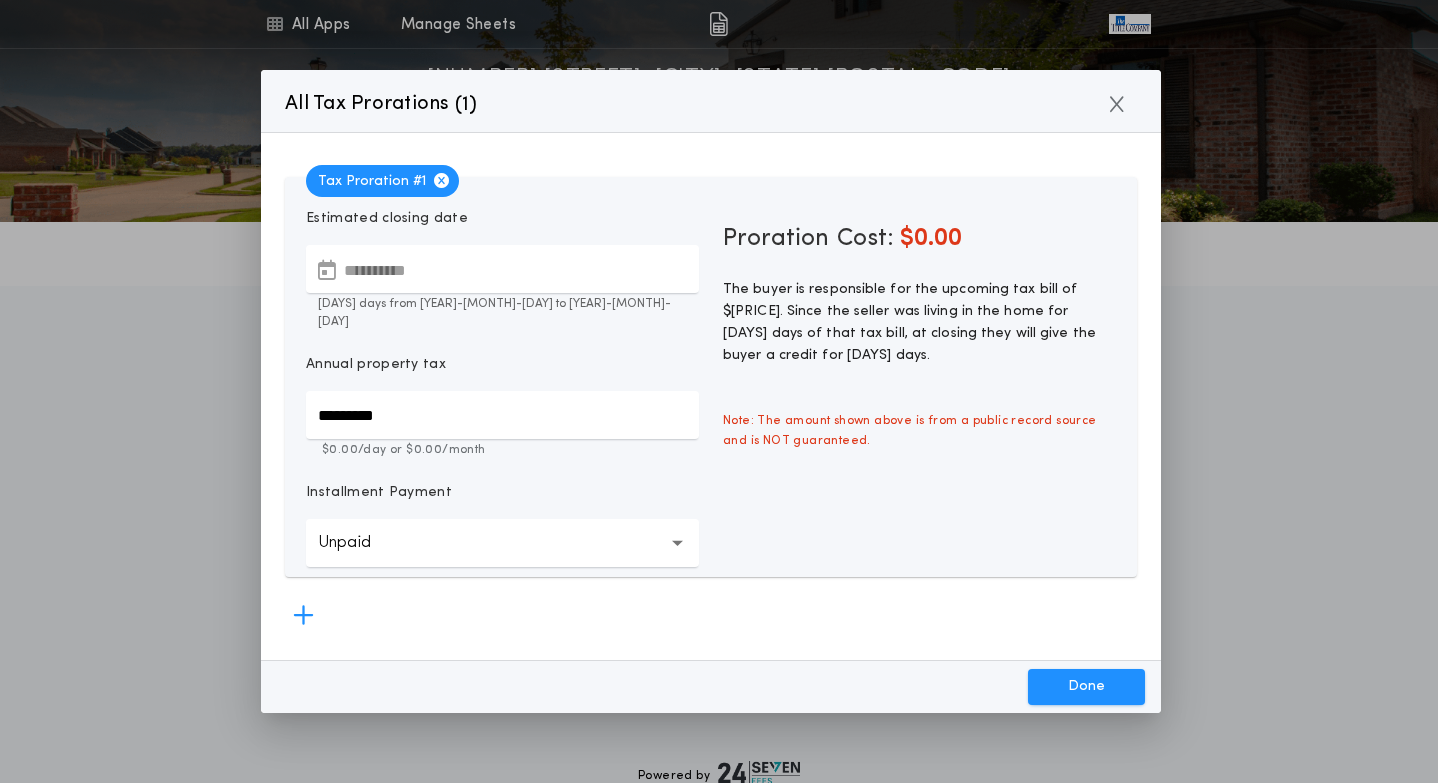 click on "**********" at bounding box center (711, 390) 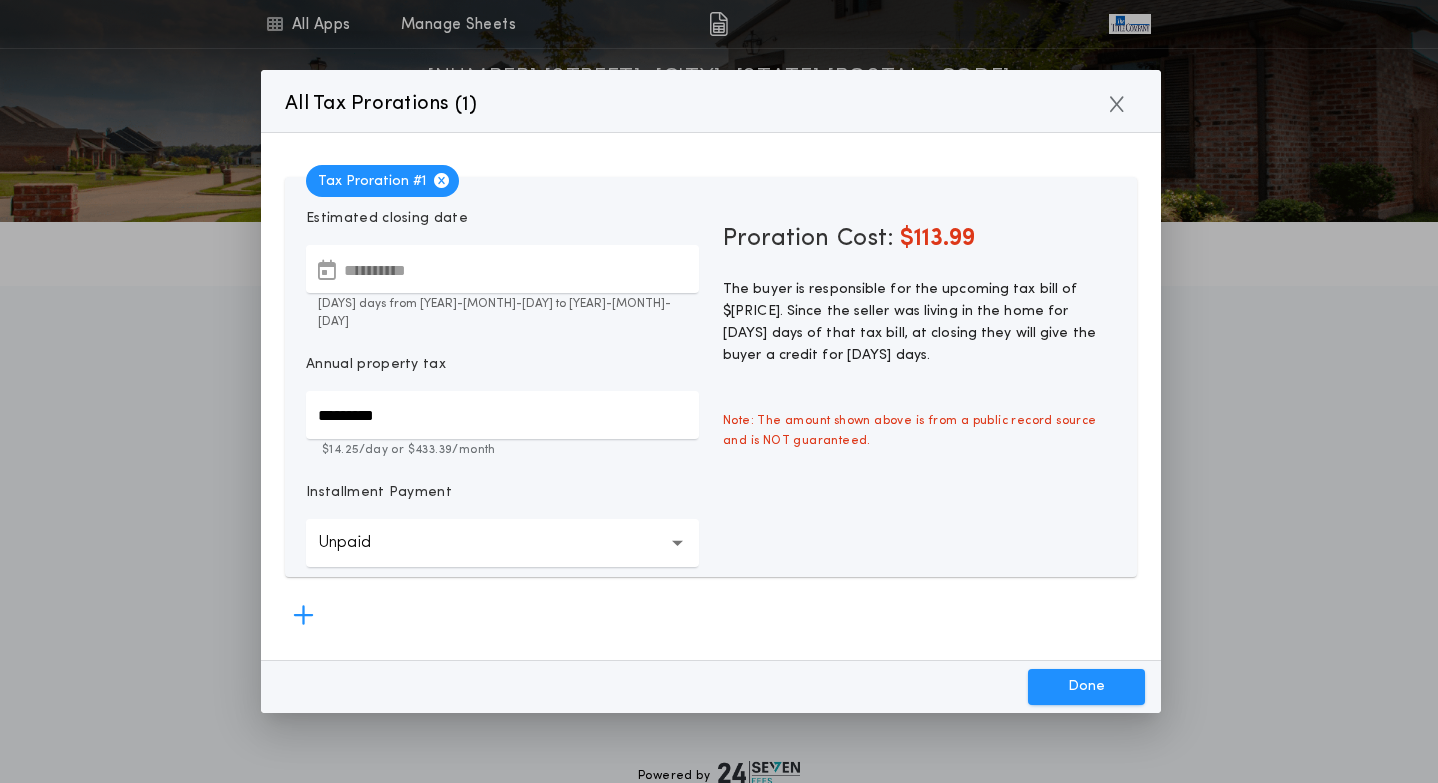 click on "Unpaid ******" at bounding box center (502, 543) 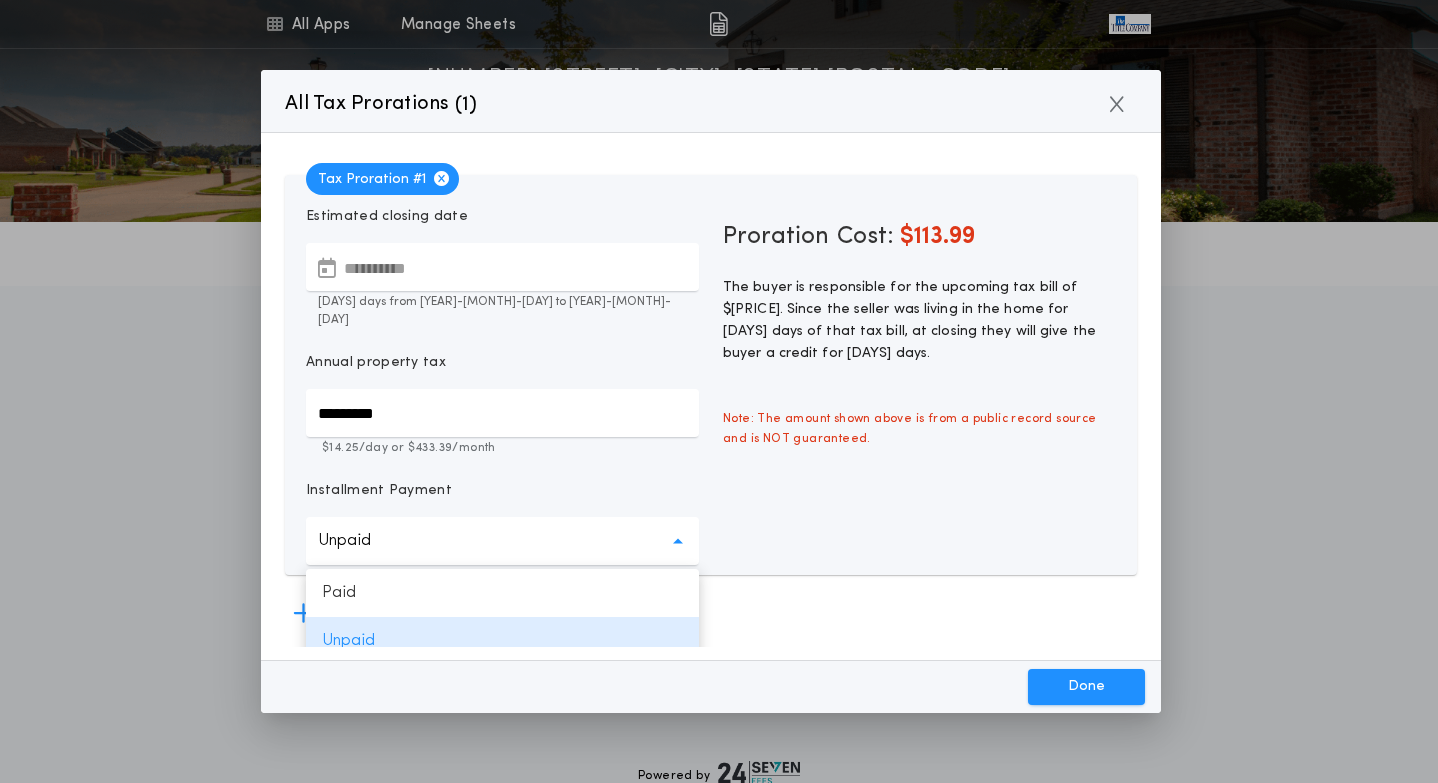 click on "Unpaid ******" at bounding box center (502, 541) 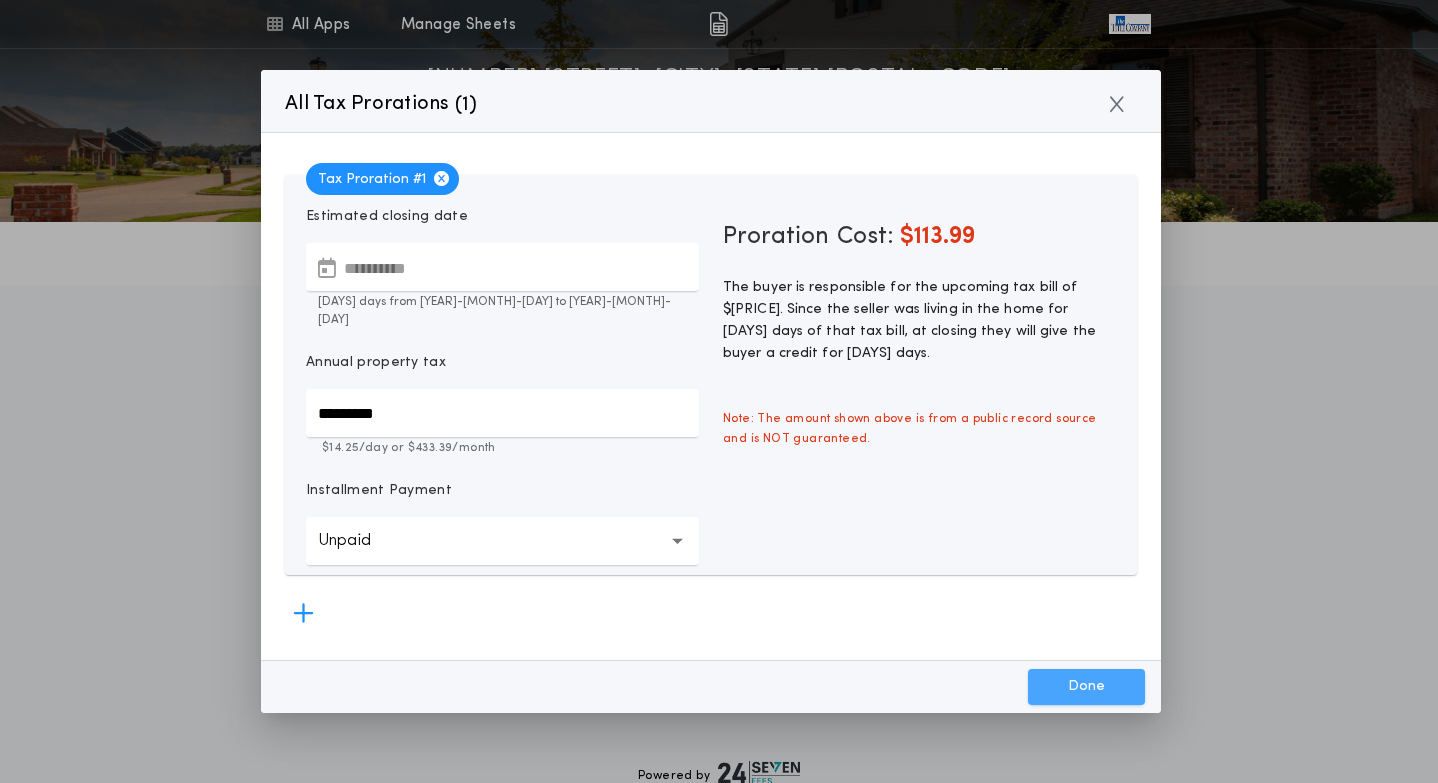 click on "Done" at bounding box center (1086, 687) 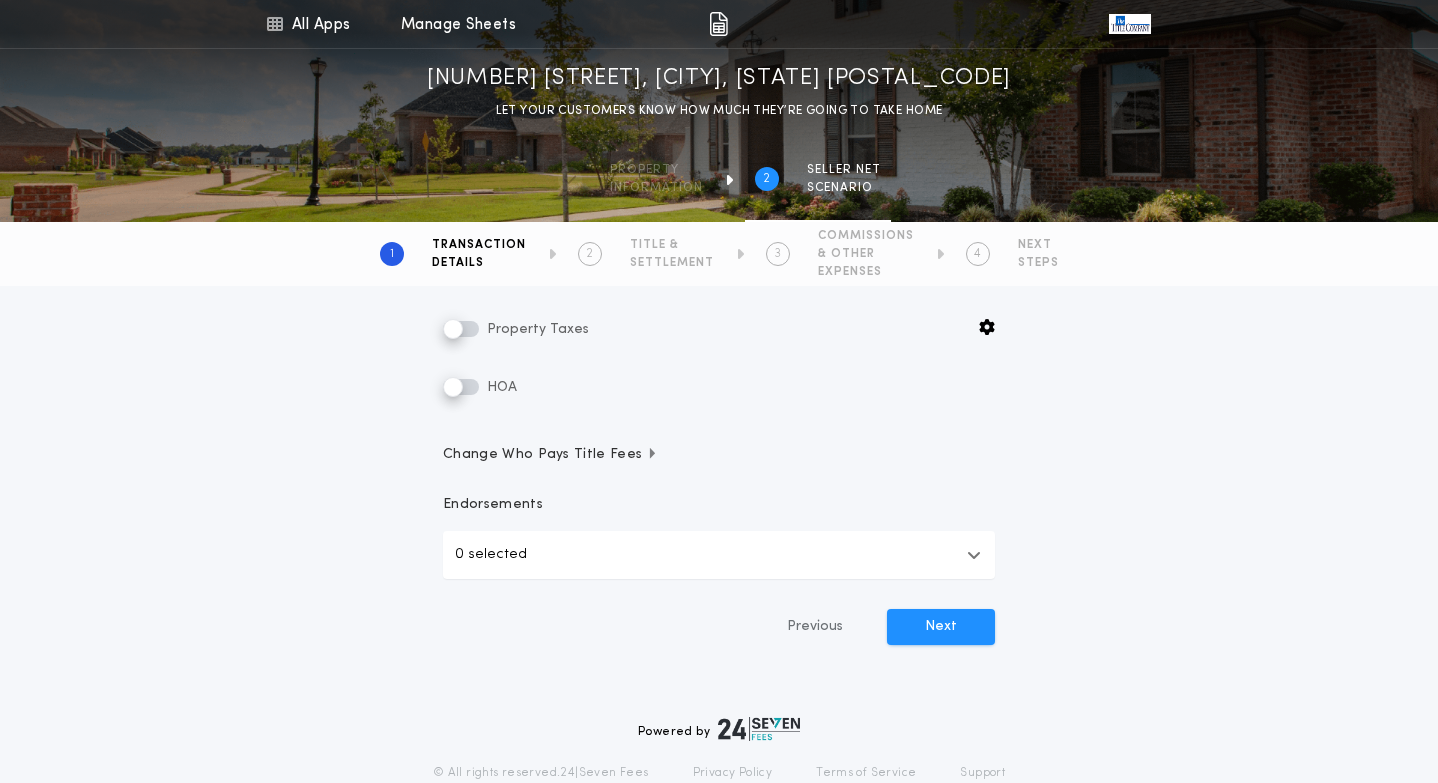 scroll, scrollTop: 507, scrollLeft: 0, axis: vertical 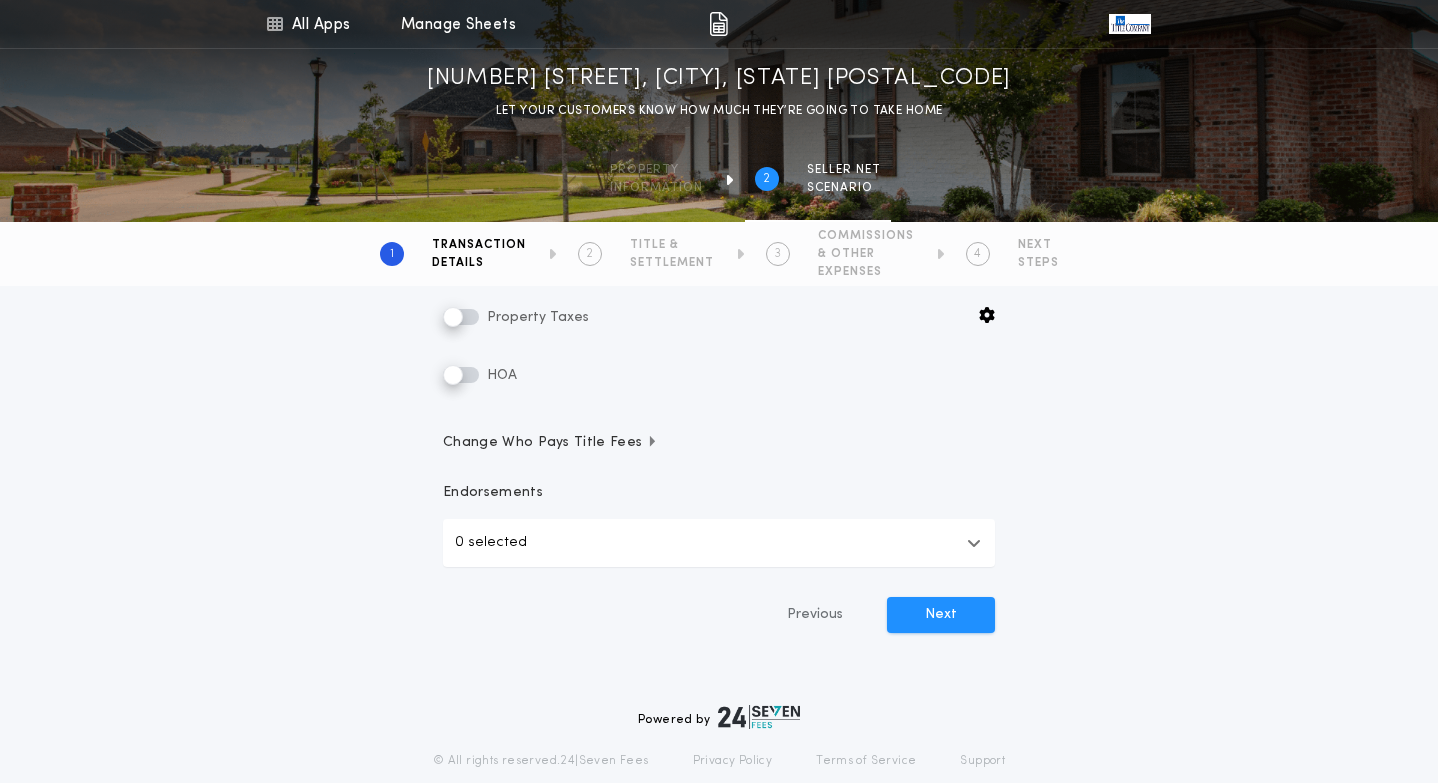 click on "0 selected" at bounding box center [719, 543] 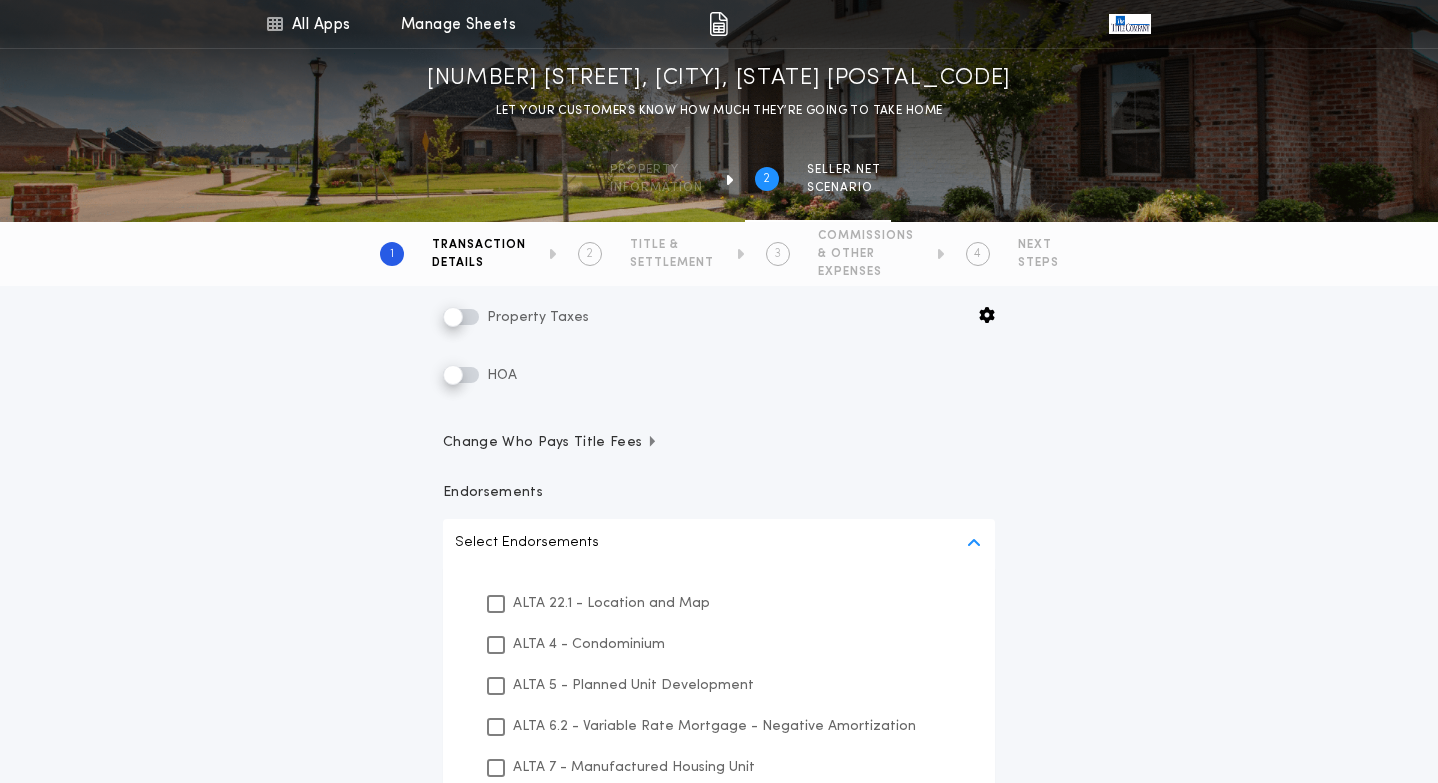 click on "**********" at bounding box center (719, 393) 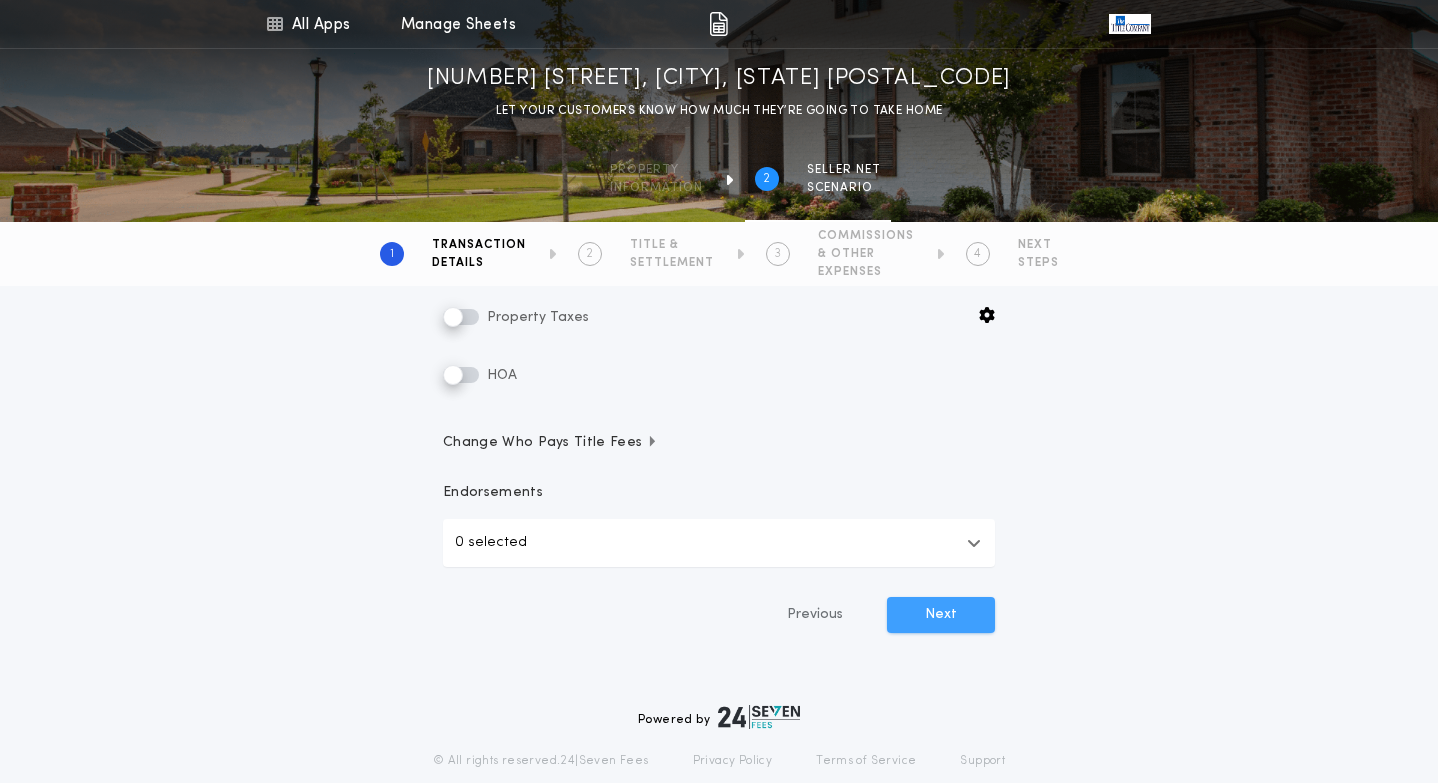 click on "Next" at bounding box center (941, 615) 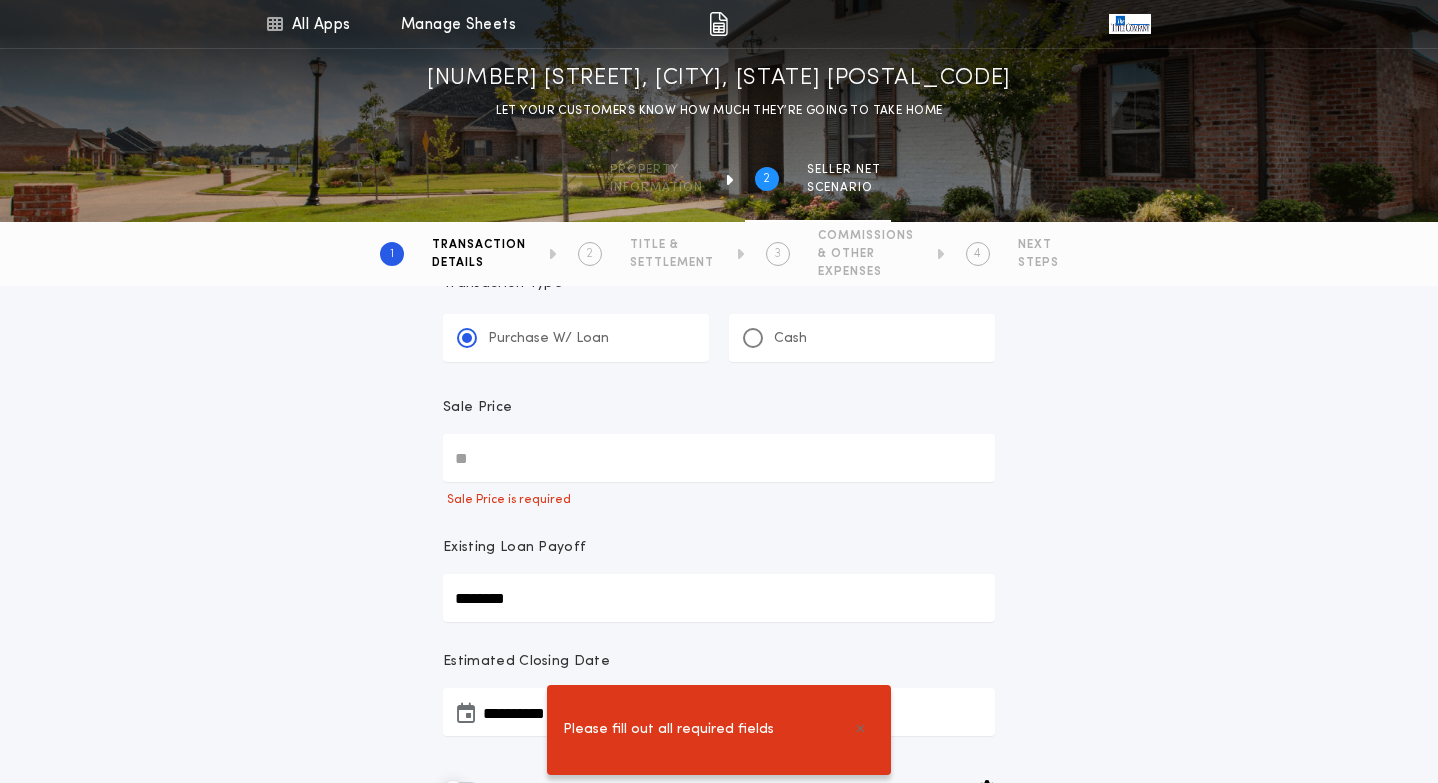 scroll, scrollTop: 58, scrollLeft: 0, axis: vertical 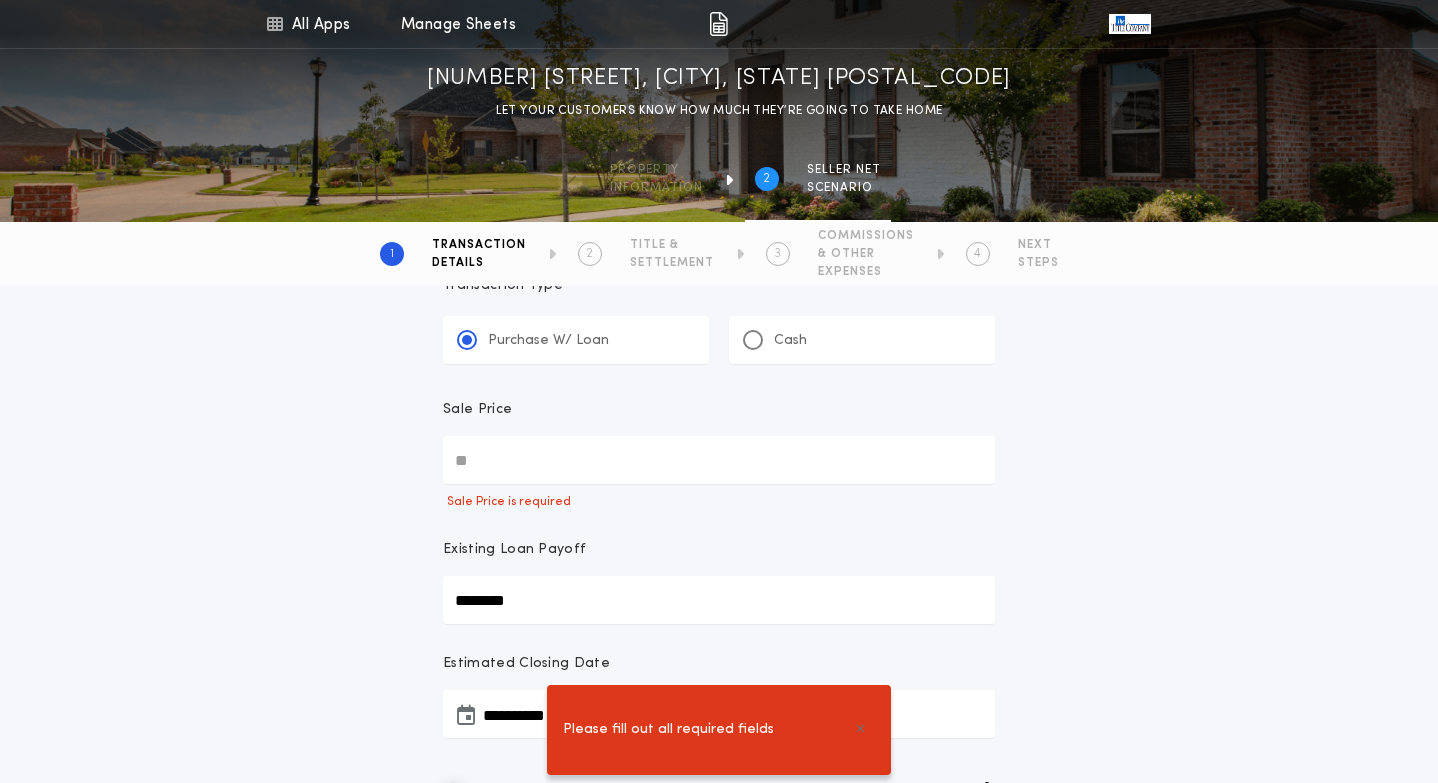 click on "Sale Price" at bounding box center [719, 460] 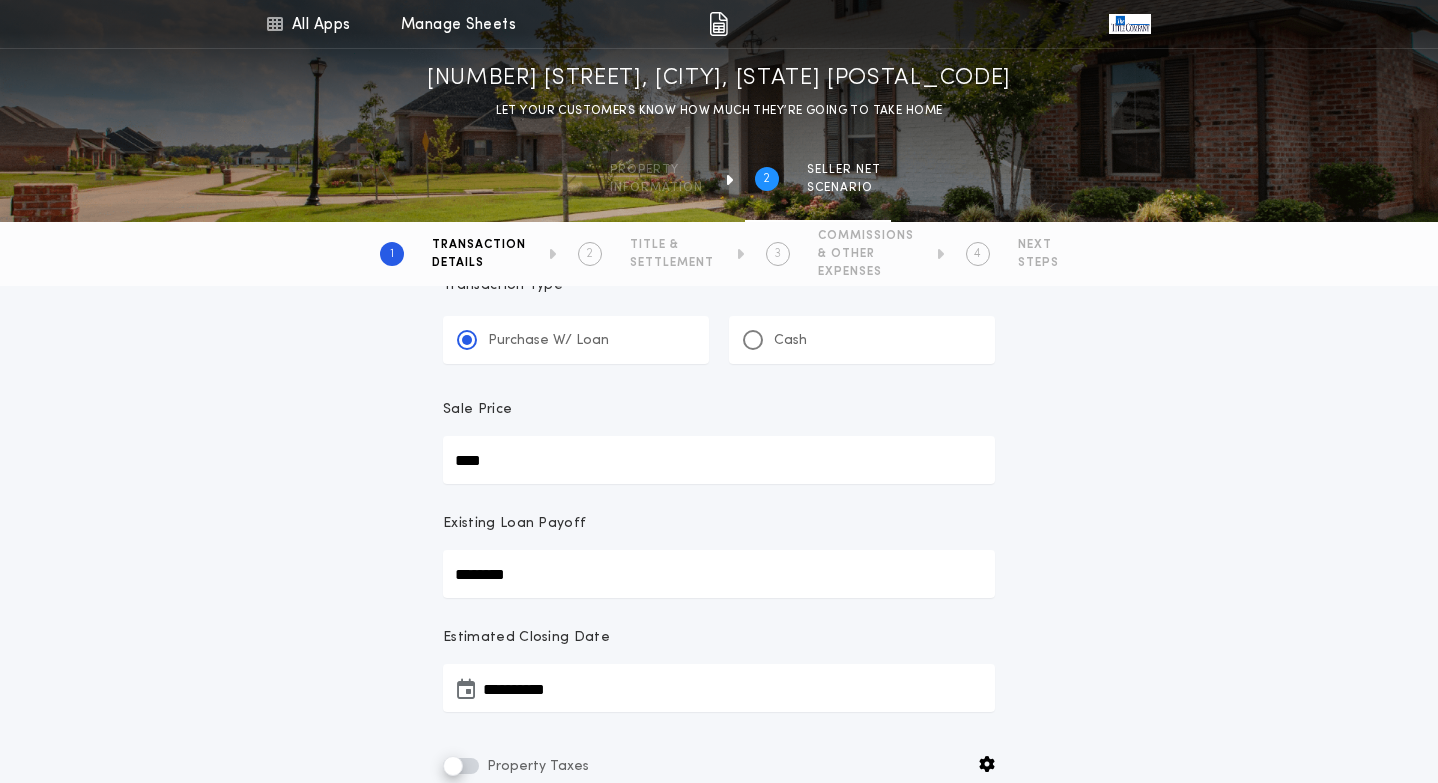 type on "********" 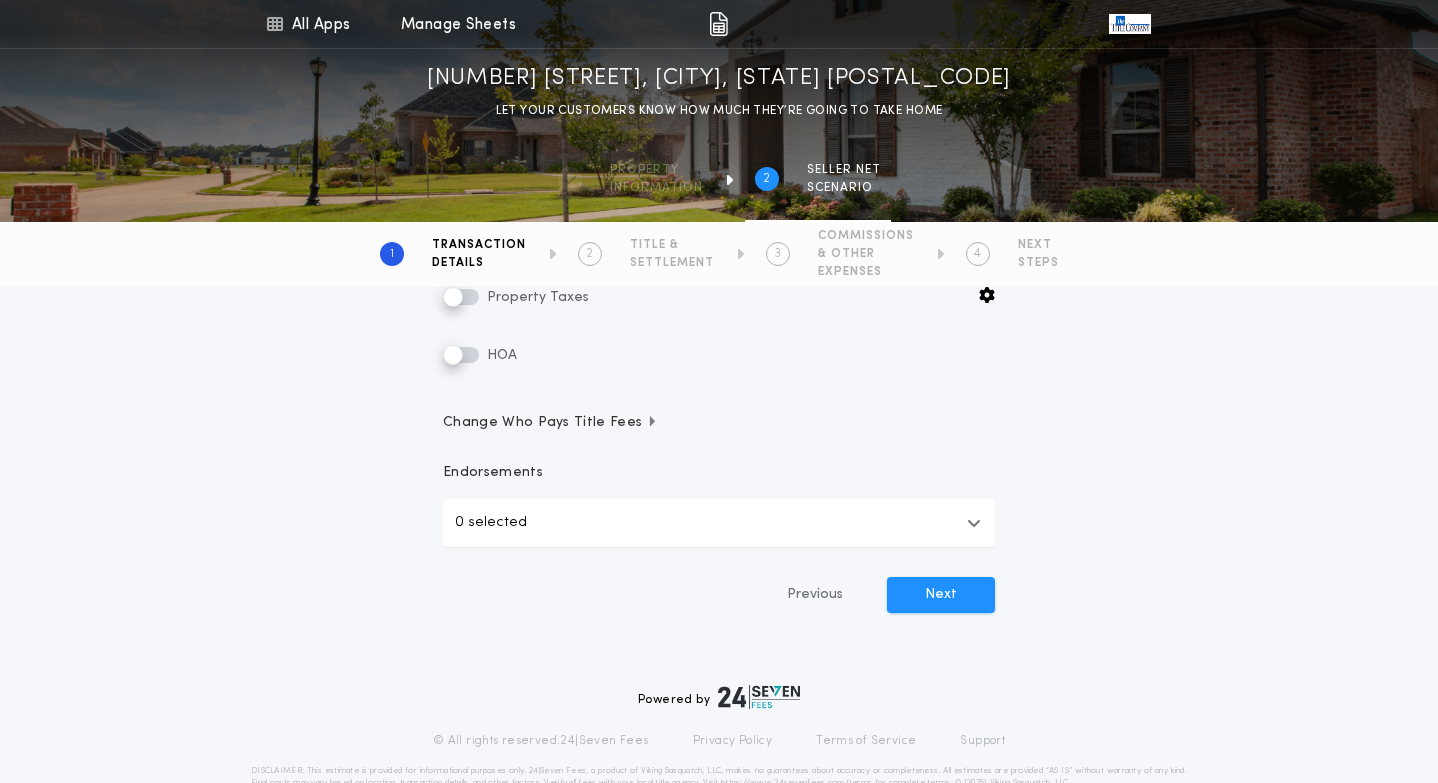 scroll, scrollTop: 531, scrollLeft: 0, axis: vertical 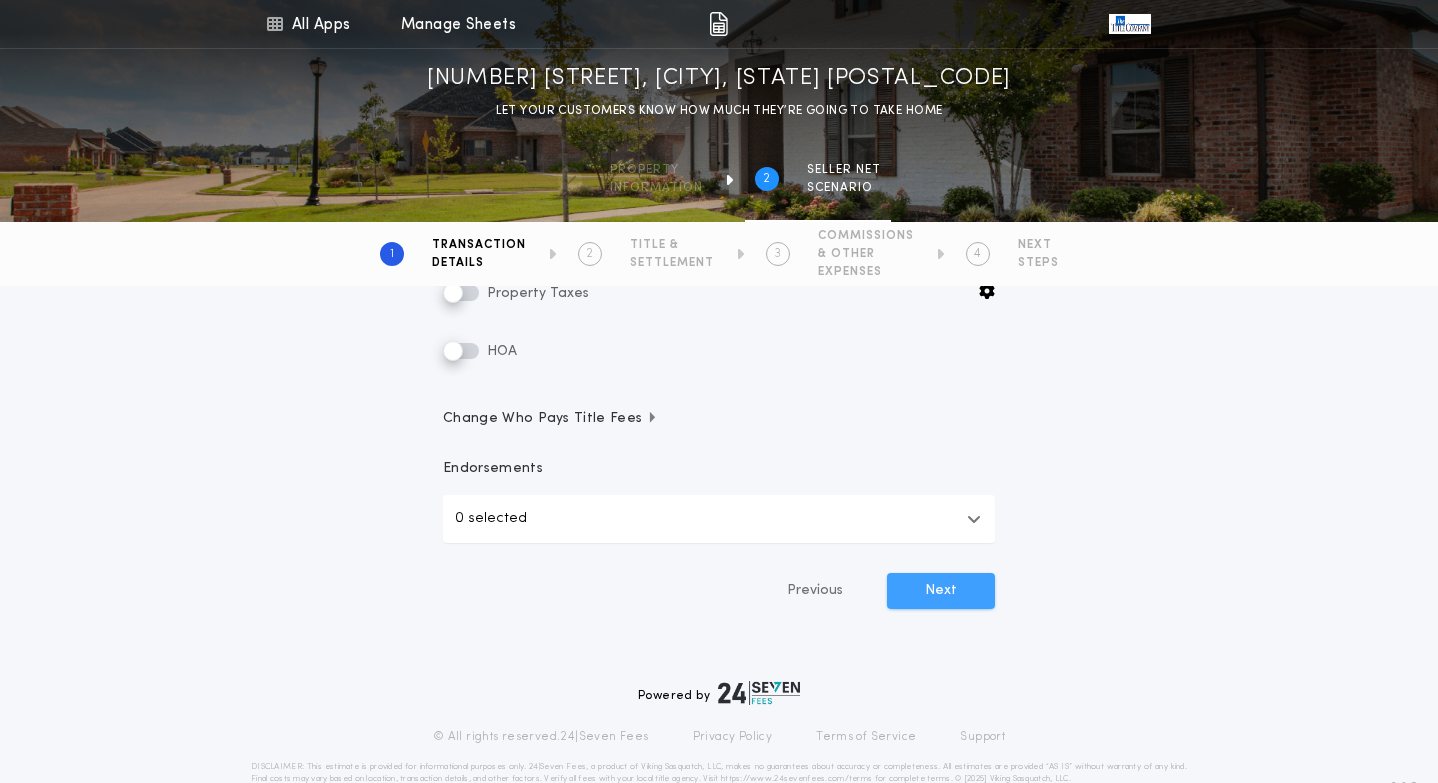click on "Next" at bounding box center (941, 591) 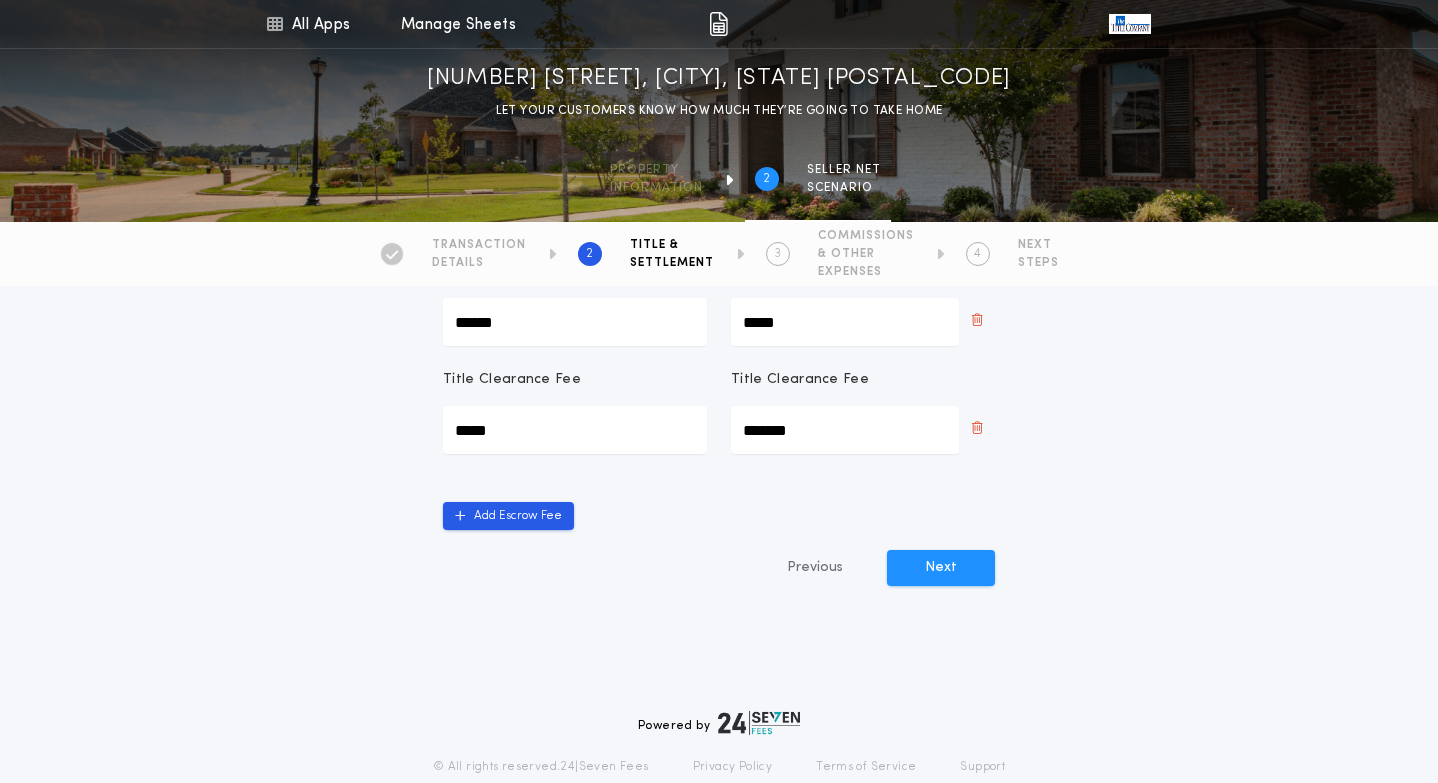 scroll, scrollTop: 1117, scrollLeft: 0, axis: vertical 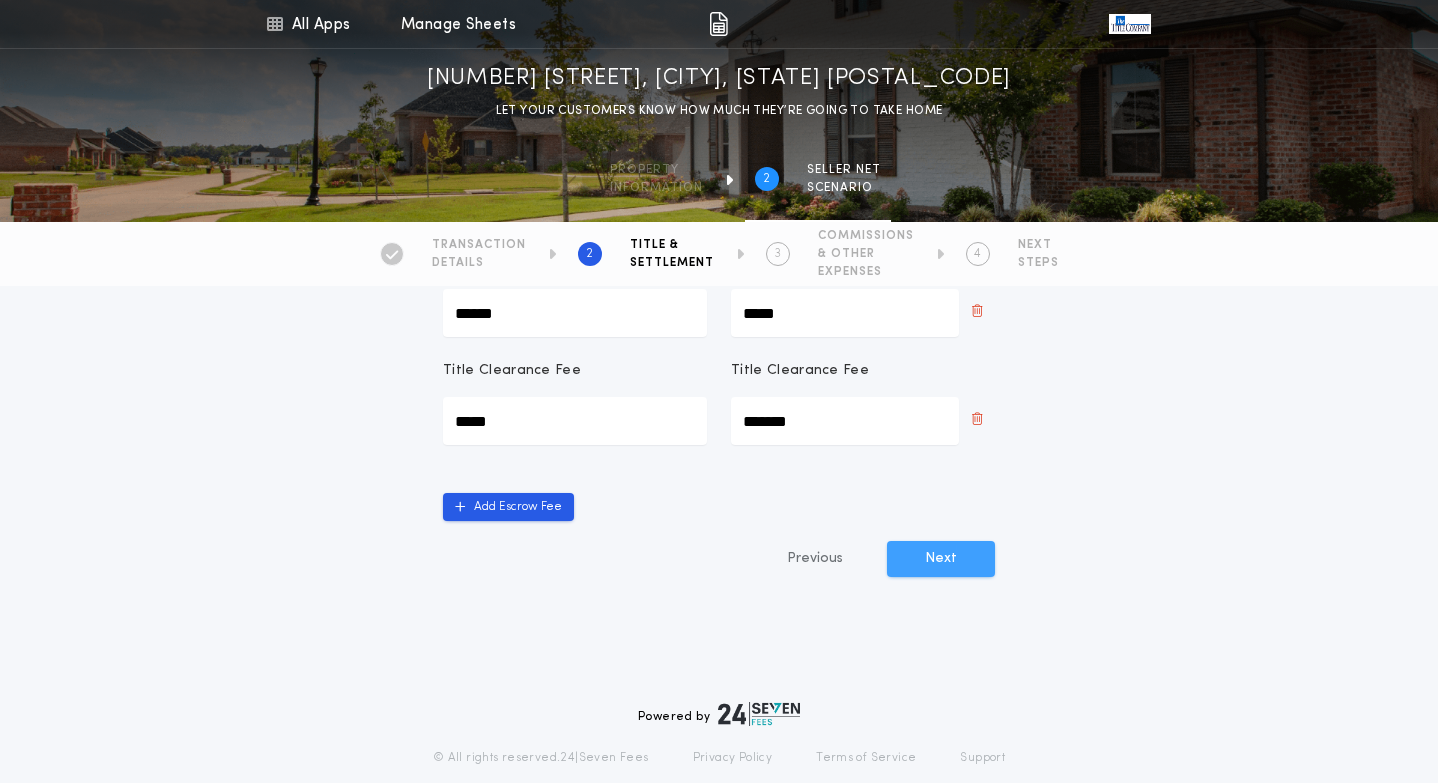 click on "Next" at bounding box center [941, 559] 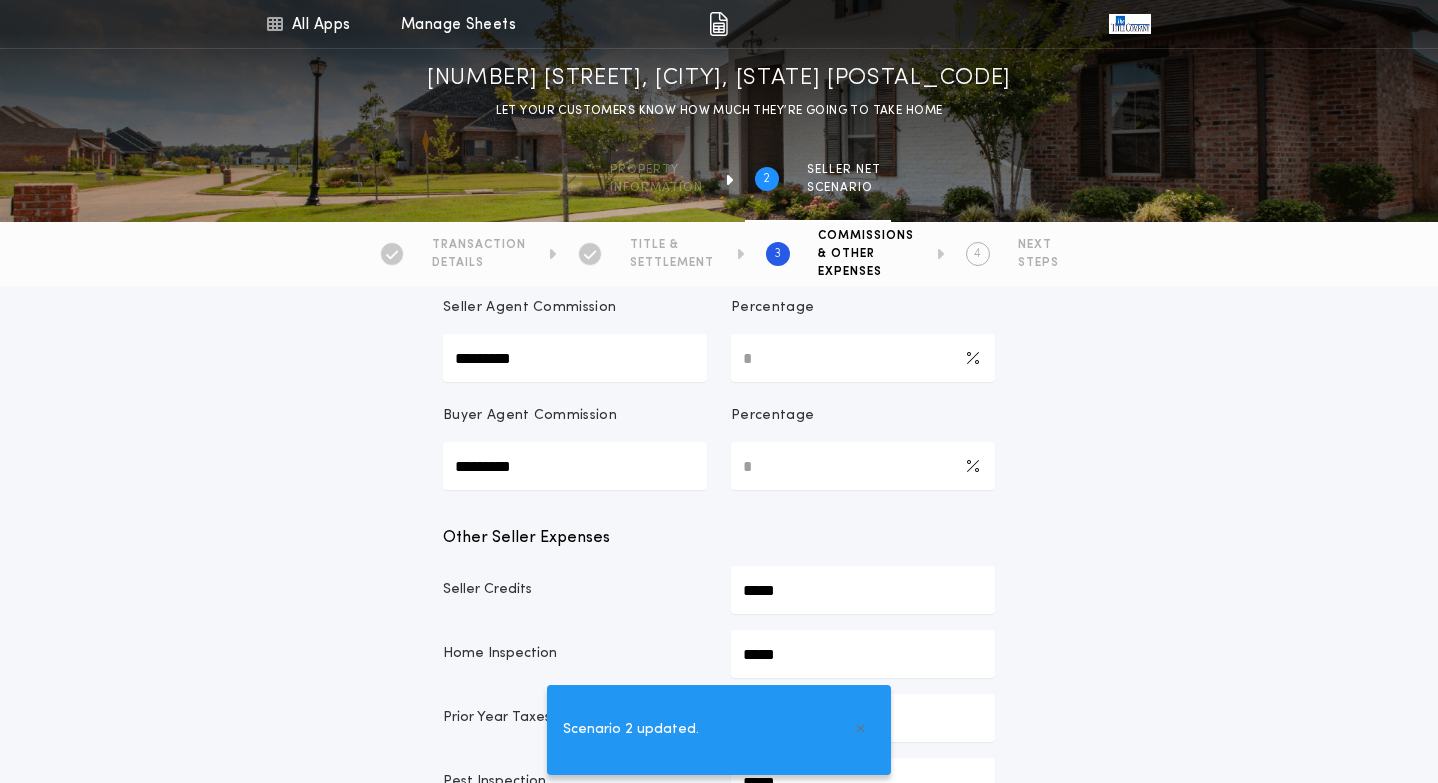 scroll, scrollTop: 306, scrollLeft: 0, axis: vertical 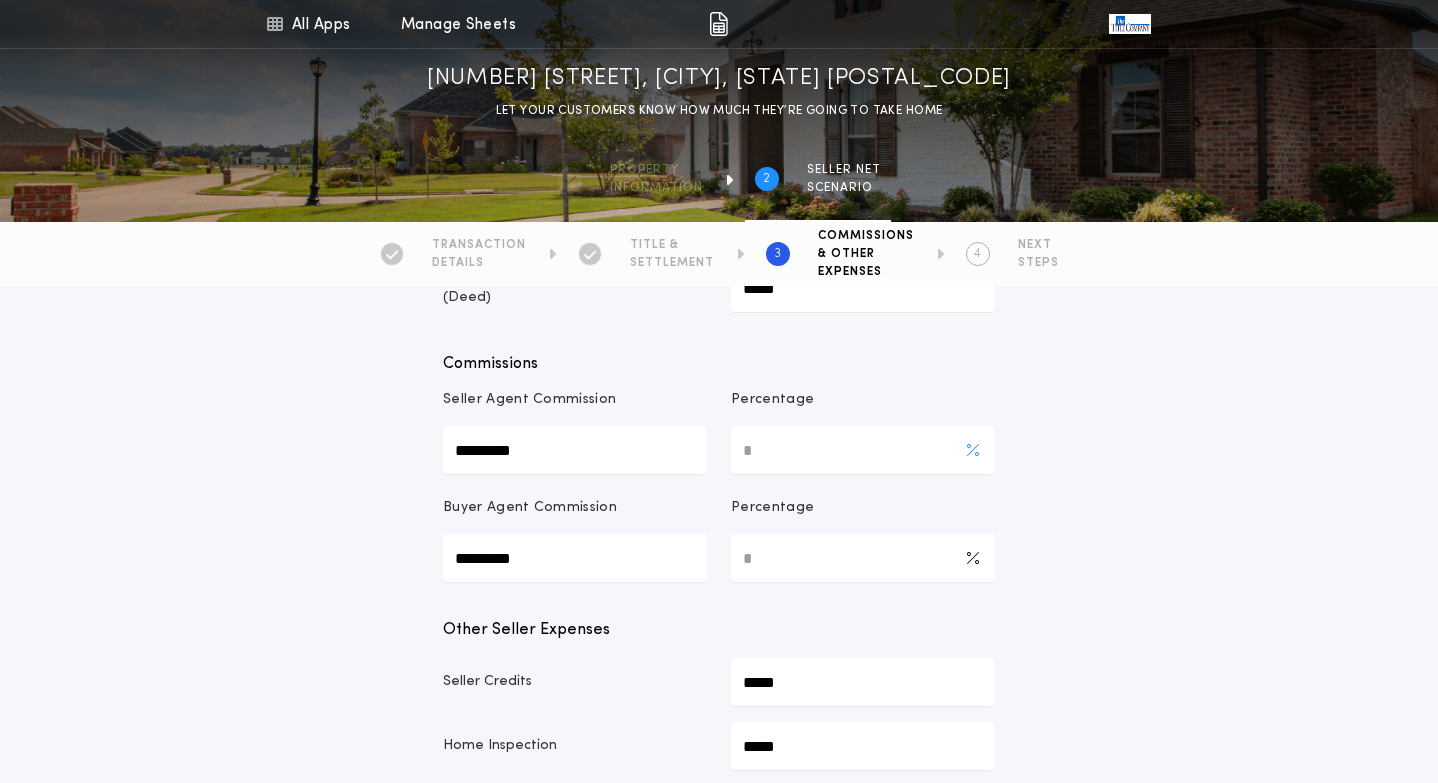 click on "*" at bounding box center (863, 450) 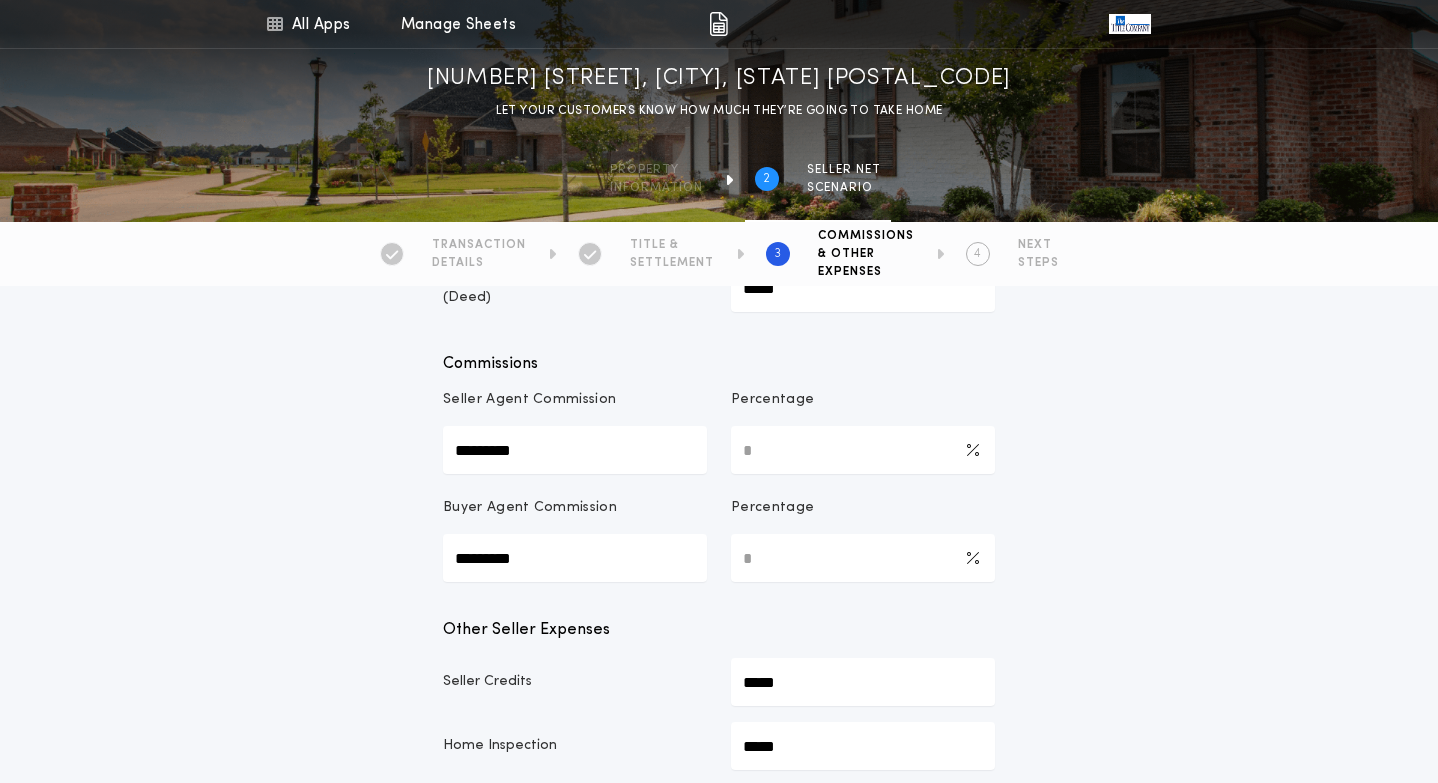 type on "***" 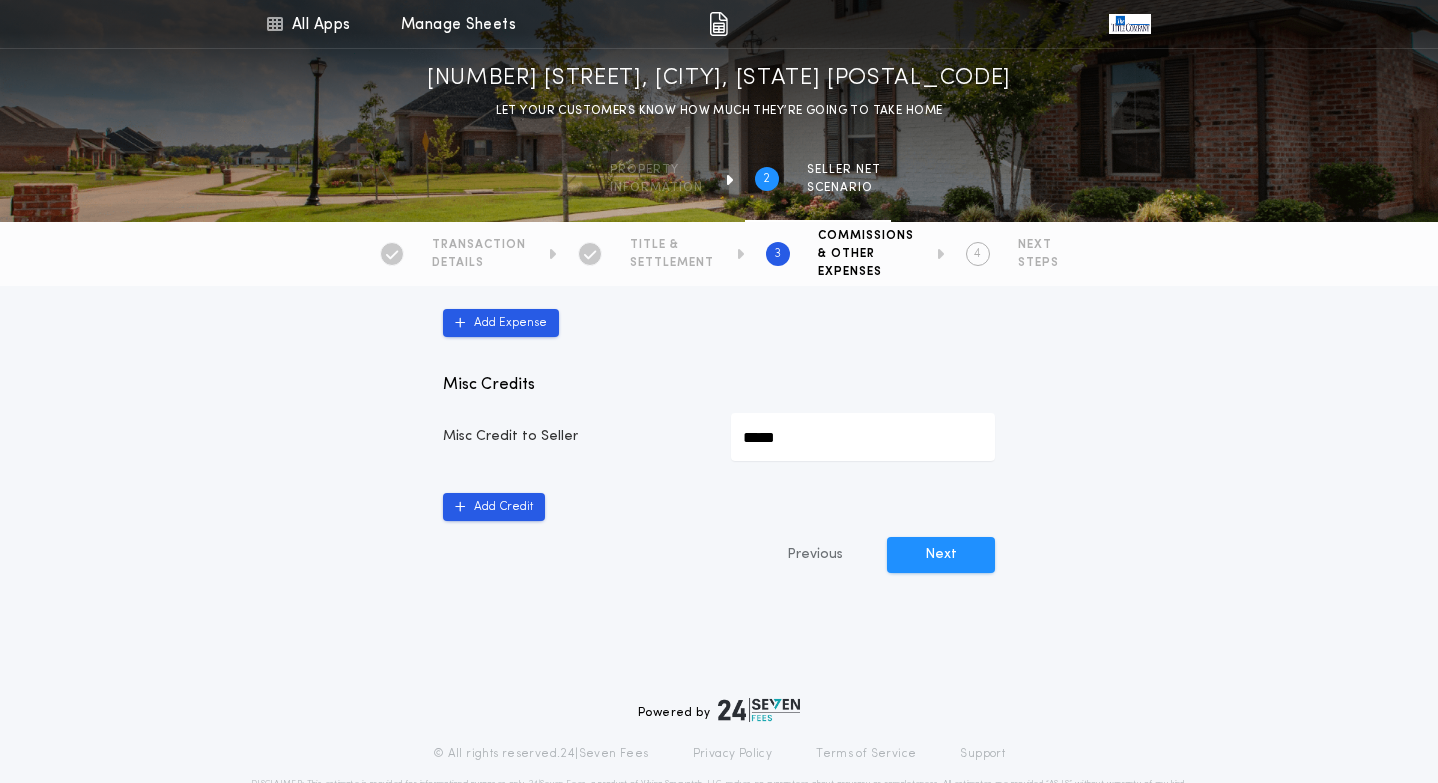 scroll, scrollTop: 1242, scrollLeft: 0, axis: vertical 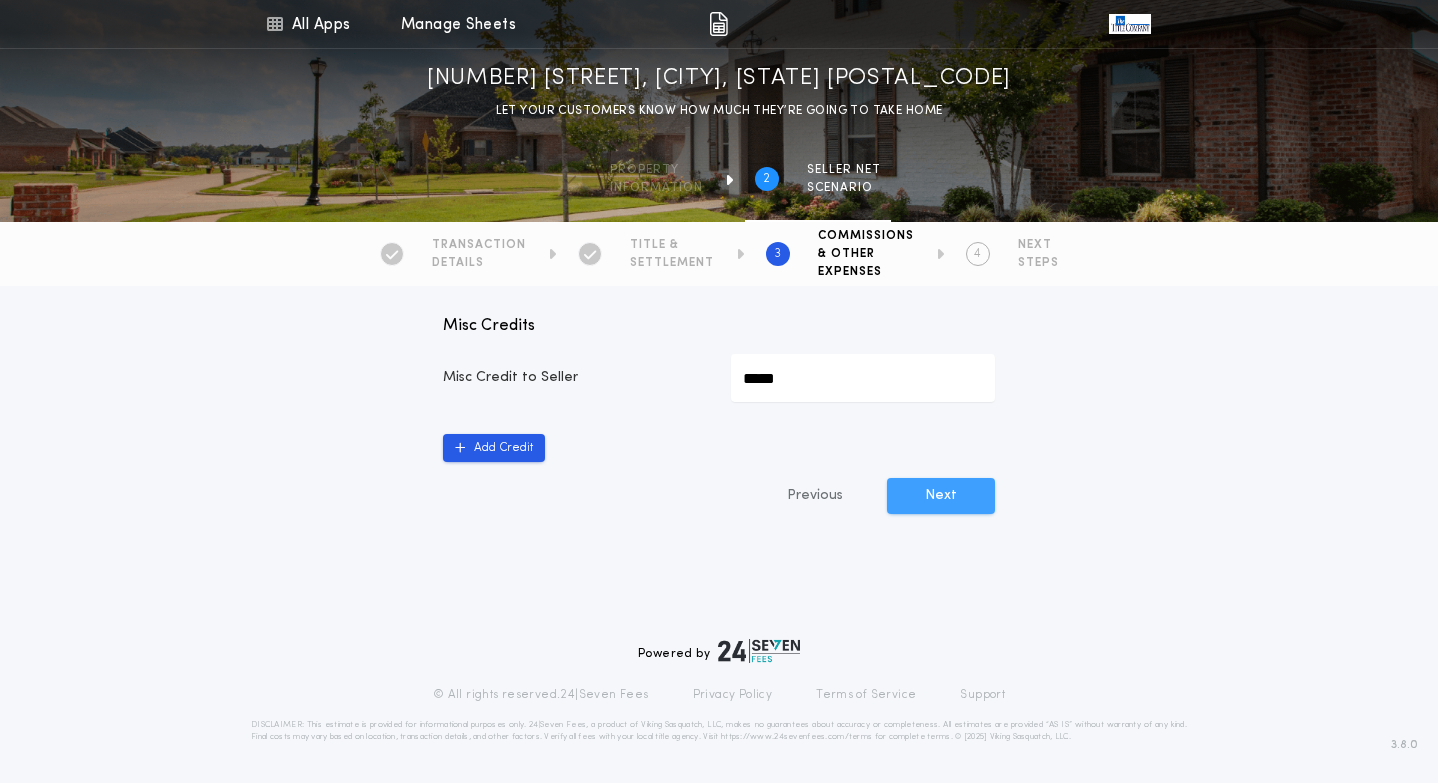 click on "Next" at bounding box center [941, 496] 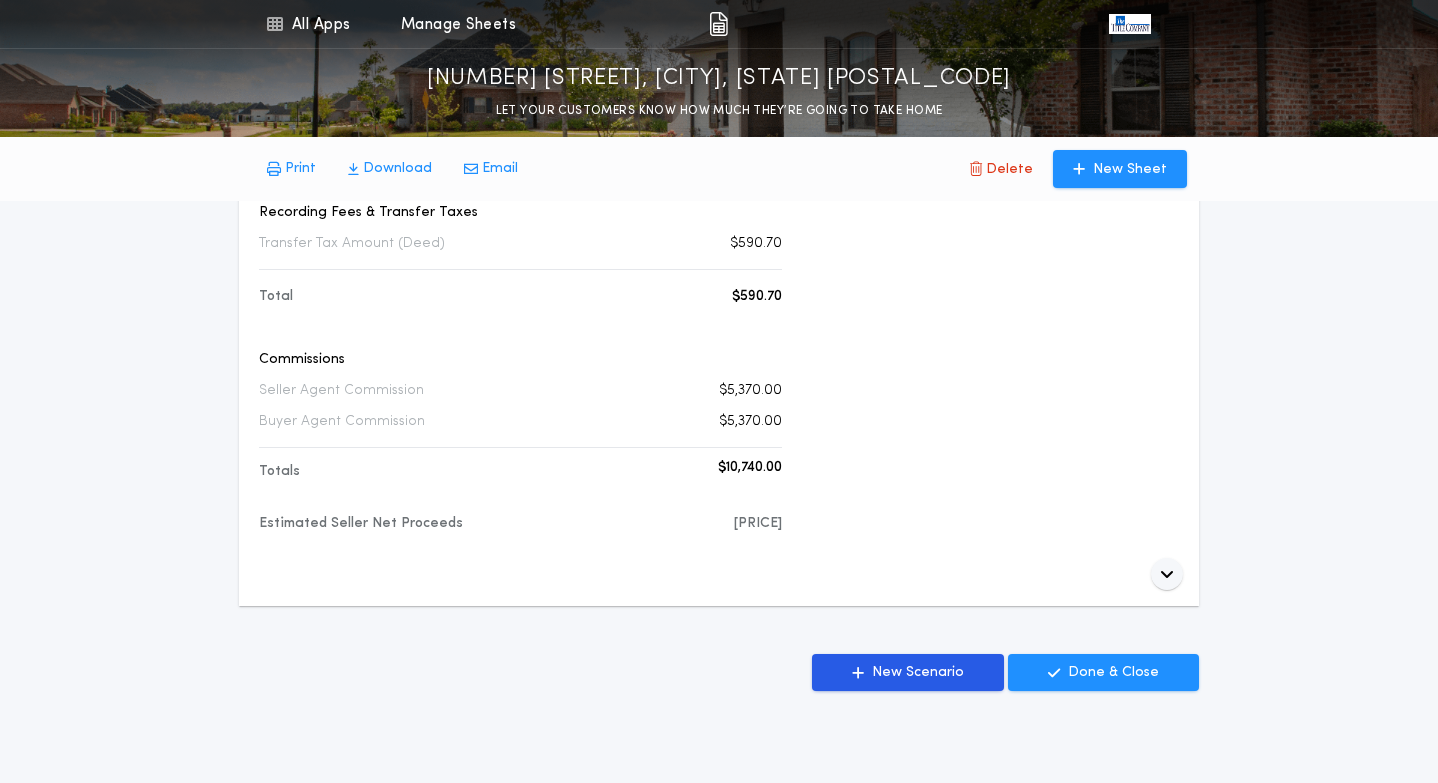 scroll, scrollTop: 1902, scrollLeft: 0, axis: vertical 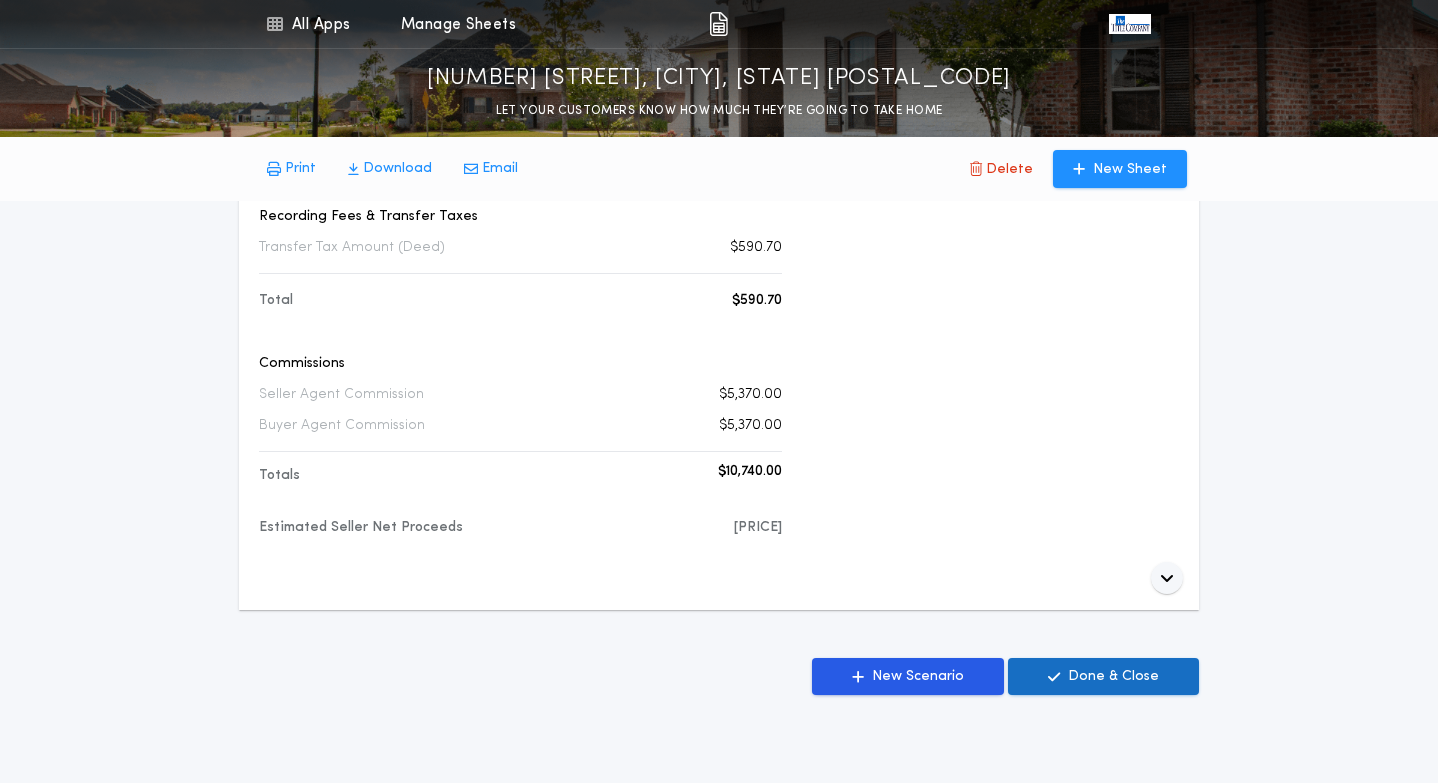 click at bounding box center [1054, 677] 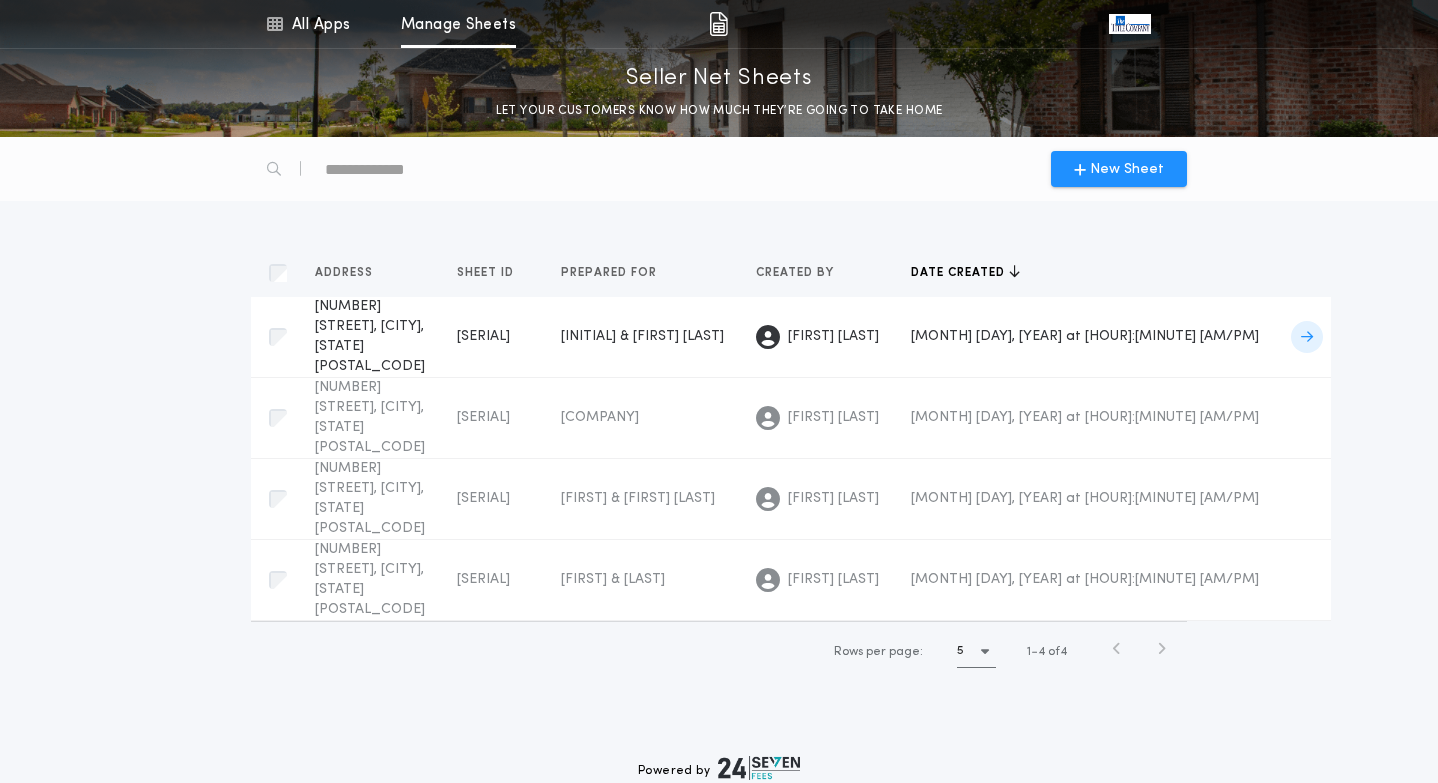 click on "[SERIAL]" at bounding box center (493, 337) 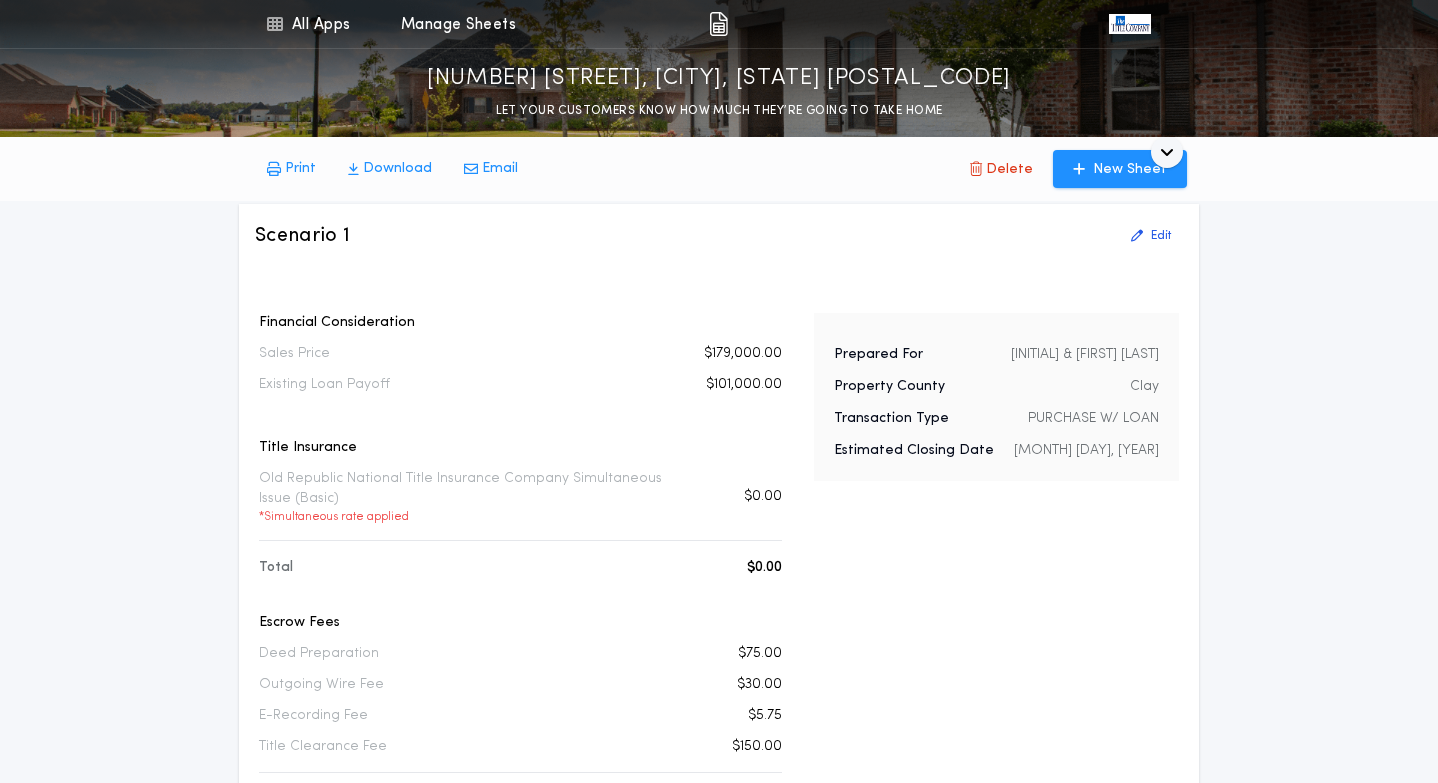 scroll, scrollTop: 1244, scrollLeft: 0, axis: vertical 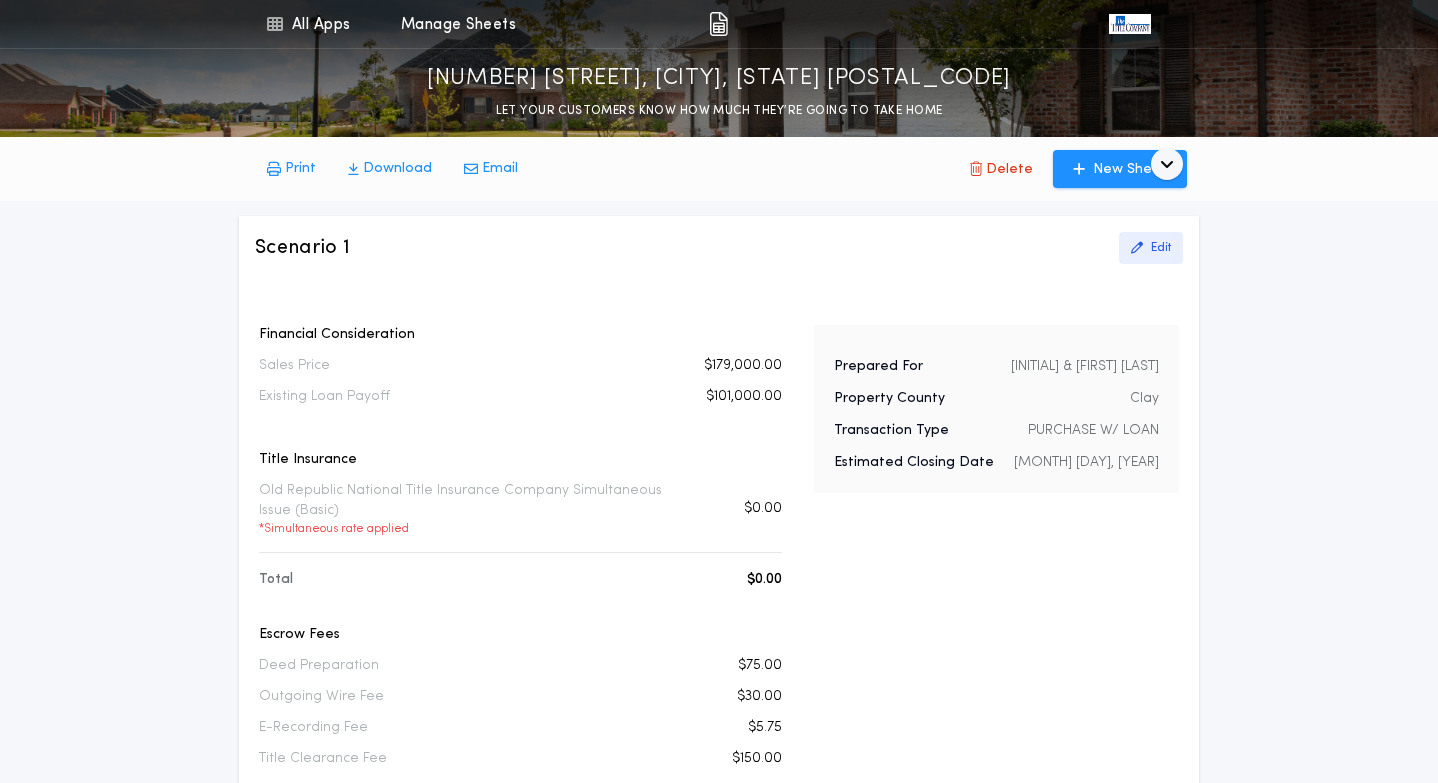 click on "Edit" at bounding box center (1161, 248) 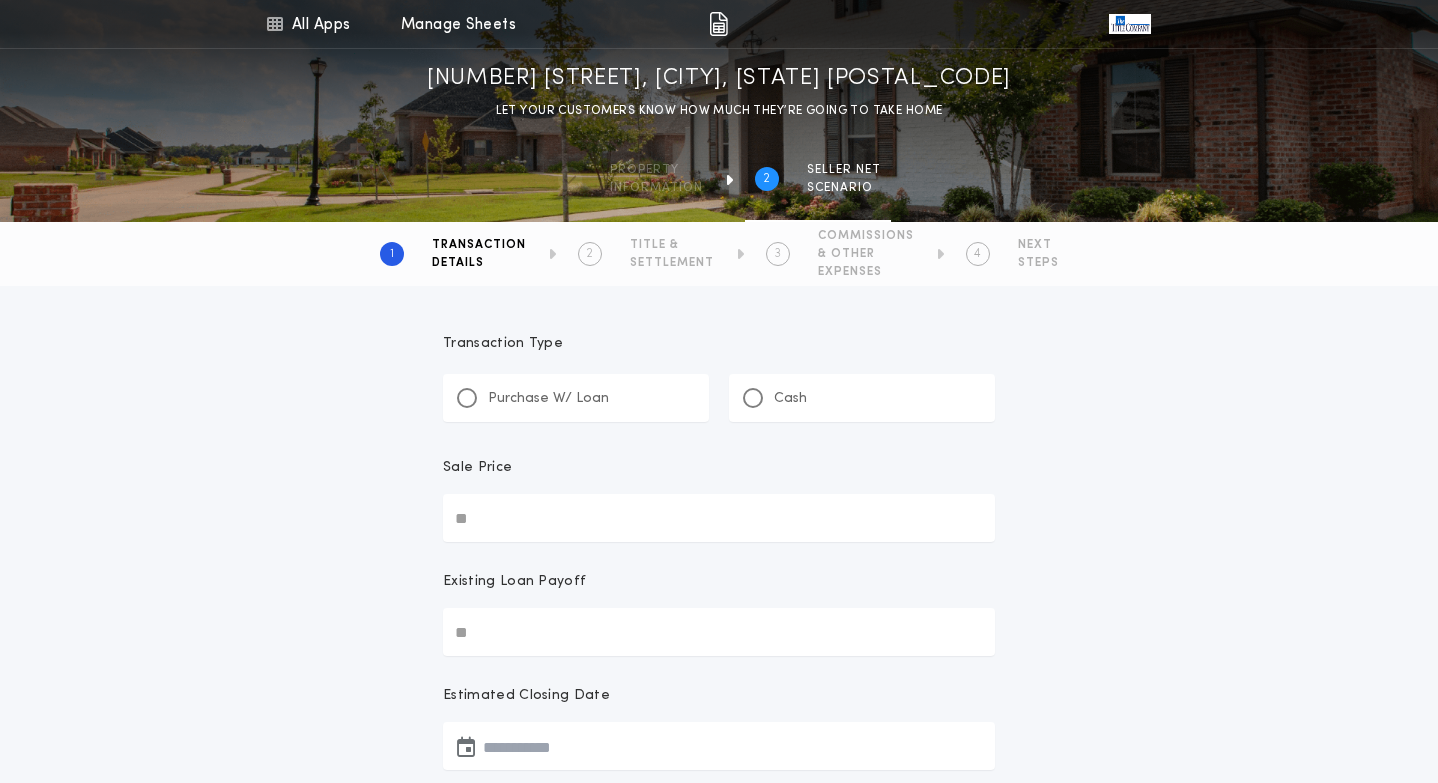 type on "********" 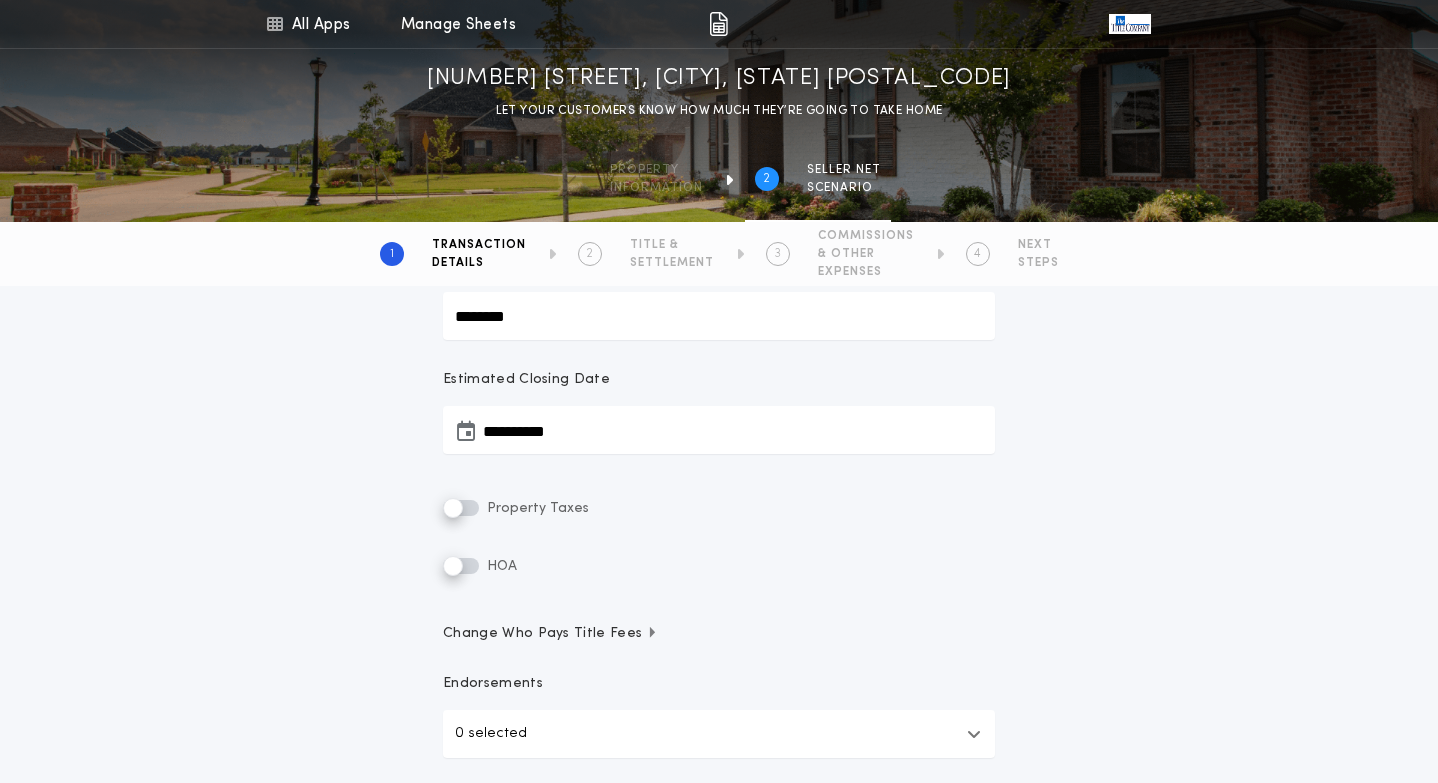 scroll, scrollTop: 318, scrollLeft: 0, axis: vertical 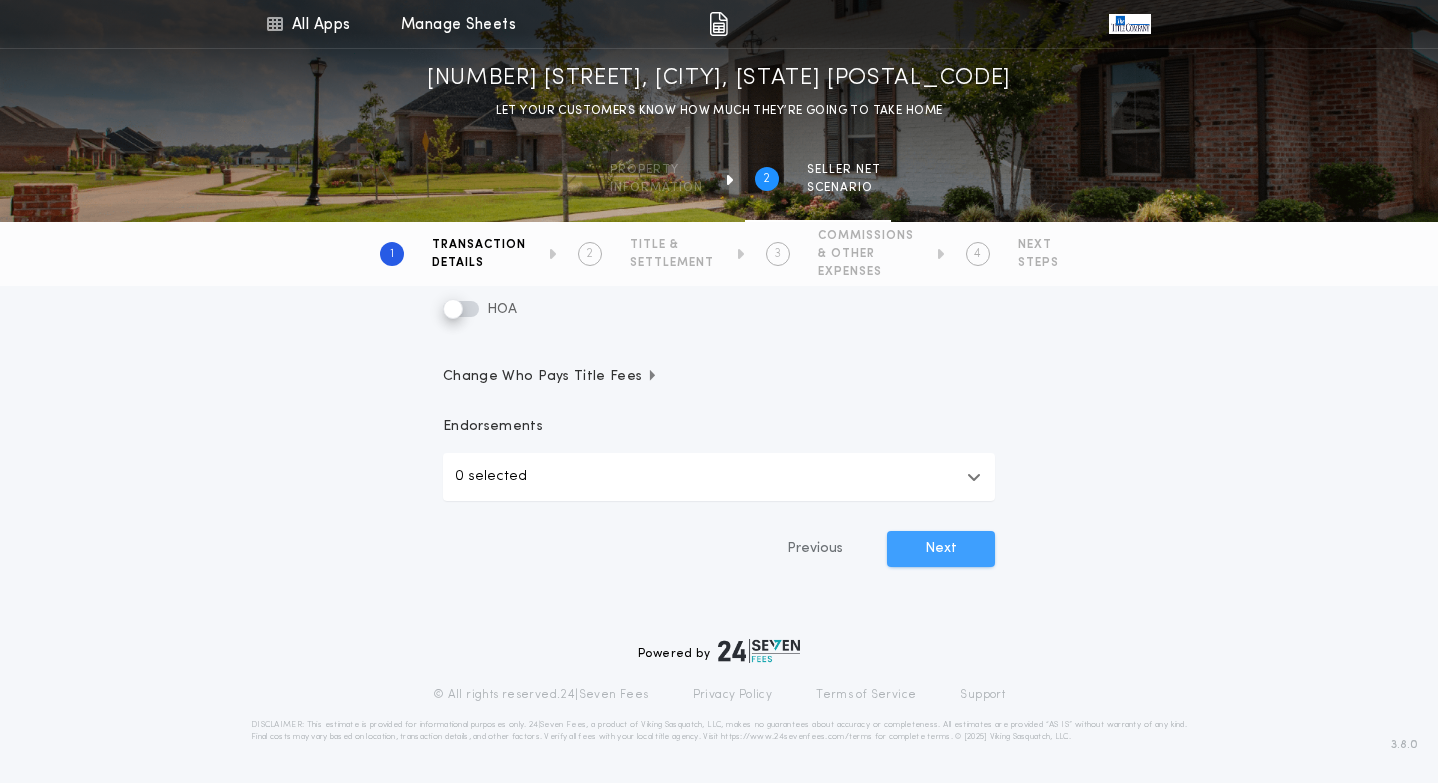 click on "Next" at bounding box center (941, 549) 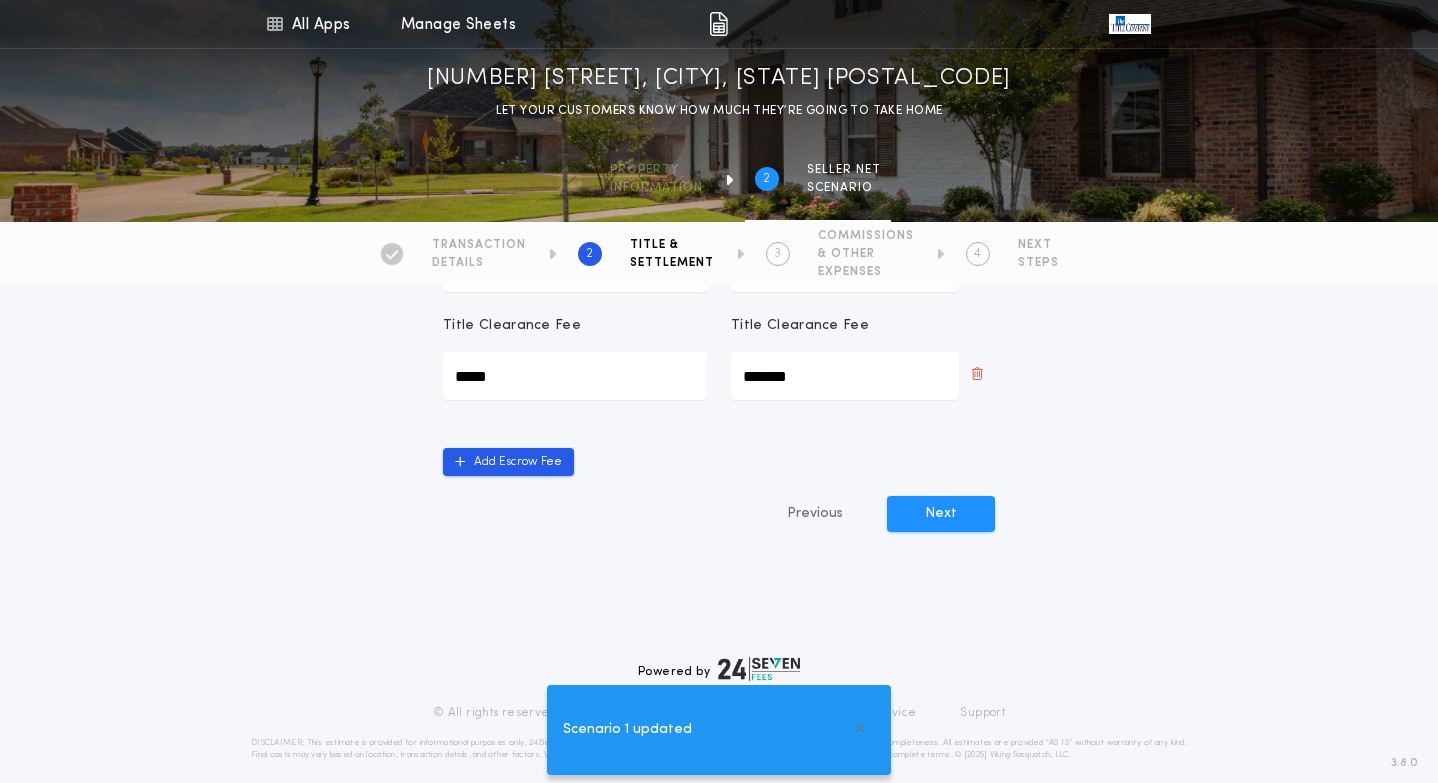 scroll, scrollTop: 1180, scrollLeft: 0, axis: vertical 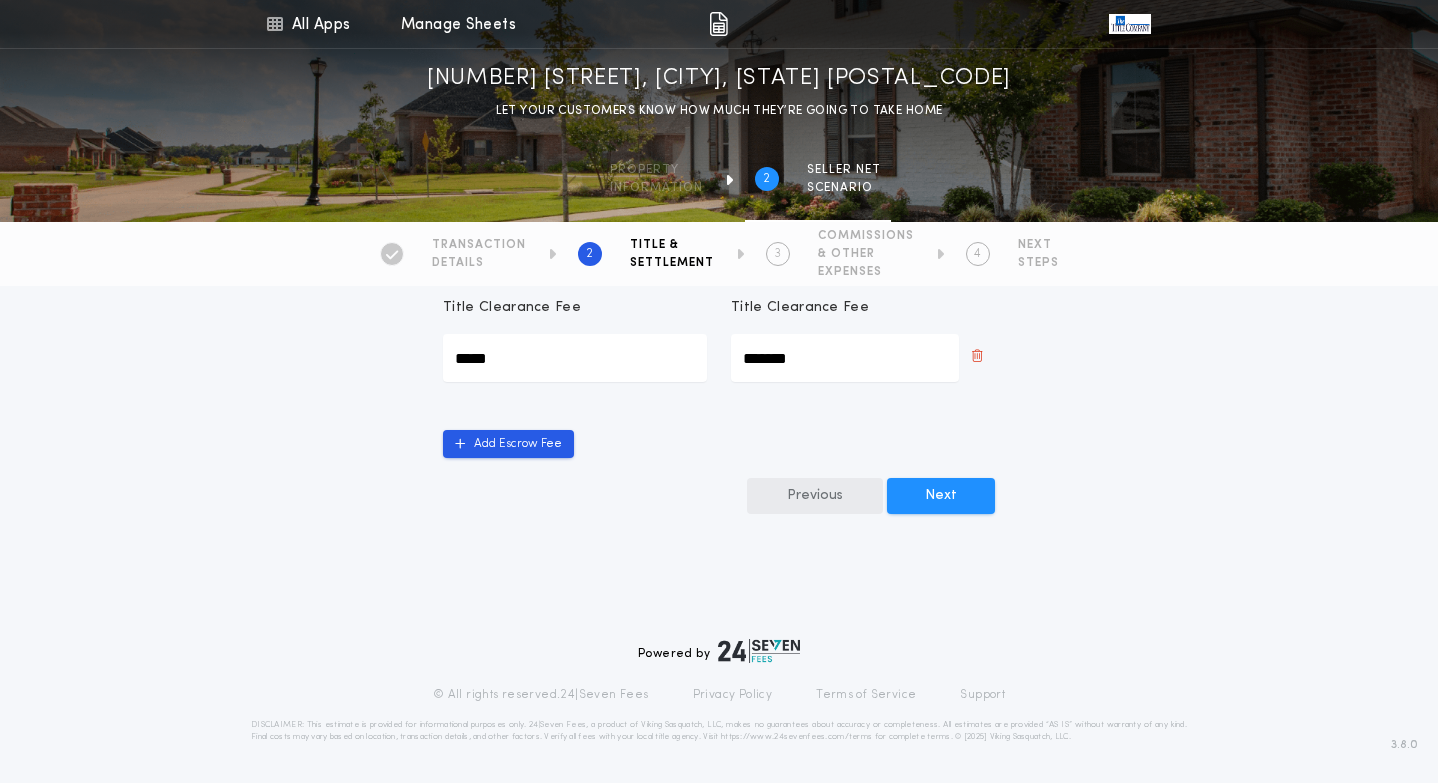 click on "Previous" at bounding box center (815, 496) 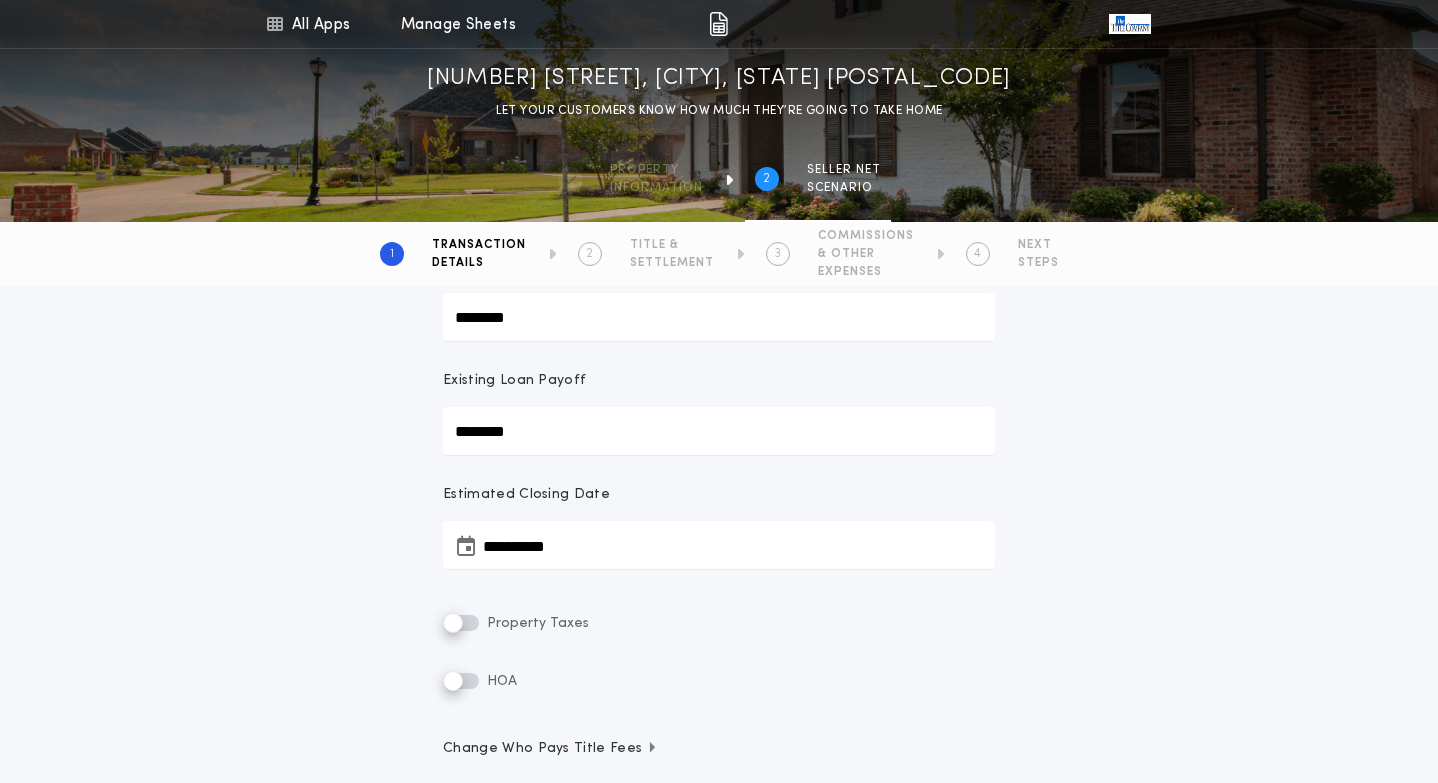scroll, scrollTop: 200, scrollLeft: 0, axis: vertical 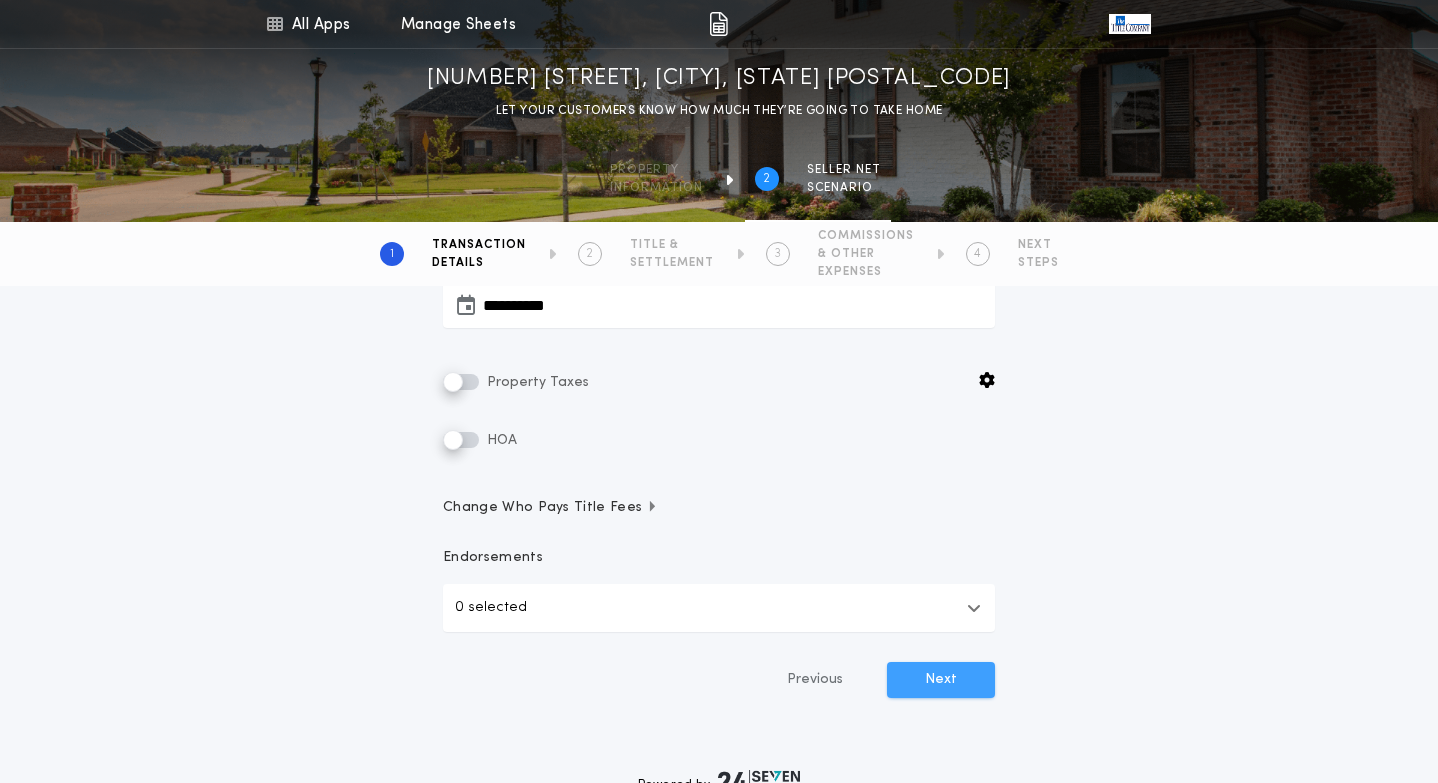 click on "Next" at bounding box center [941, 680] 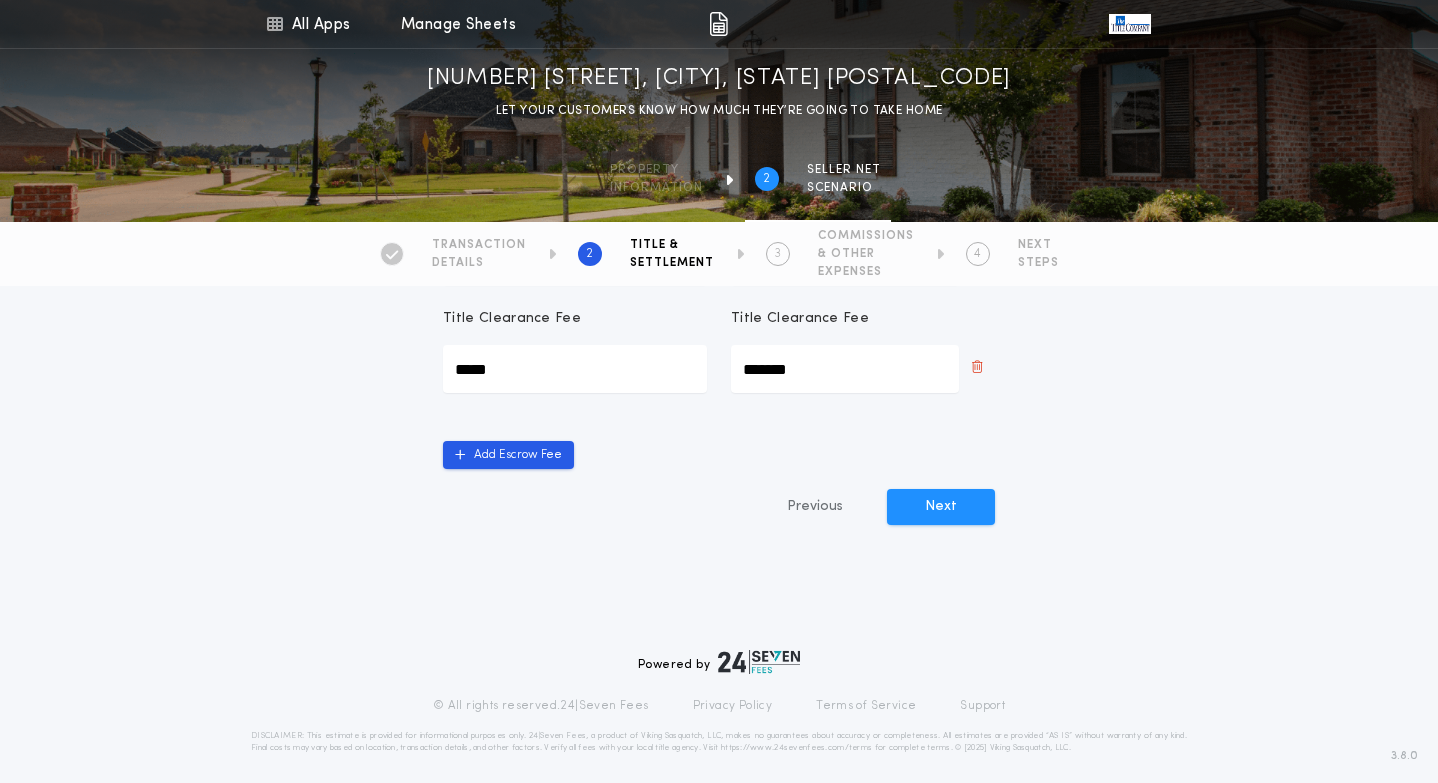 scroll, scrollTop: 1165, scrollLeft: 0, axis: vertical 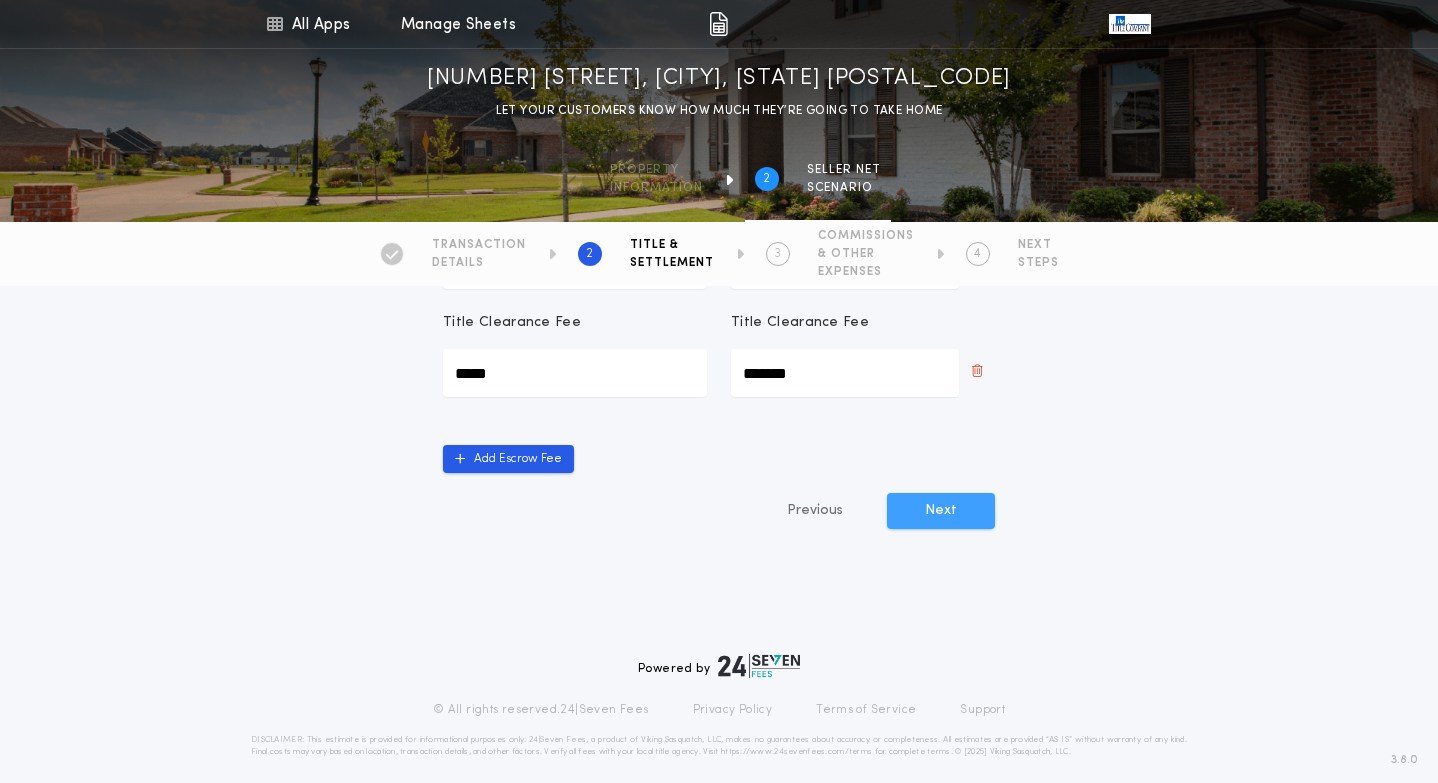 click on "Next" at bounding box center [941, 511] 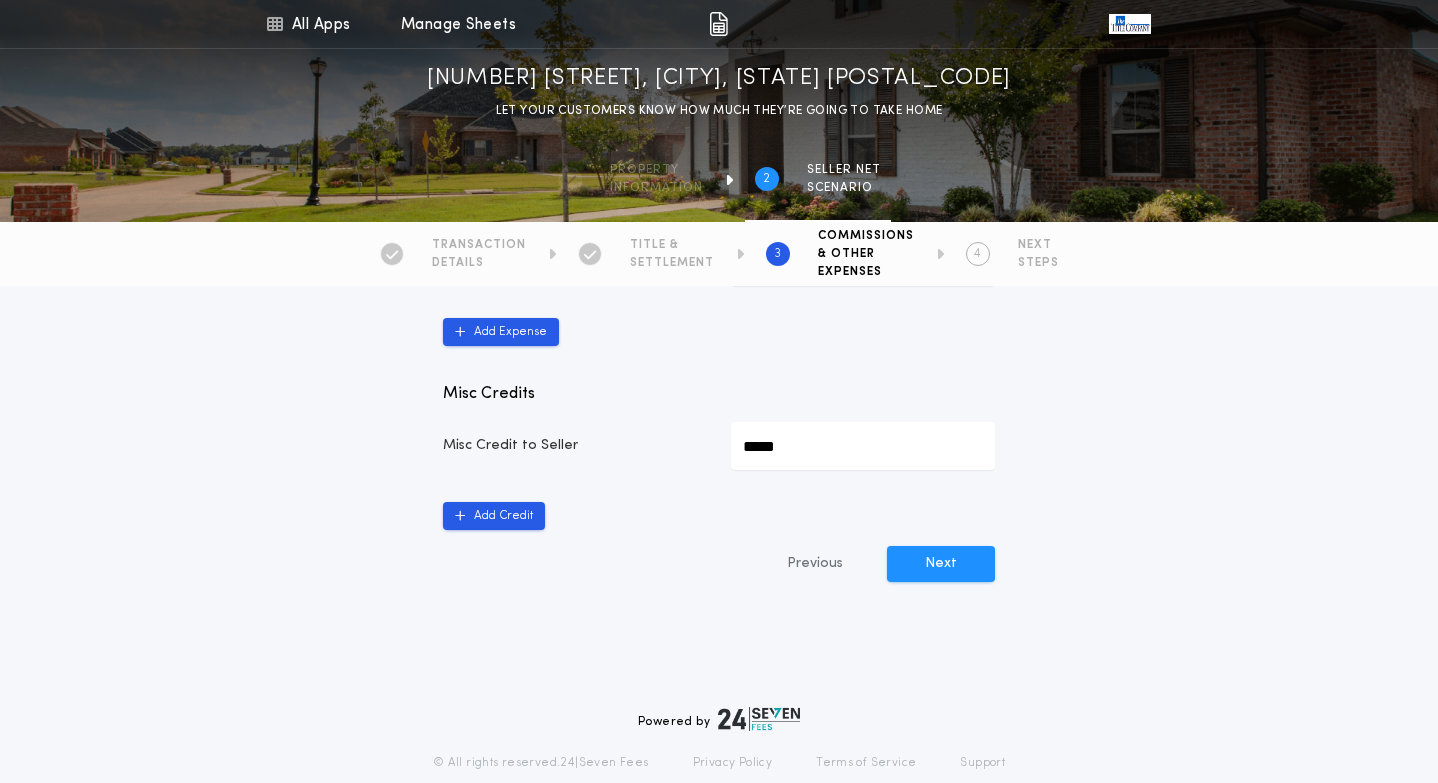scroll, scrollTop: 1242, scrollLeft: 0, axis: vertical 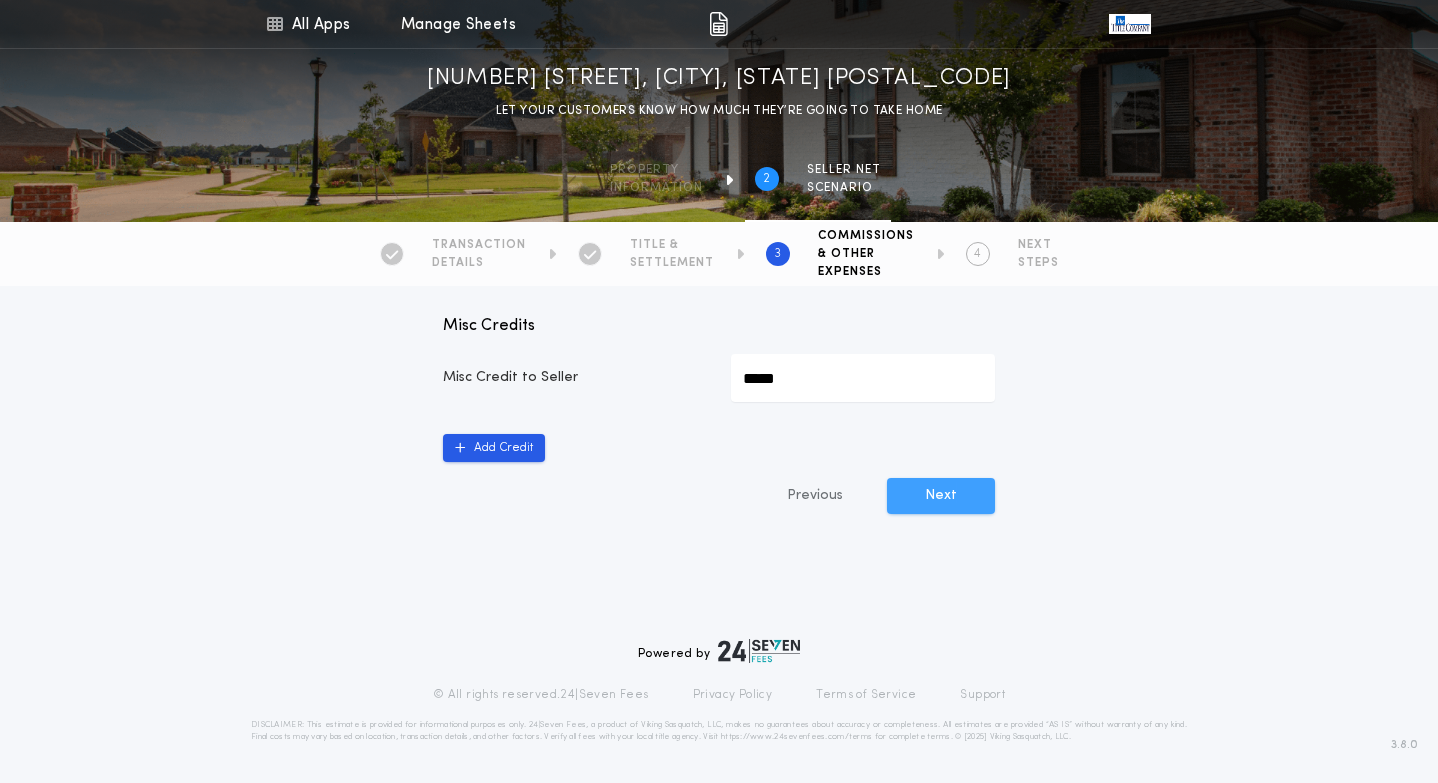 click on "Next" at bounding box center [941, 496] 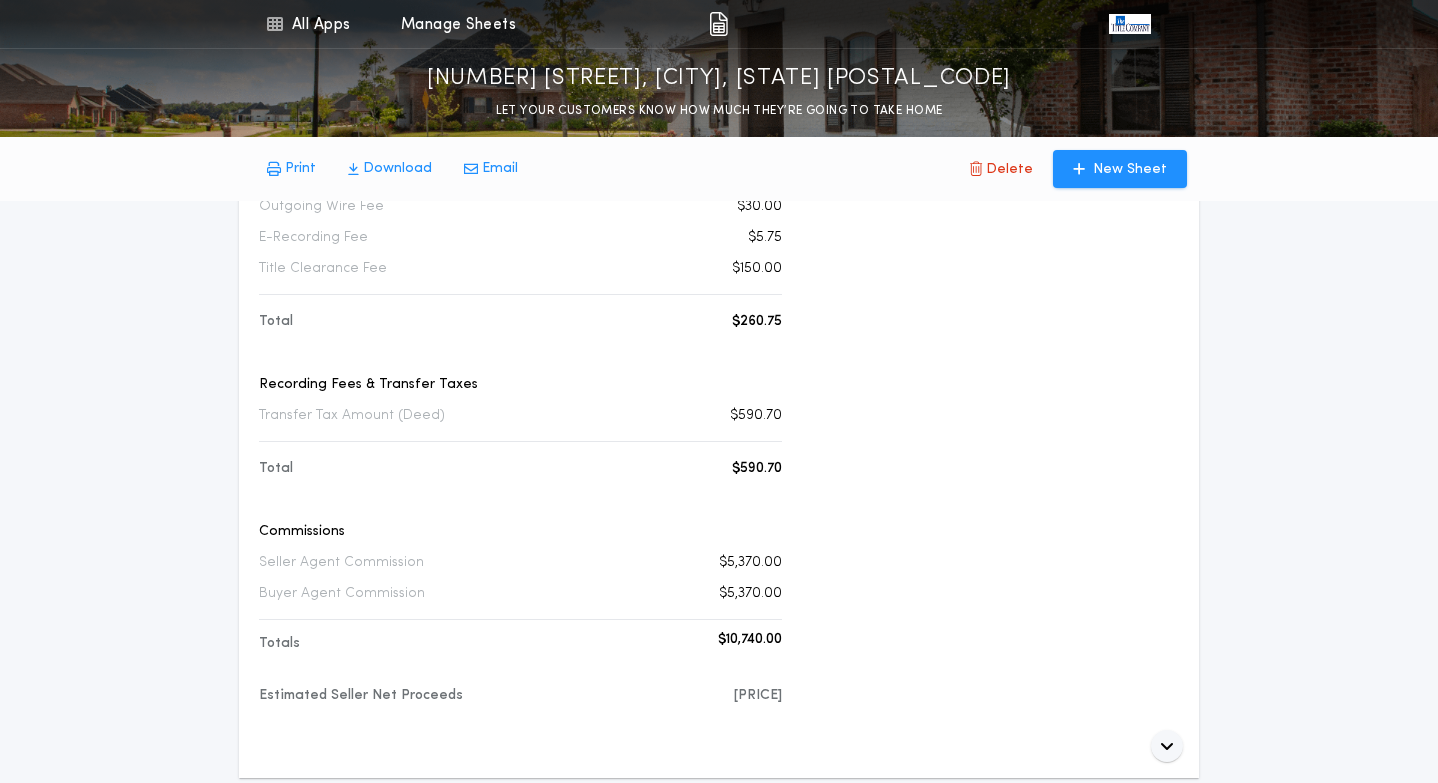scroll, scrollTop: 502, scrollLeft: 0, axis: vertical 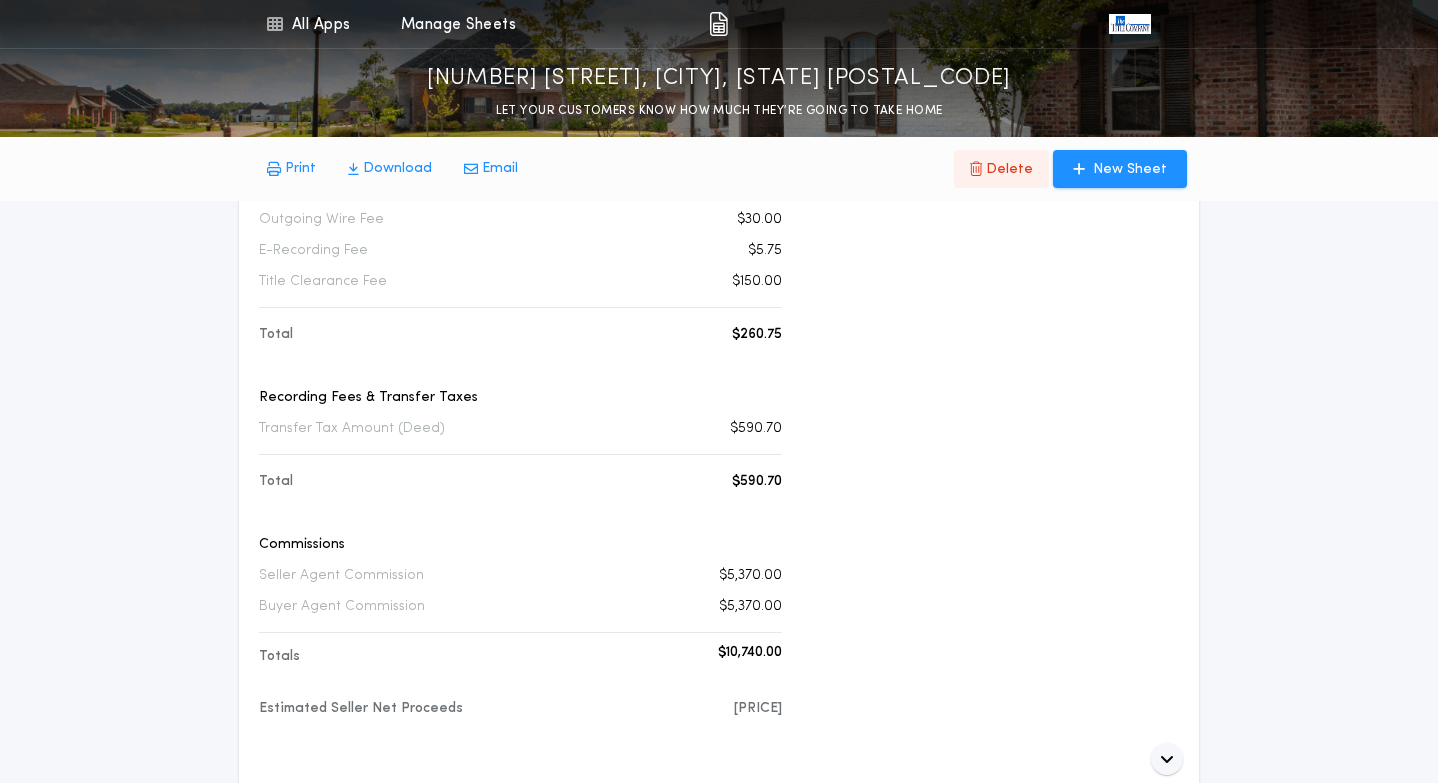 click on "Delete" at bounding box center (1009, 170) 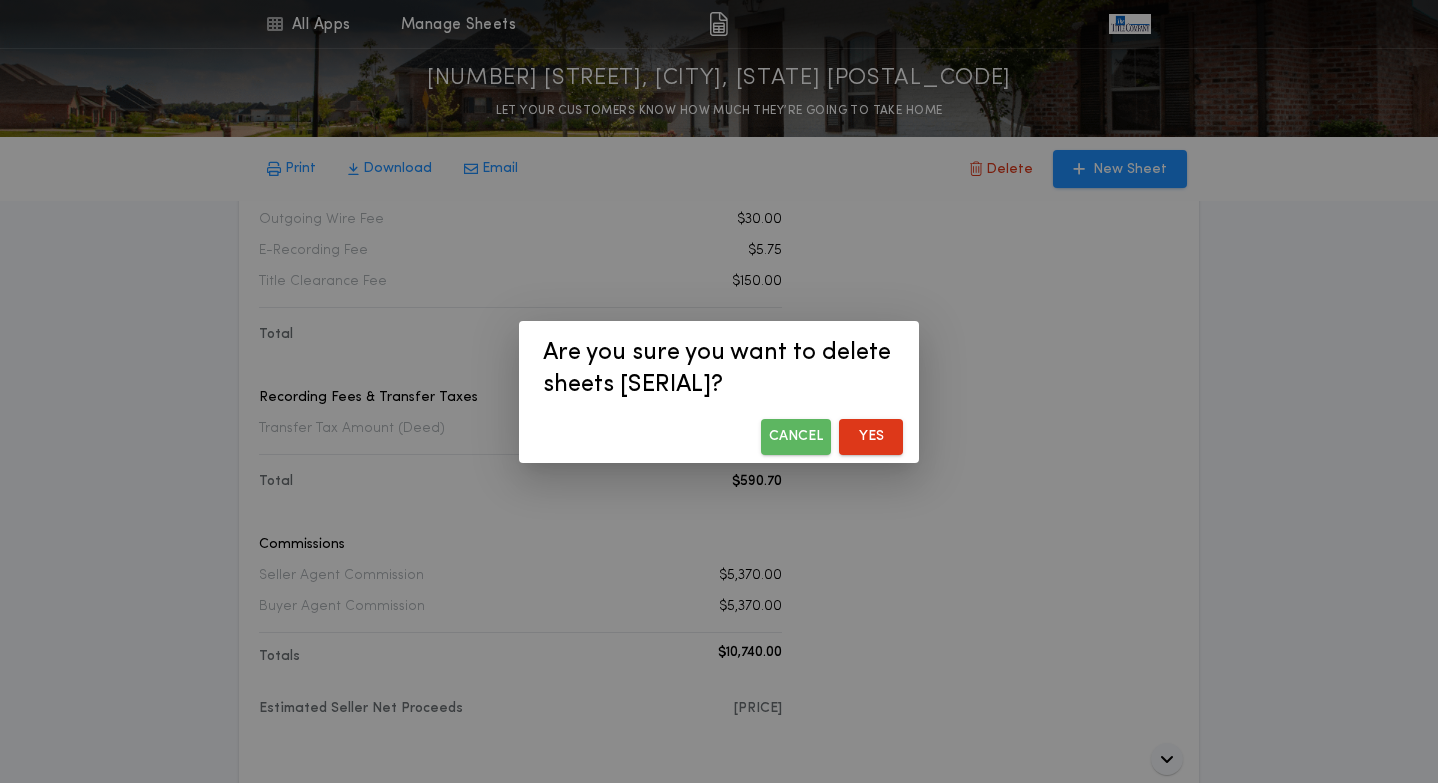 click on "Cancel" at bounding box center (796, 437) 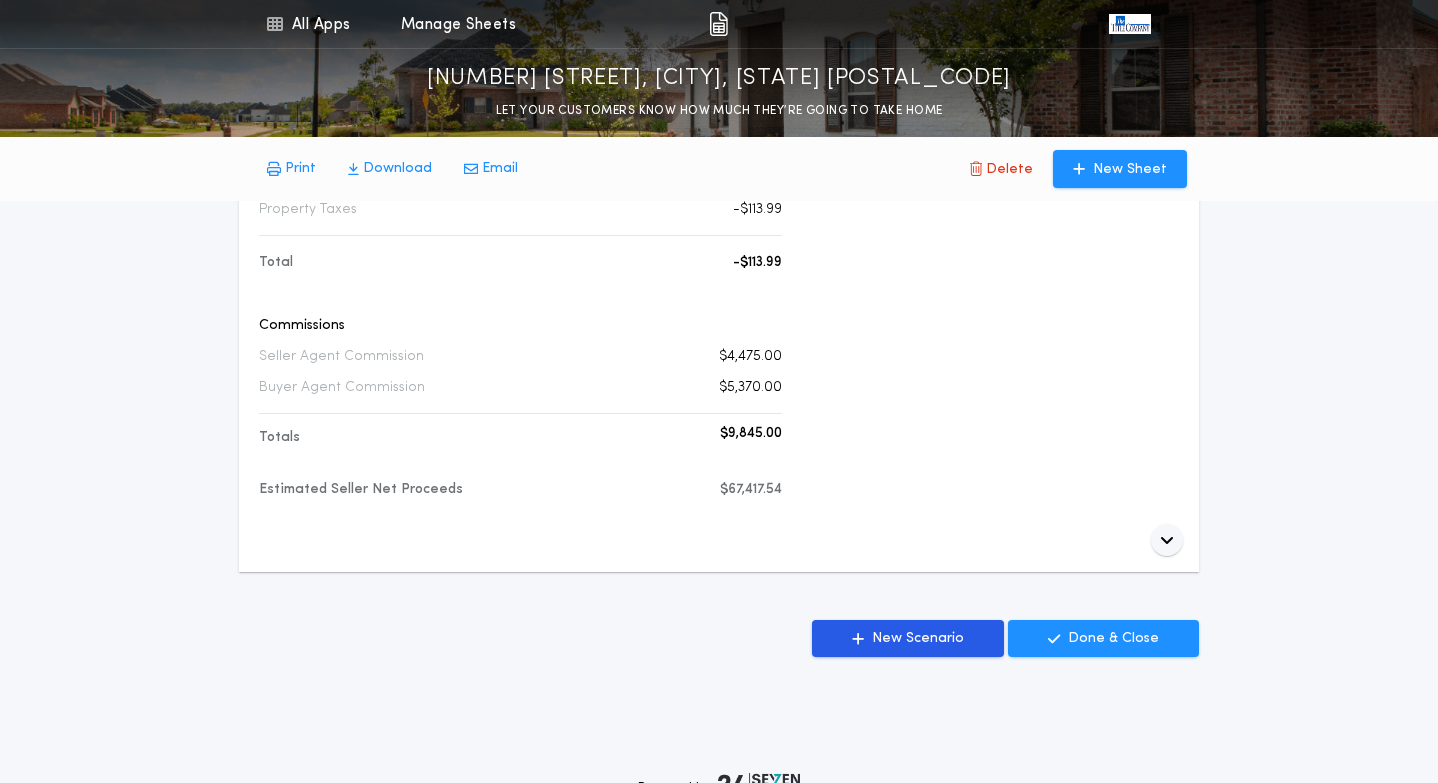 scroll, scrollTop: 1926, scrollLeft: 0, axis: vertical 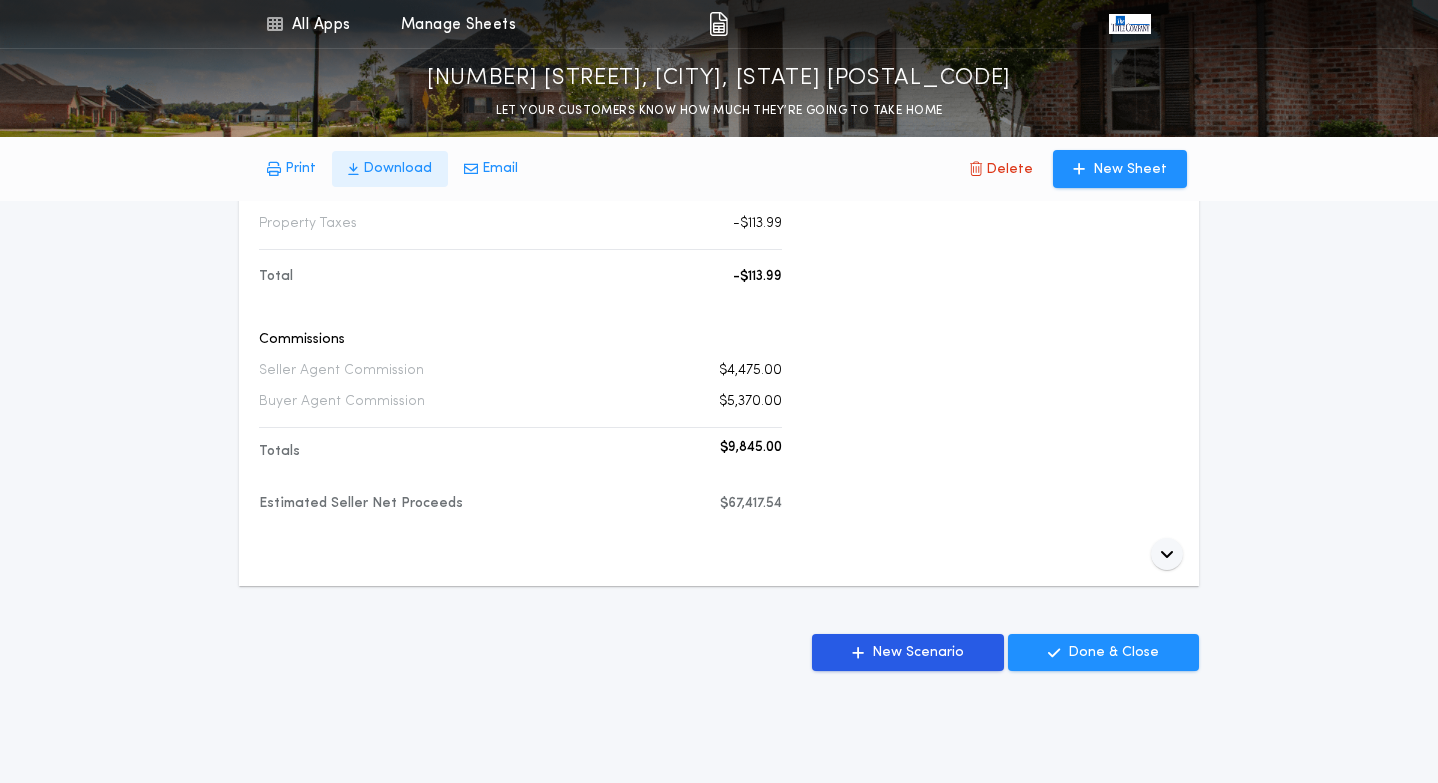 click on "Download" at bounding box center (397, 169) 